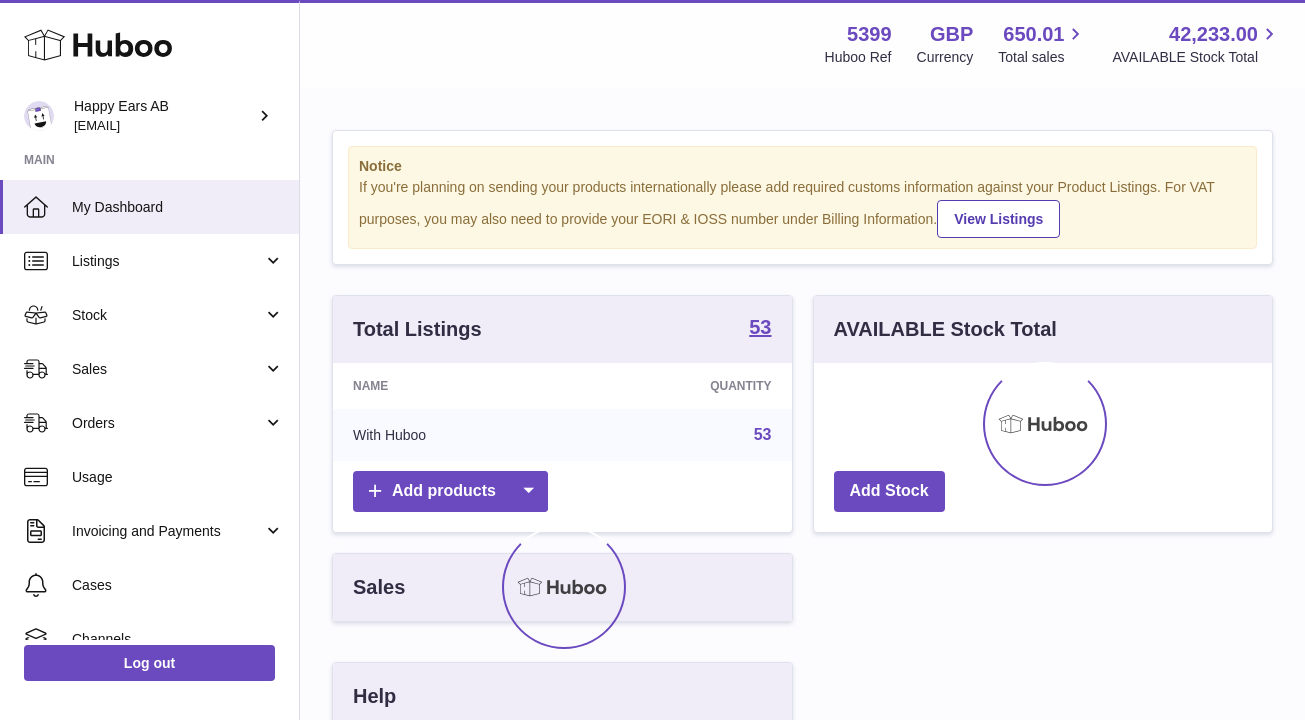 scroll, scrollTop: 0, scrollLeft: 0, axis: both 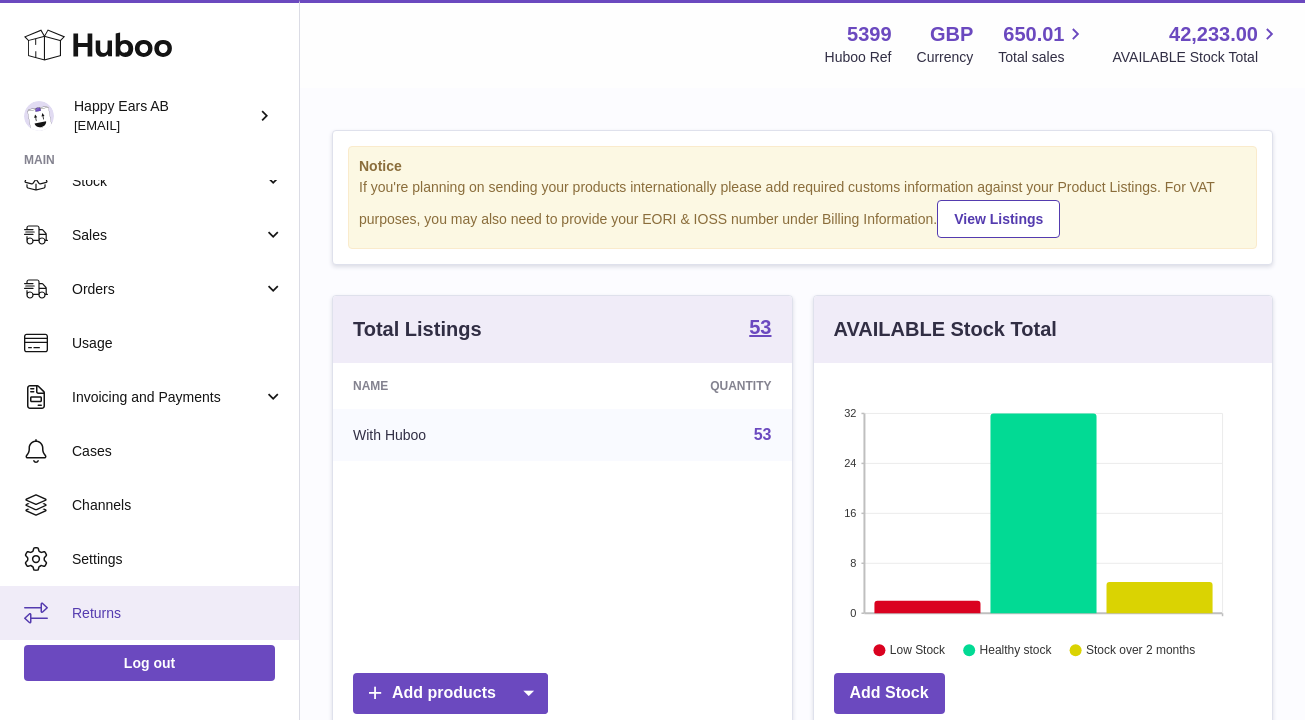 click on "Returns" at bounding box center (178, 613) 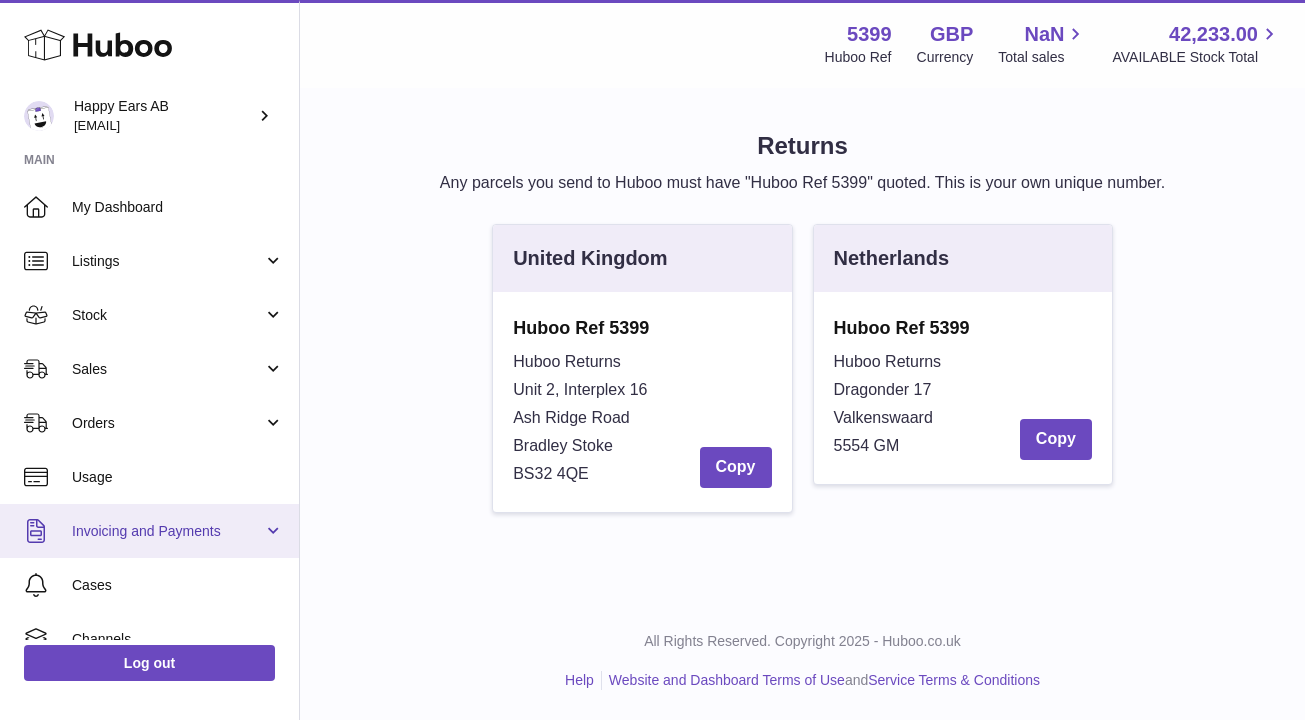 scroll, scrollTop: 0, scrollLeft: 0, axis: both 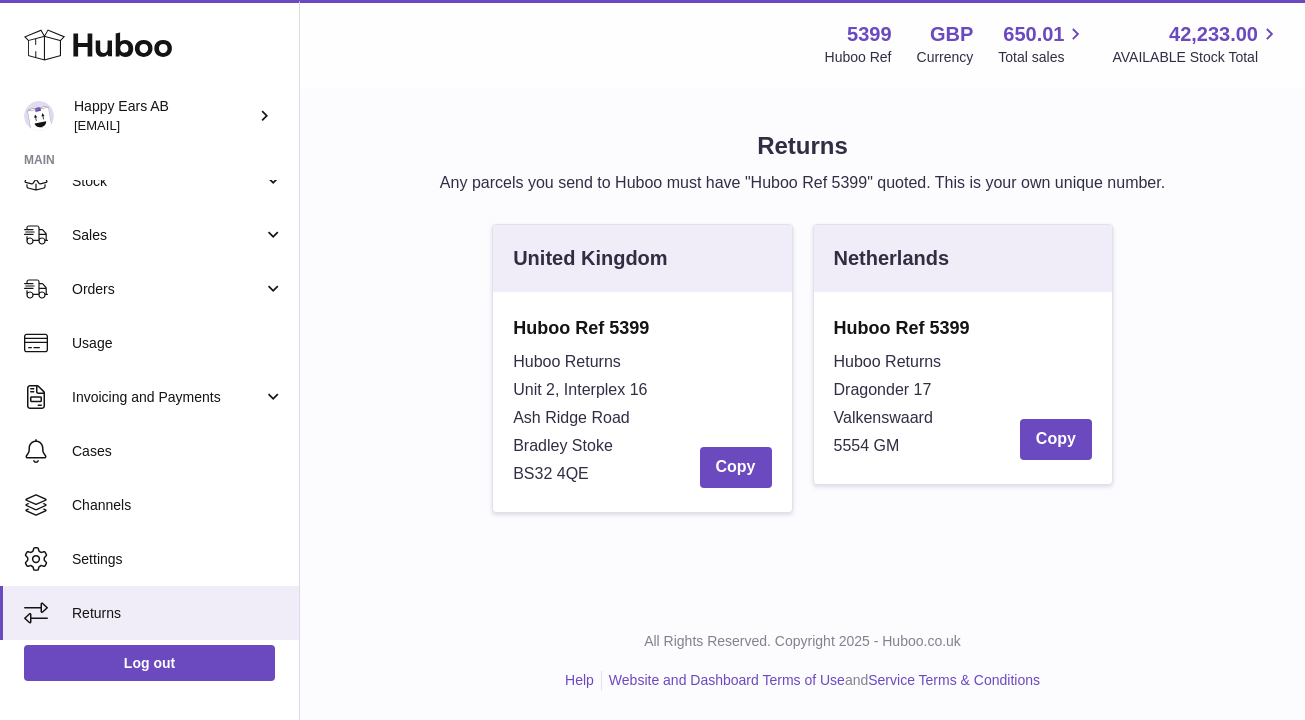 drag, startPoint x: 910, startPoint y: 445, endPoint x: 835, endPoint y: 330, distance: 137.2953 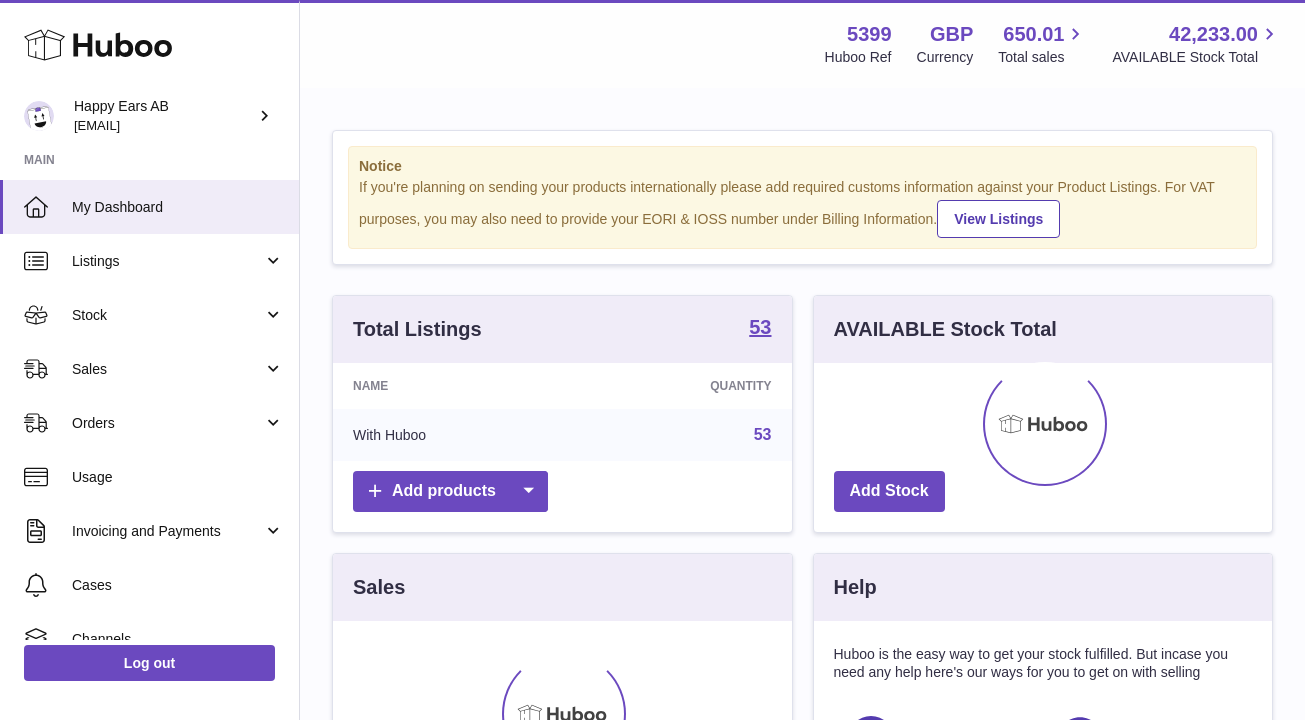 scroll, scrollTop: 0, scrollLeft: 0, axis: both 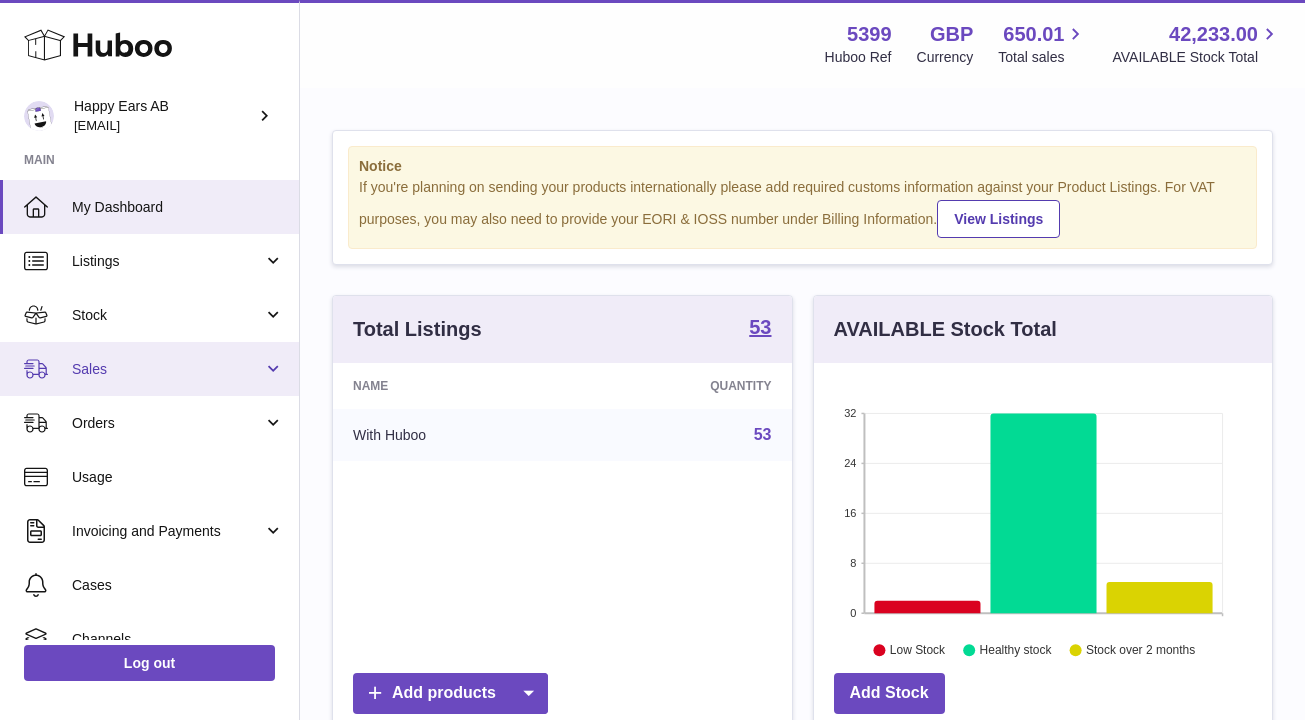 click on "Sales" at bounding box center (167, 369) 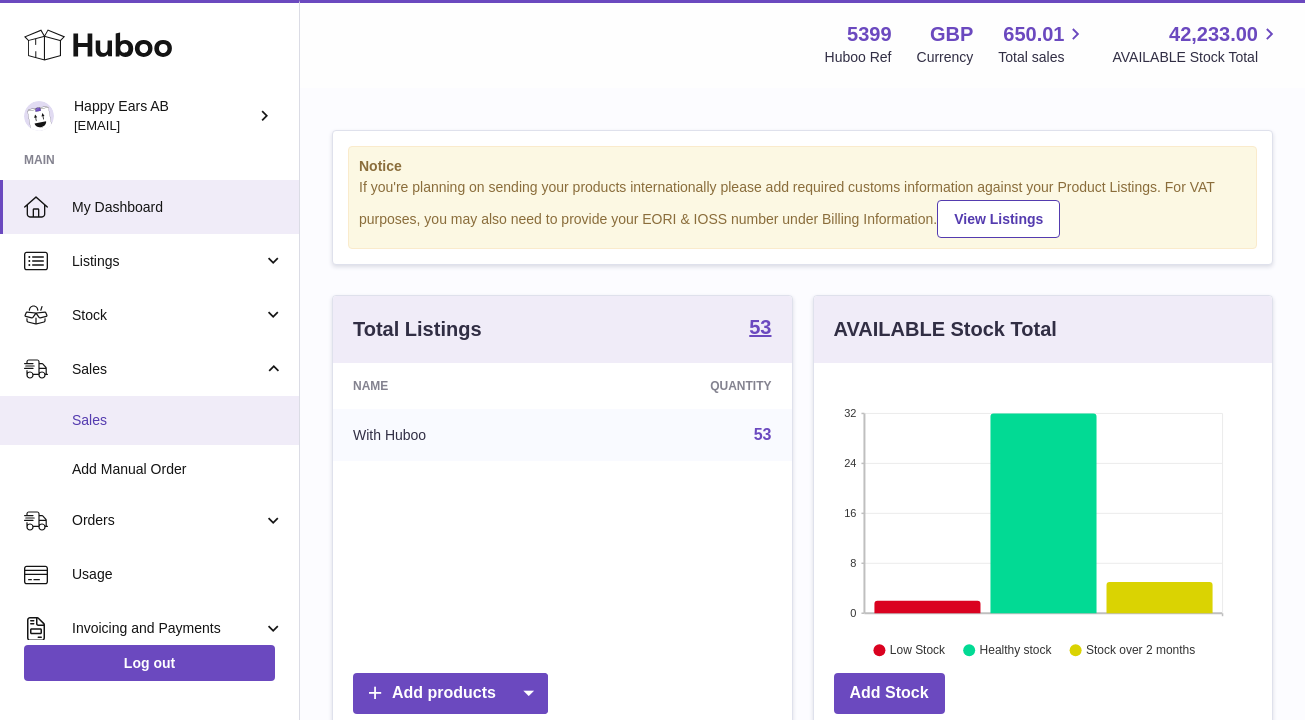 click on "Sales" at bounding box center [178, 420] 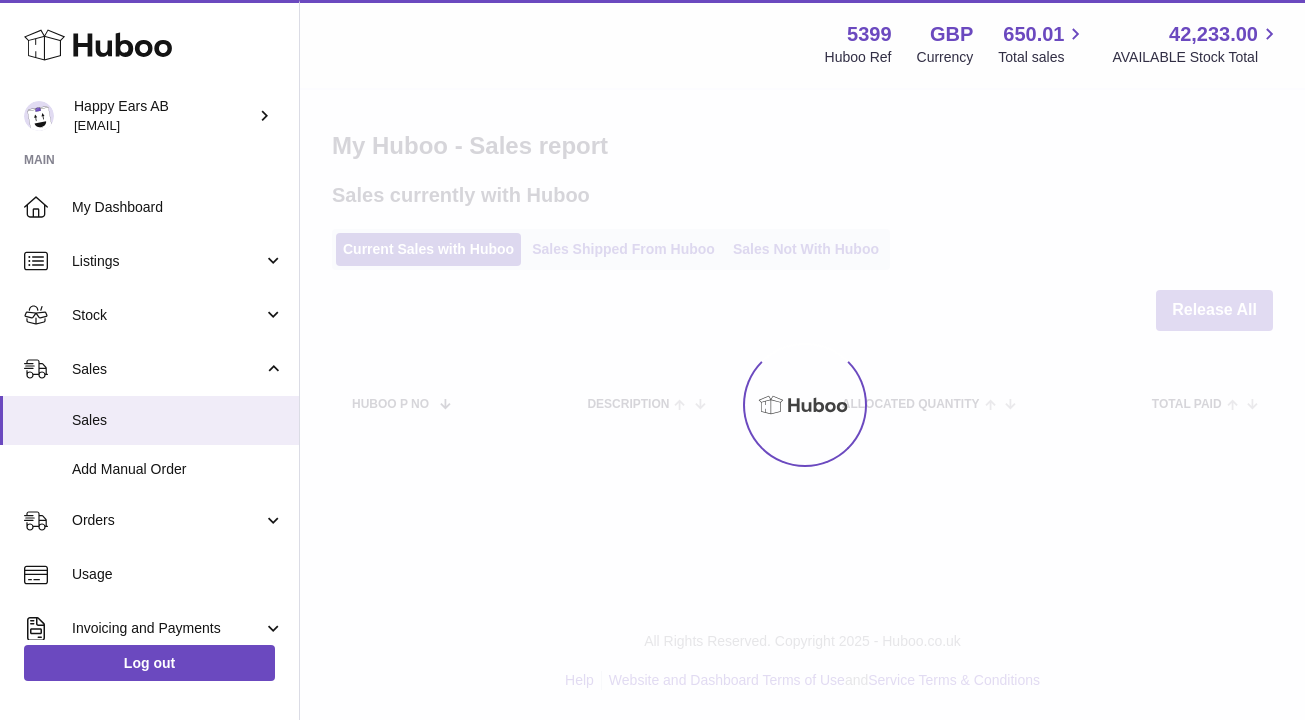 scroll, scrollTop: 0, scrollLeft: 0, axis: both 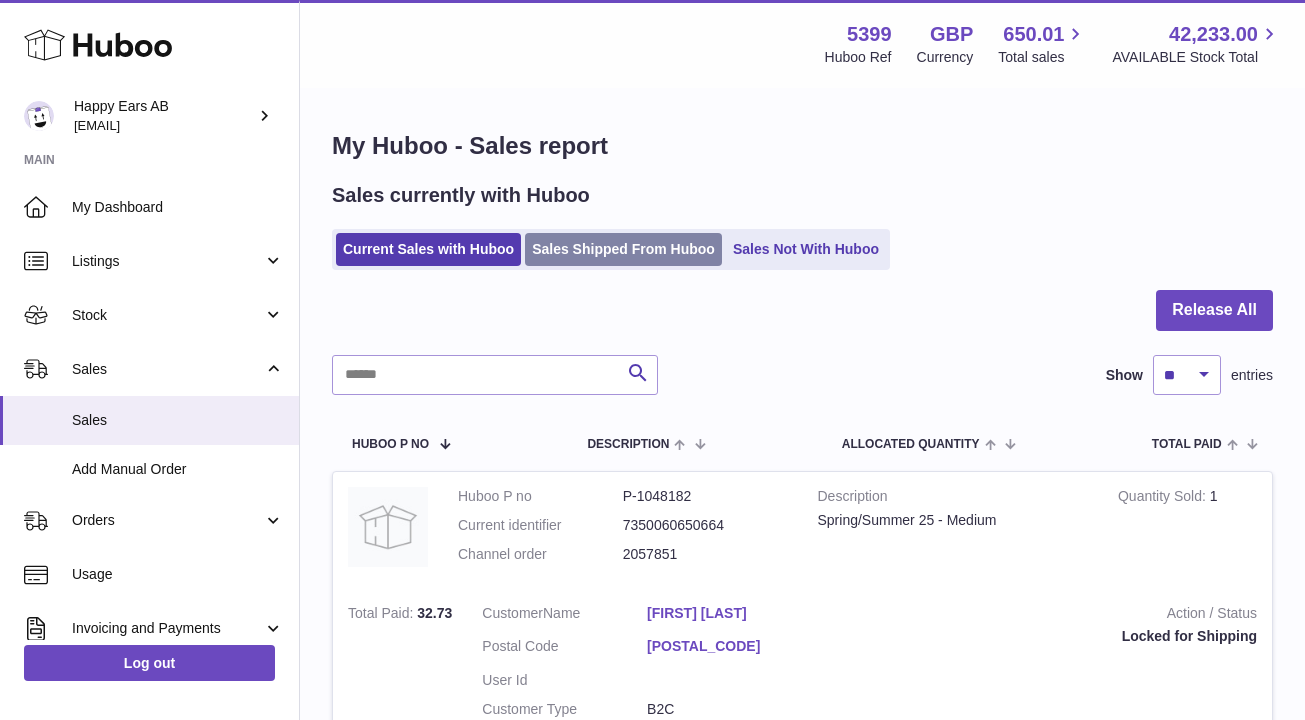 click on "Sales Shipped From Huboo" at bounding box center [623, 249] 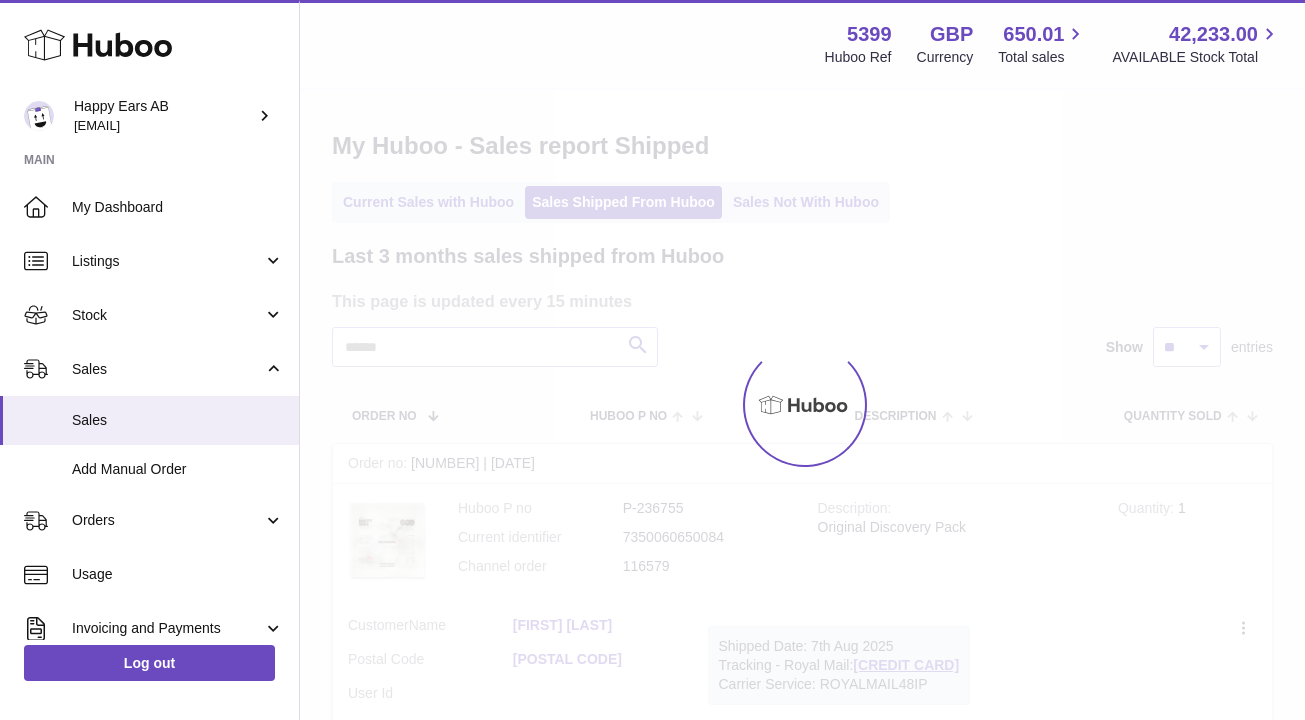 scroll, scrollTop: 0, scrollLeft: 0, axis: both 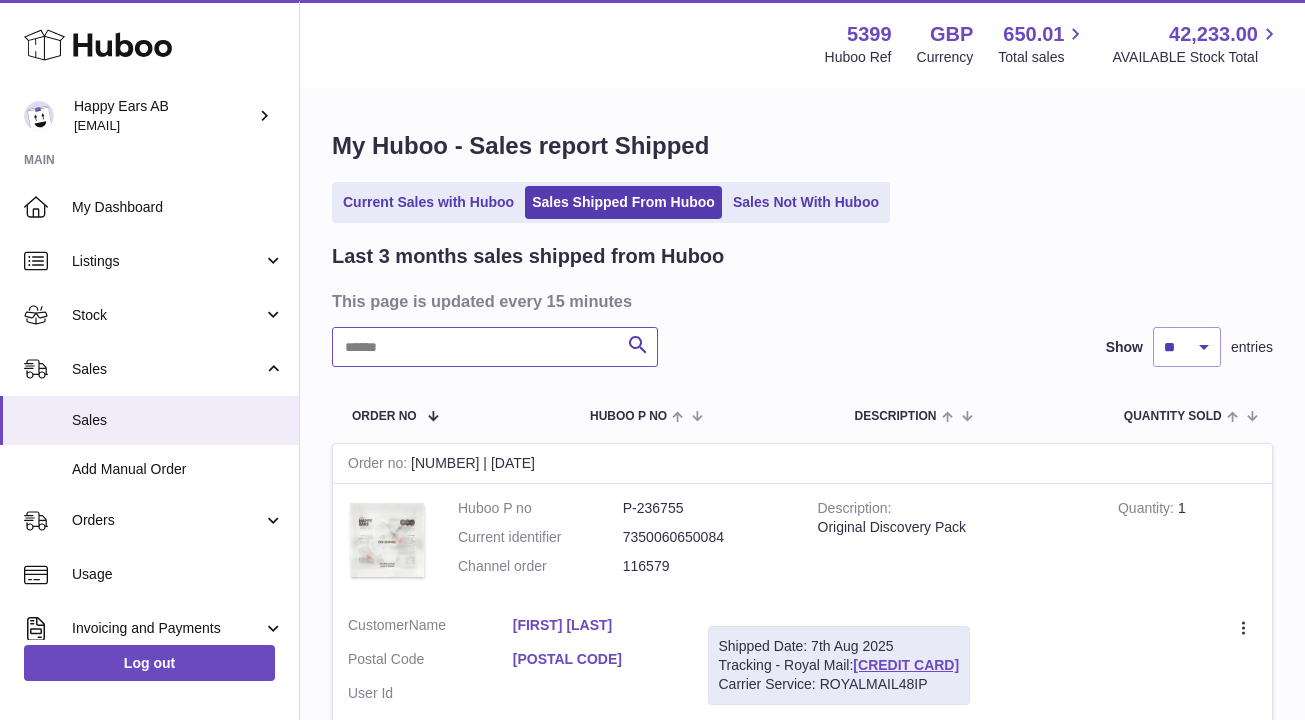 click at bounding box center [495, 347] 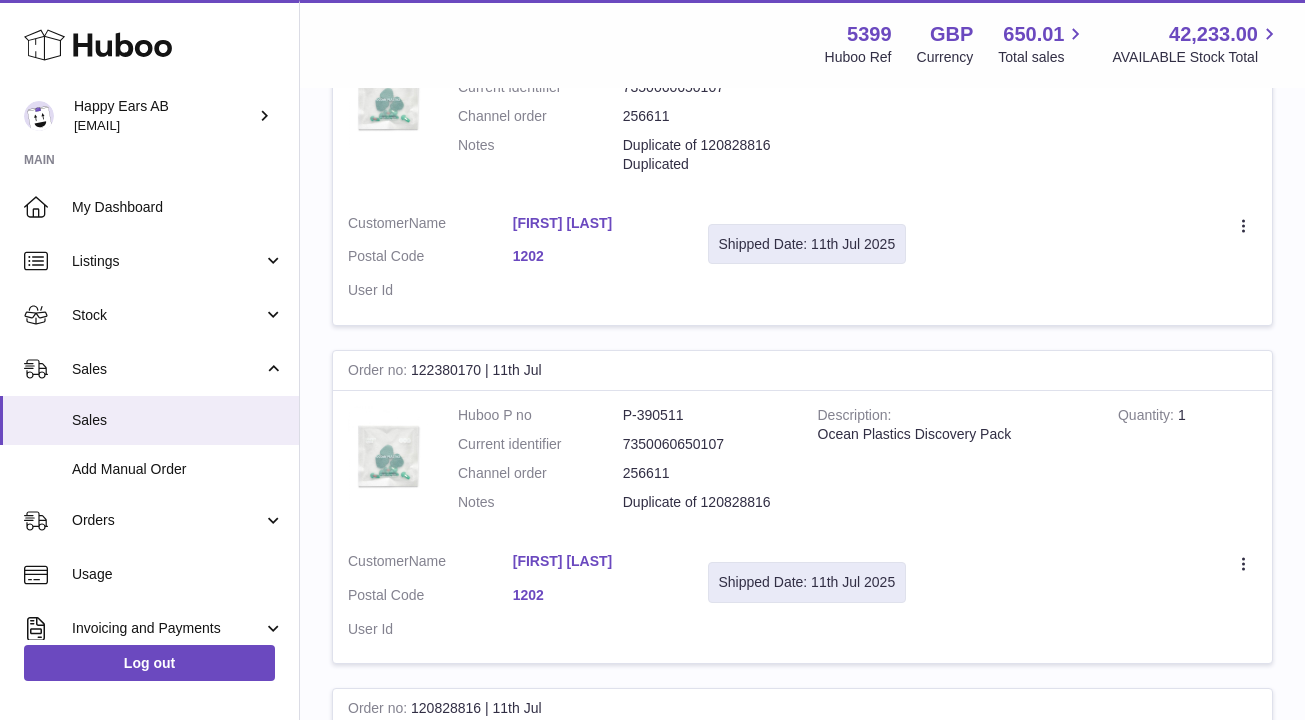 scroll, scrollTop: 445, scrollLeft: 0, axis: vertical 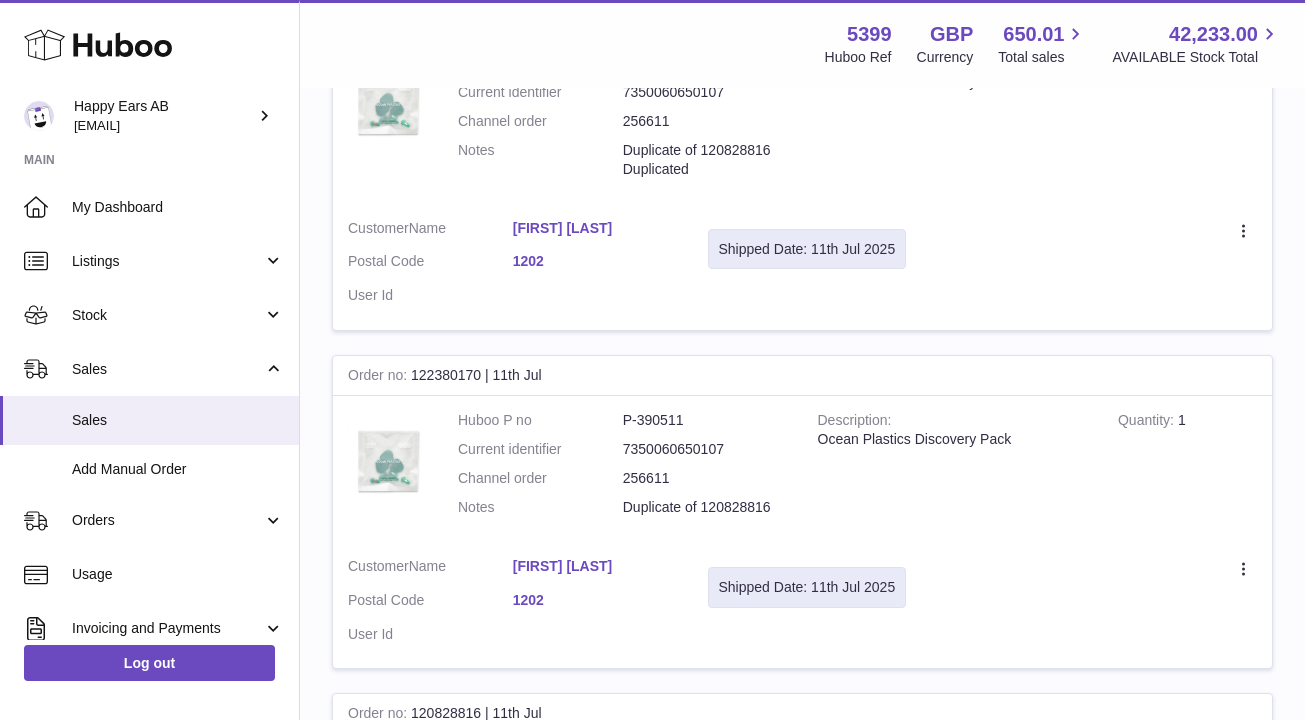 click on "Mattia Serra" at bounding box center [595, 228] 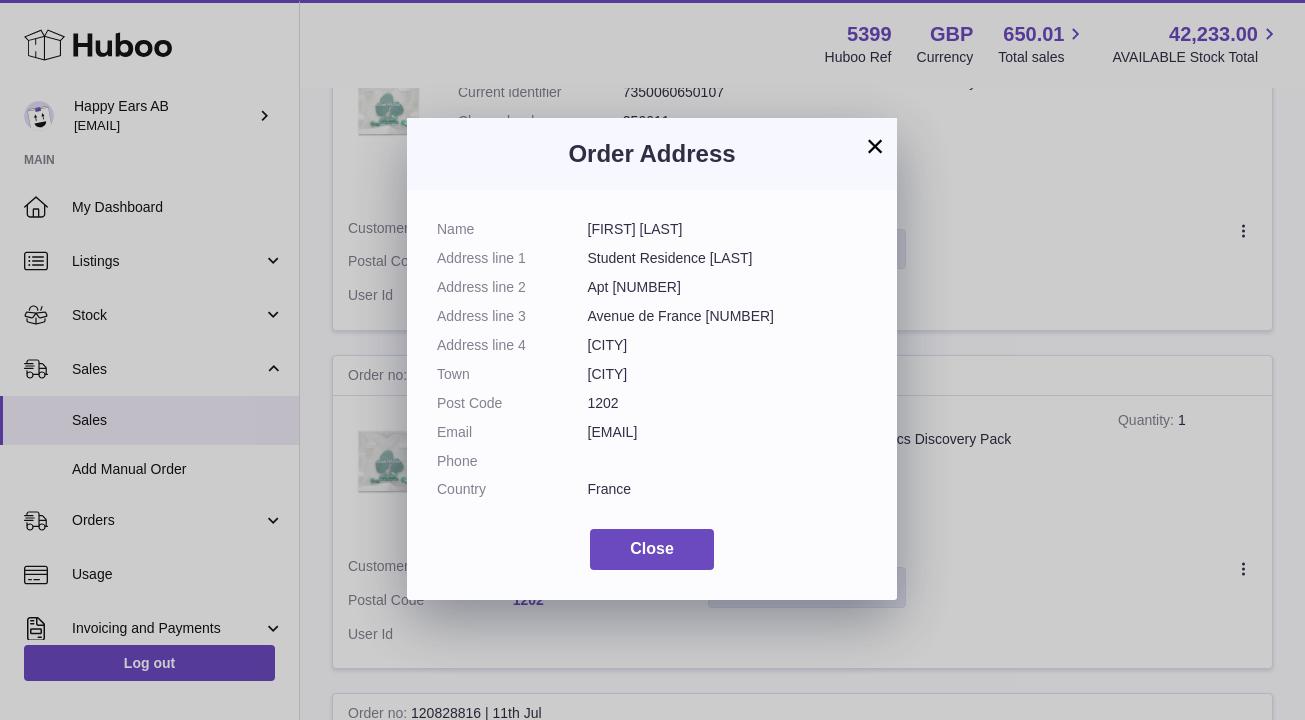 click on "×" at bounding box center [875, 146] 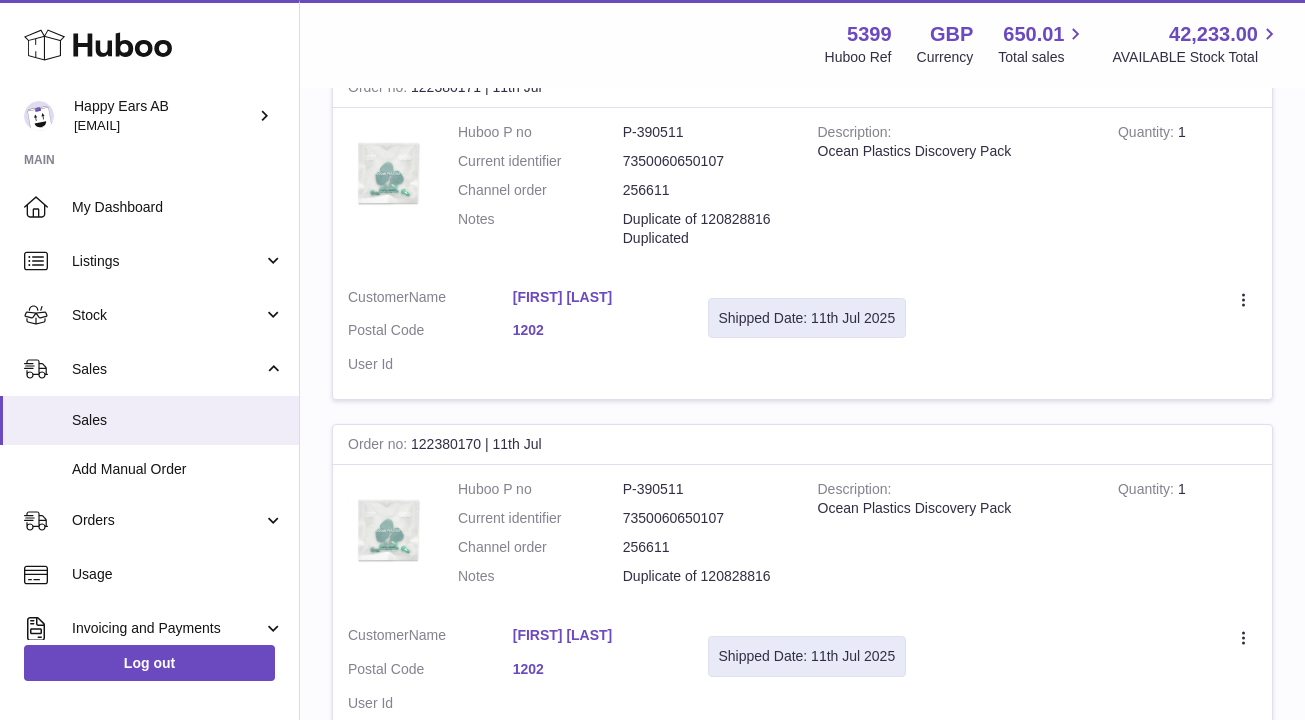 scroll, scrollTop: 371, scrollLeft: 0, axis: vertical 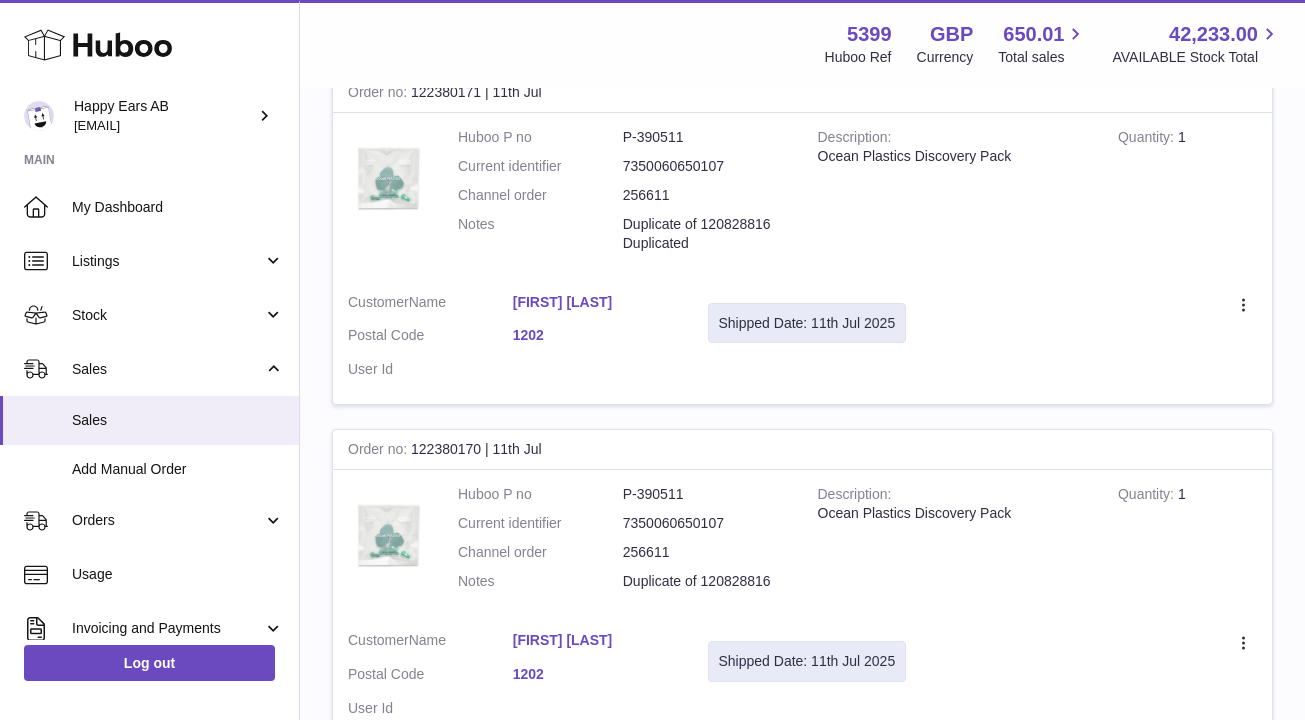 click on "Mattia Serra" at bounding box center (595, 302) 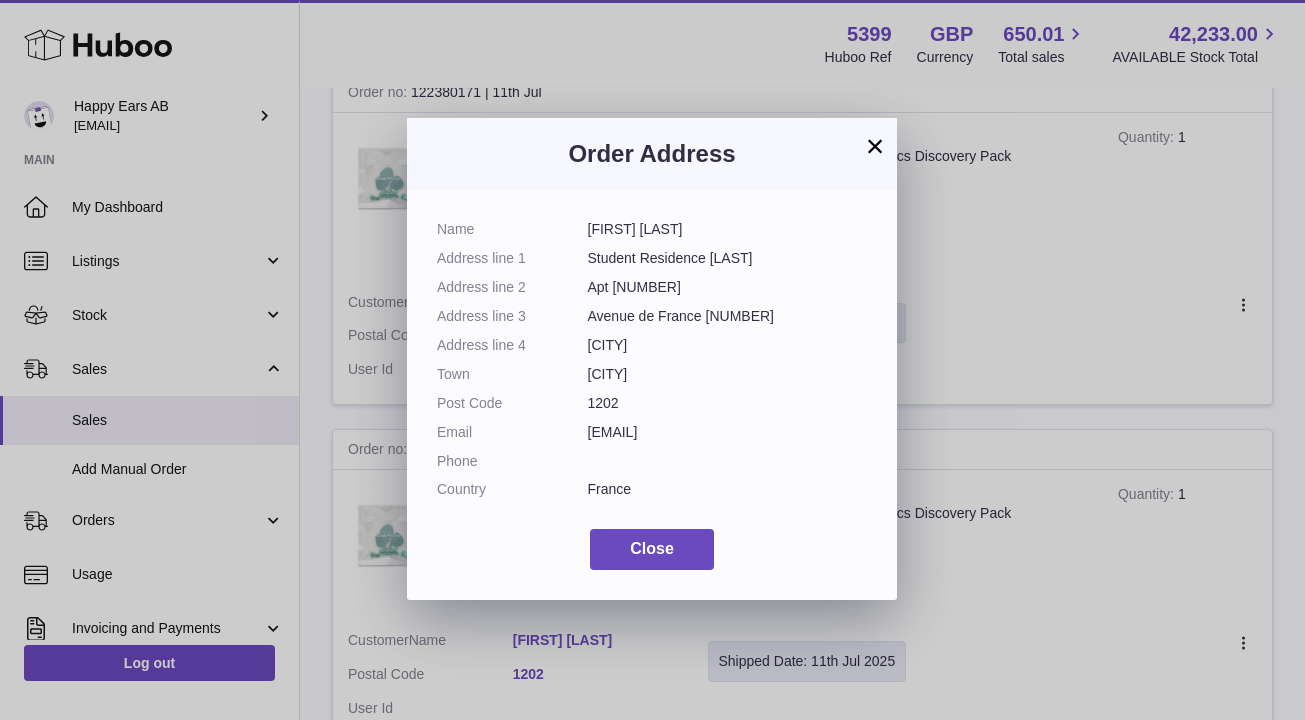 click on "×" at bounding box center [875, 146] 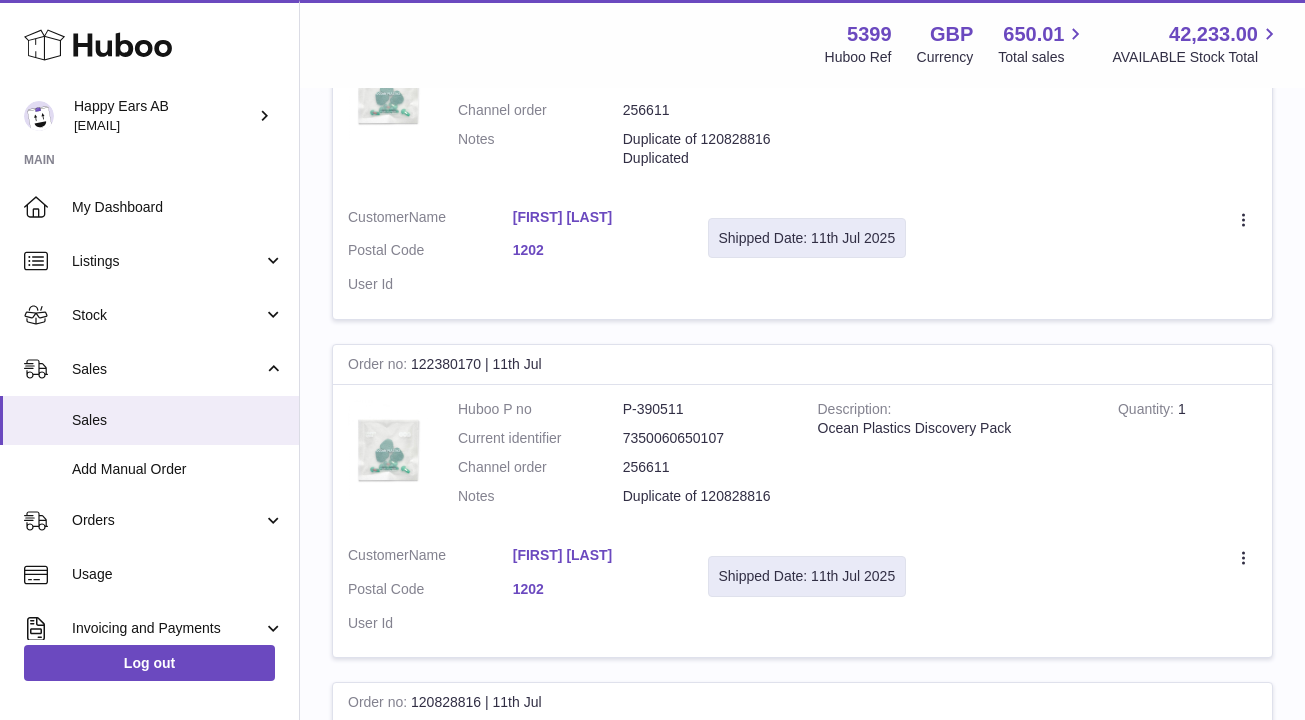 scroll, scrollTop: 520, scrollLeft: 0, axis: vertical 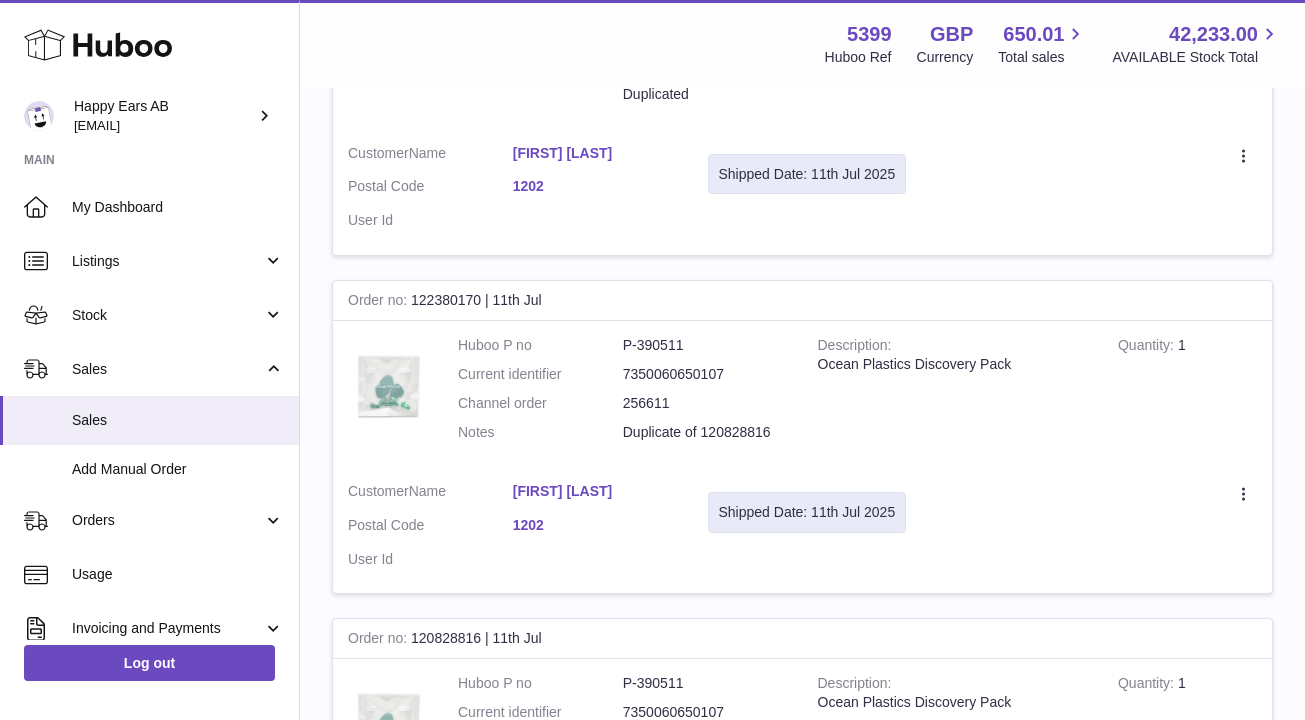 click on "[FIRST] [LAST]" at bounding box center (595, 491) 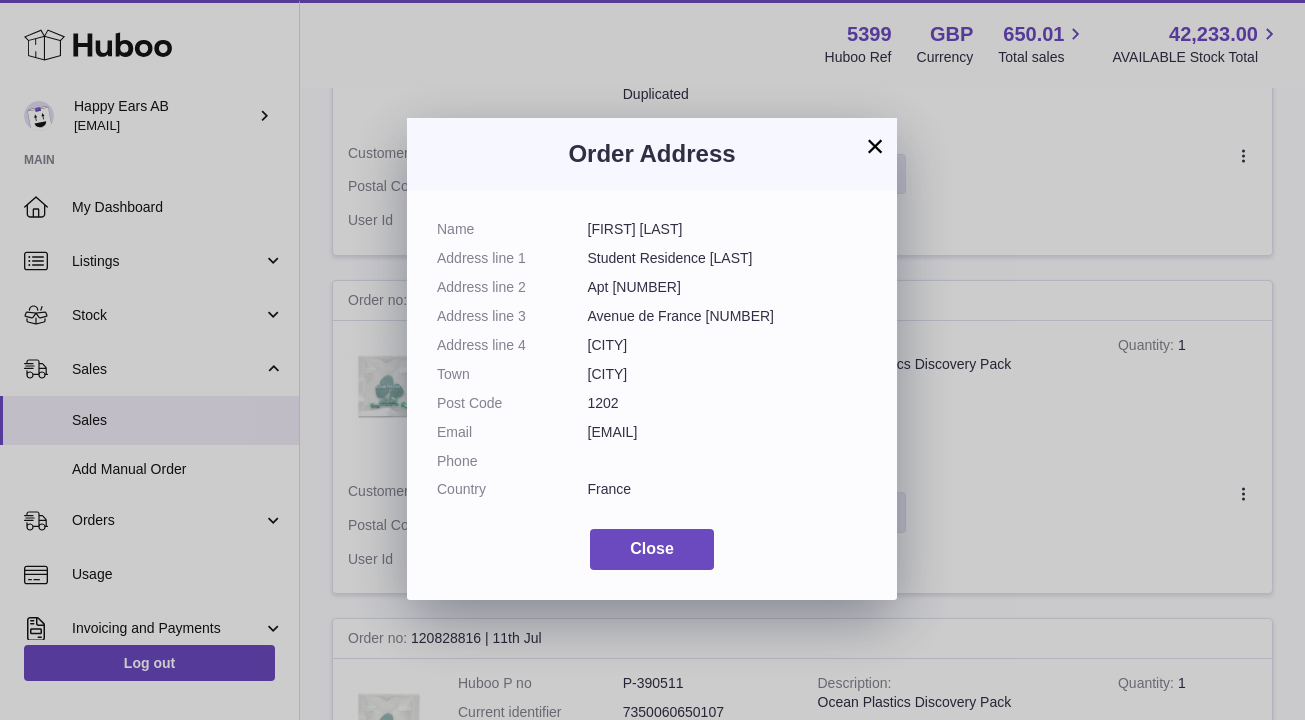 click on "×" at bounding box center [875, 146] 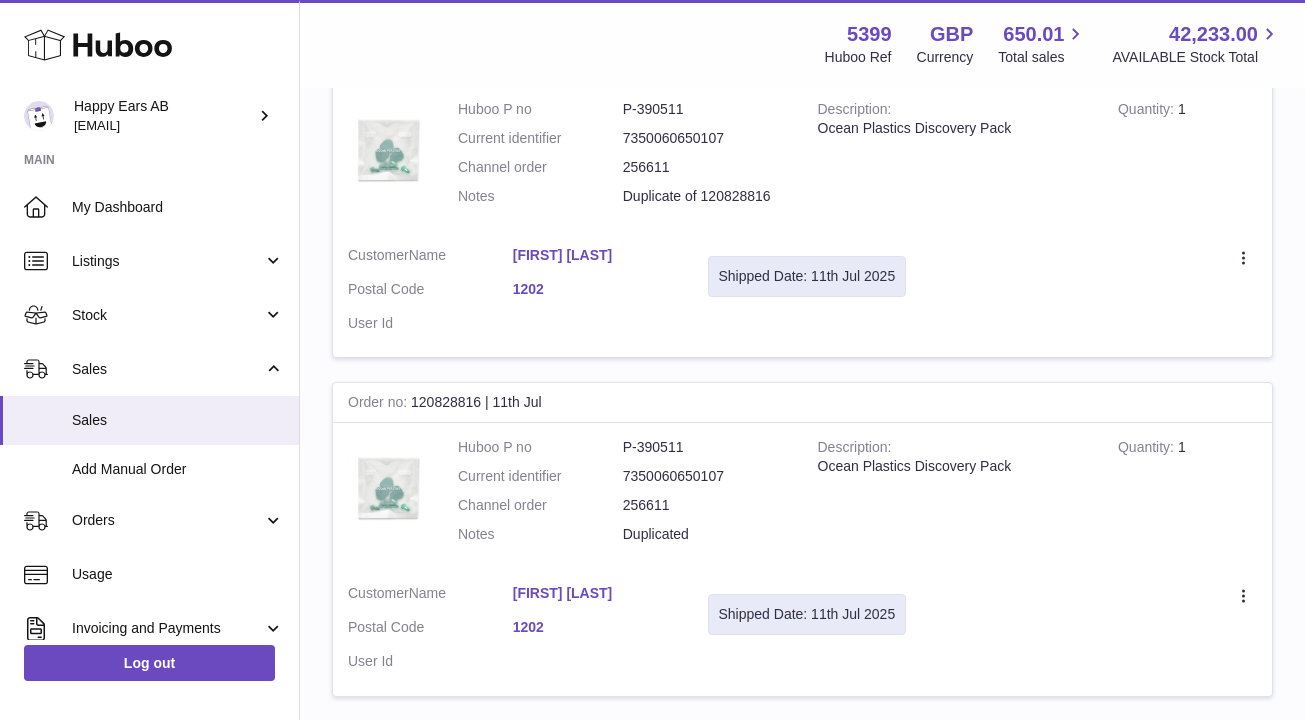 scroll, scrollTop: 817, scrollLeft: 0, axis: vertical 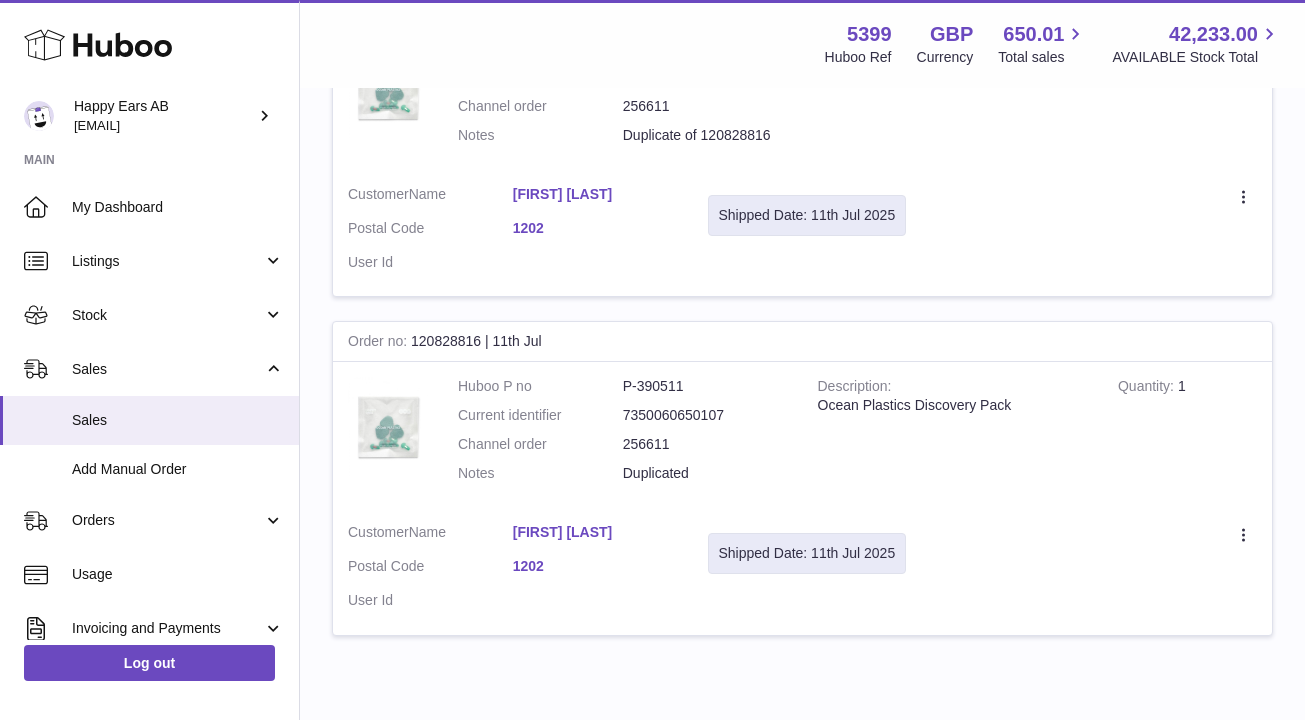 click on "[FIRST] [LAST]" at bounding box center (595, 532) 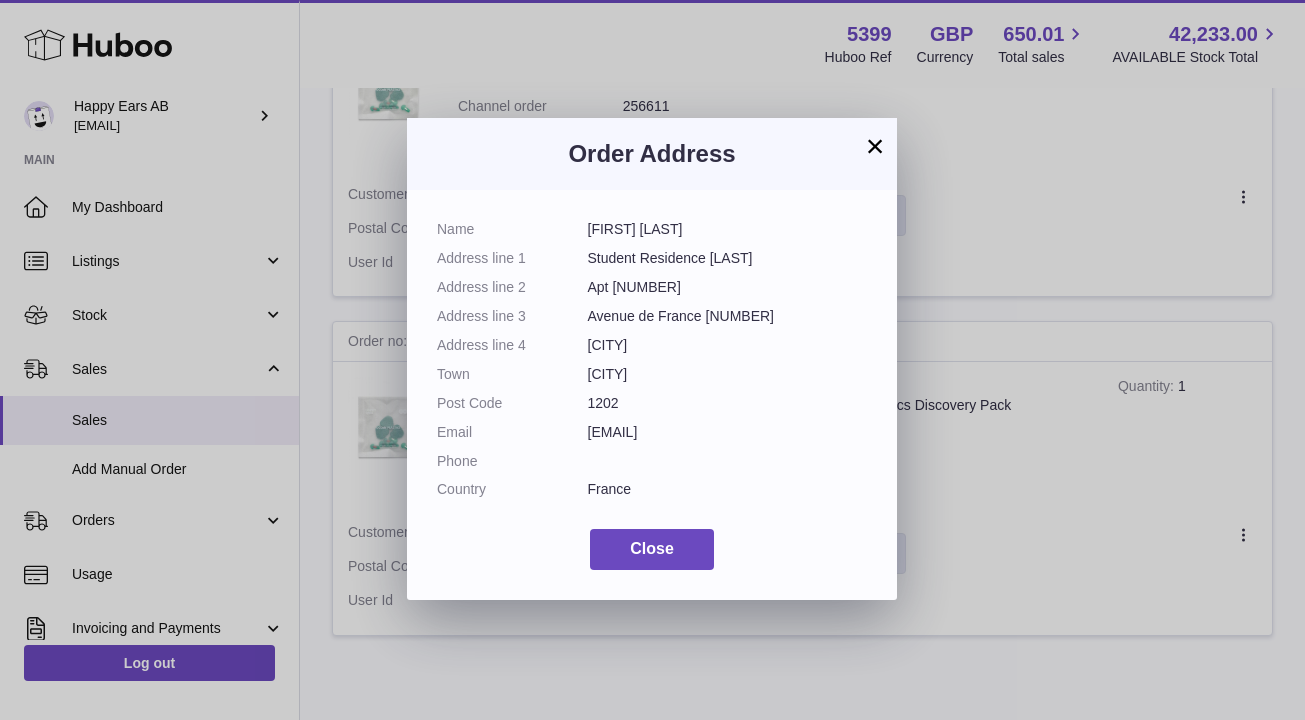 click on "×" at bounding box center (875, 146) 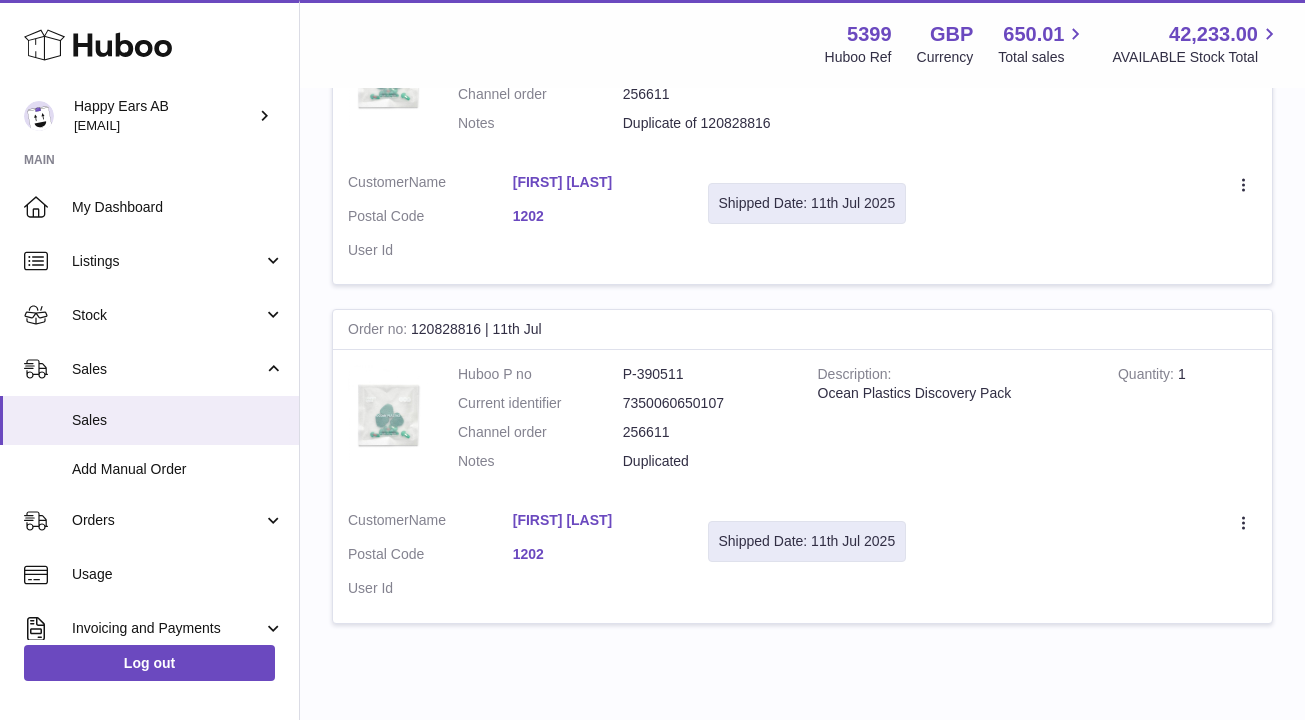 scroll, scrollTop: 914, scrollLeft: 0, axis: vertical 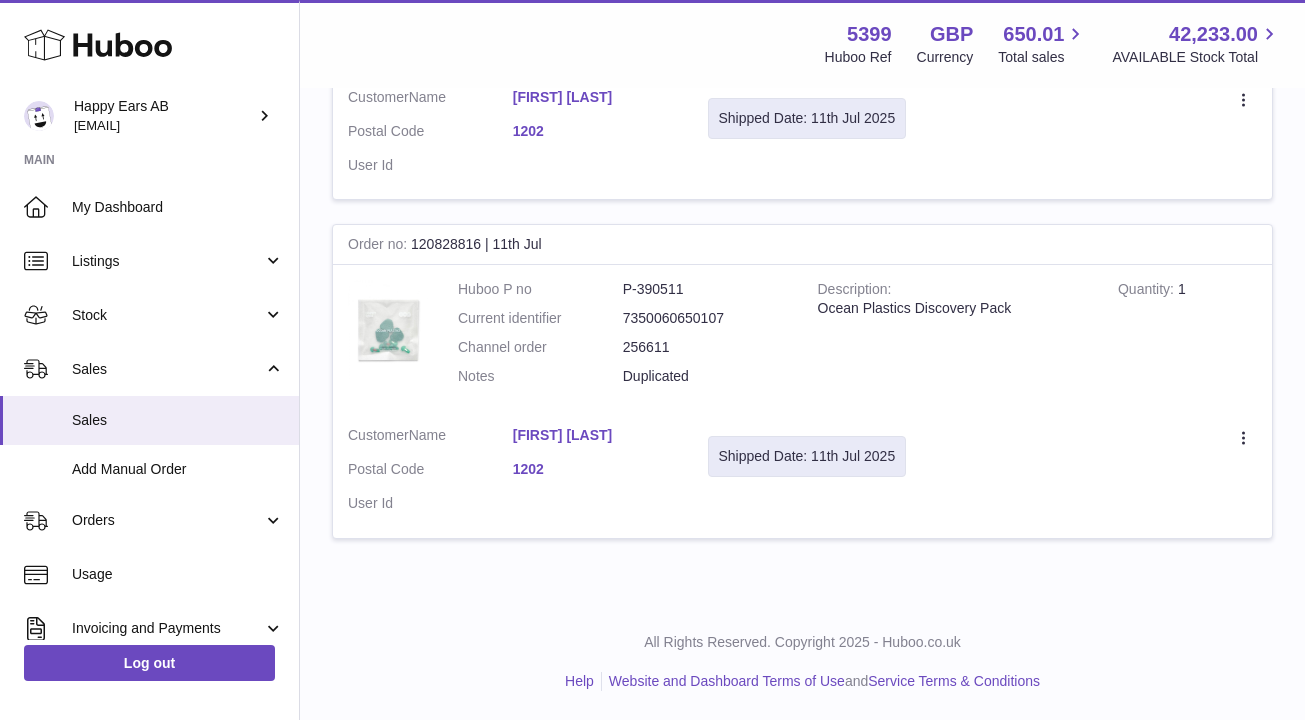 click on "[FIRST] [LAST]" at bounding box center [595, 435] 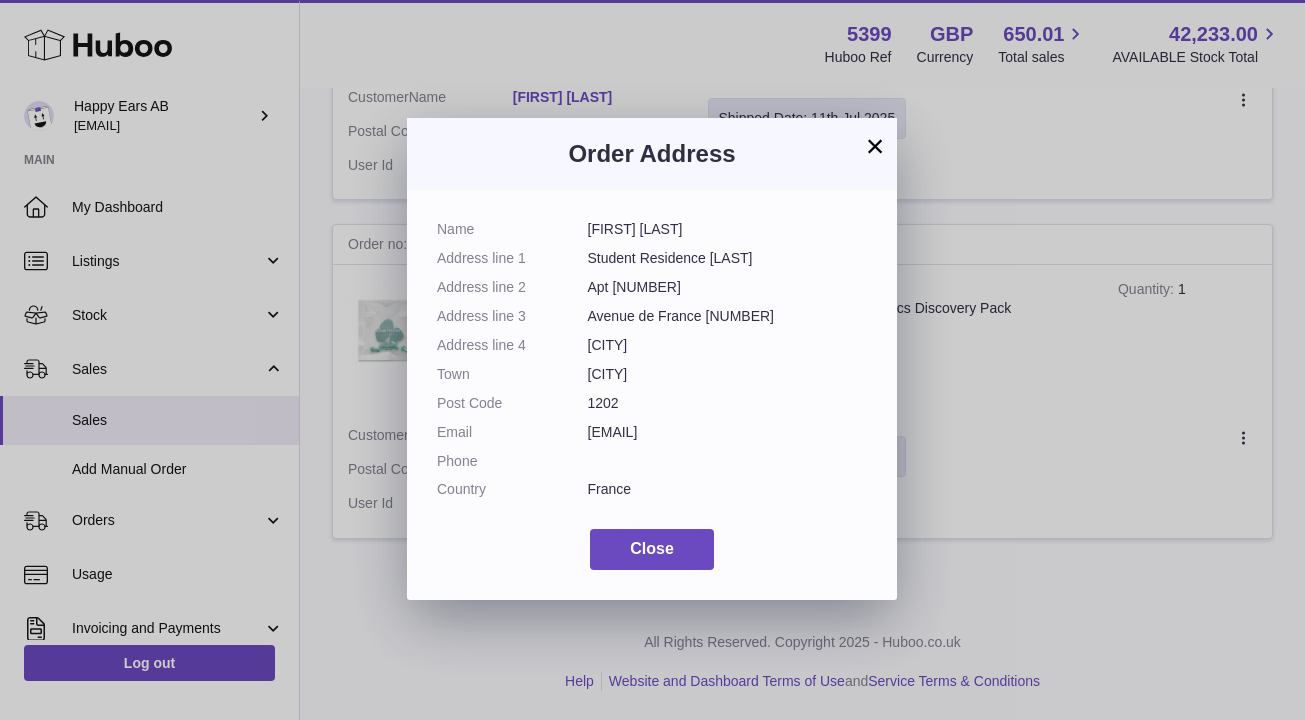 click on "×" at bounding box center [875, 146] 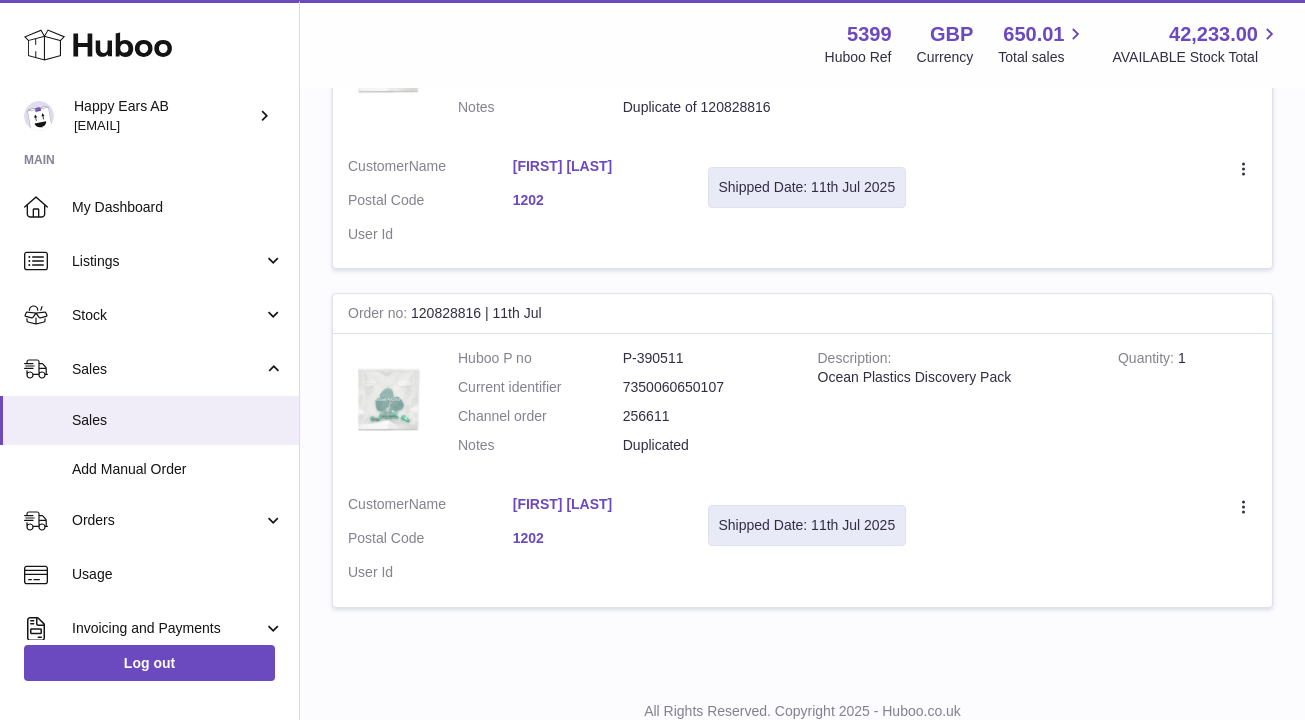 scroll, scrollTop: 770, scrollLeft: 0, axis: vertical 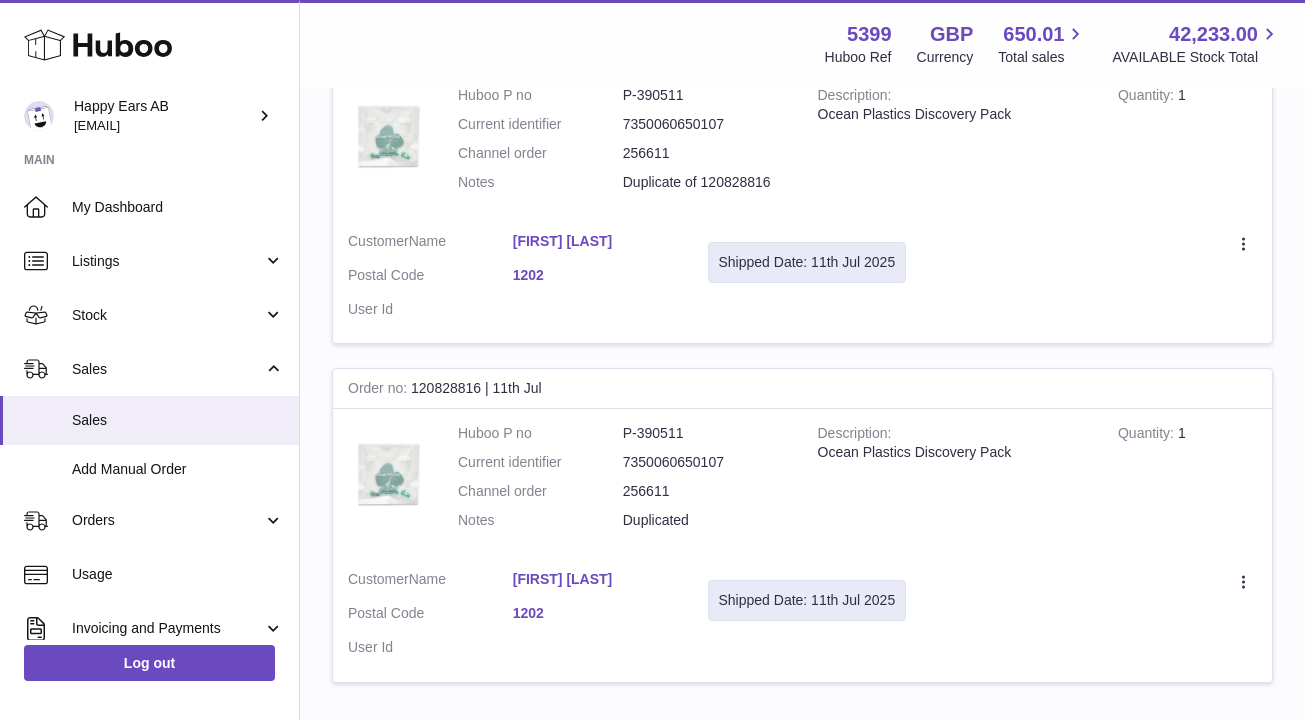 click on "[FIRST] [LAST]" at bounding box center (595, 241) 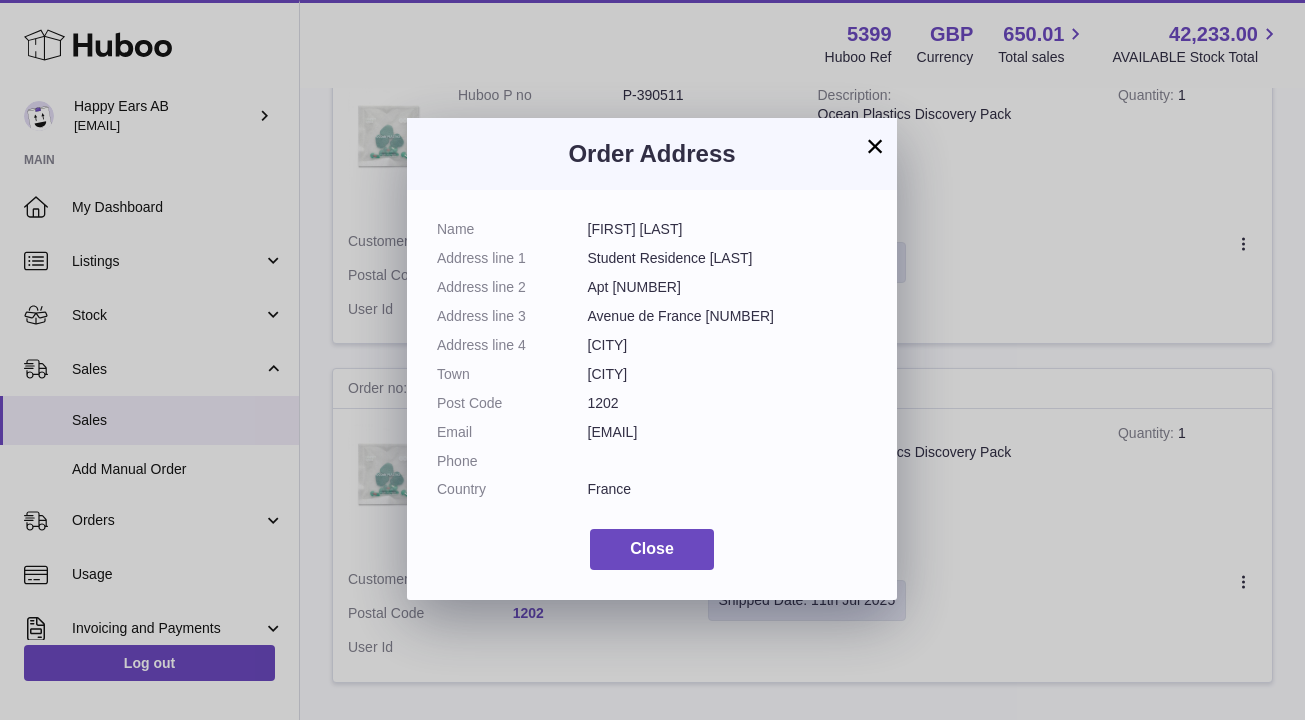 click on "×" at bounding box center (875, 146) 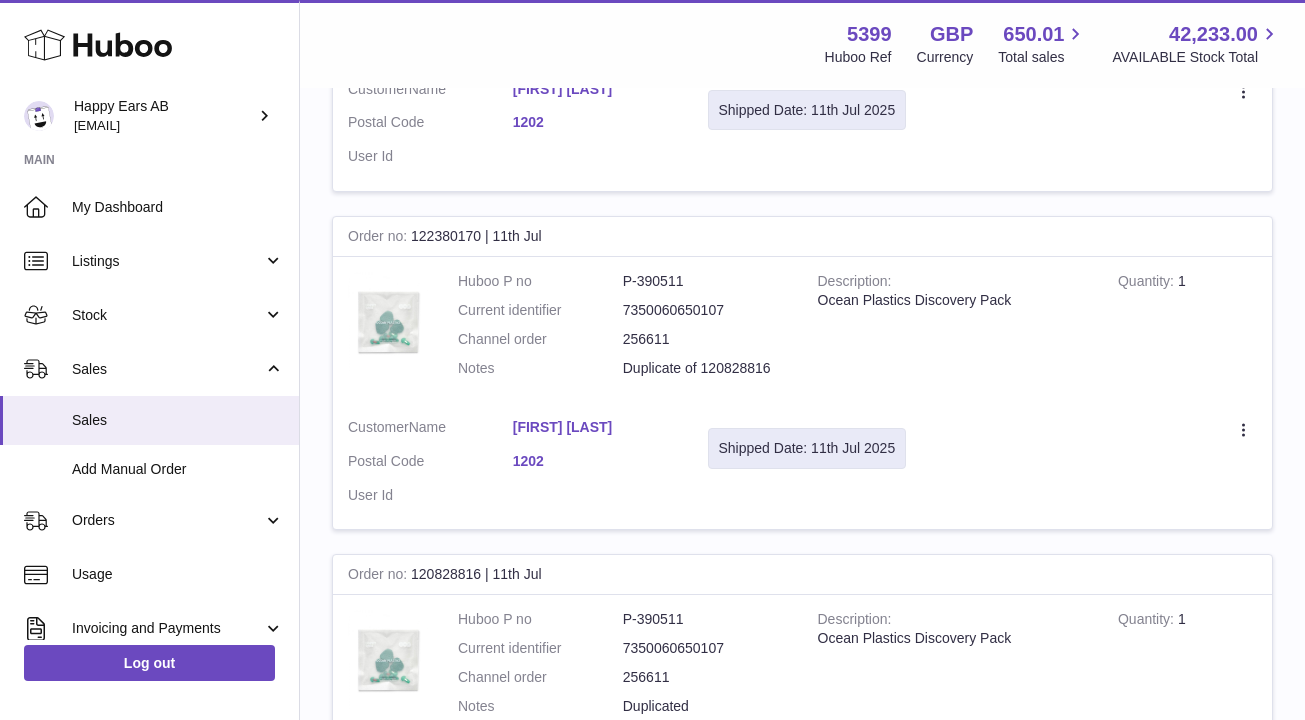 scroll, scrollTop: 485, scrollLeft: 0, axis: vertical 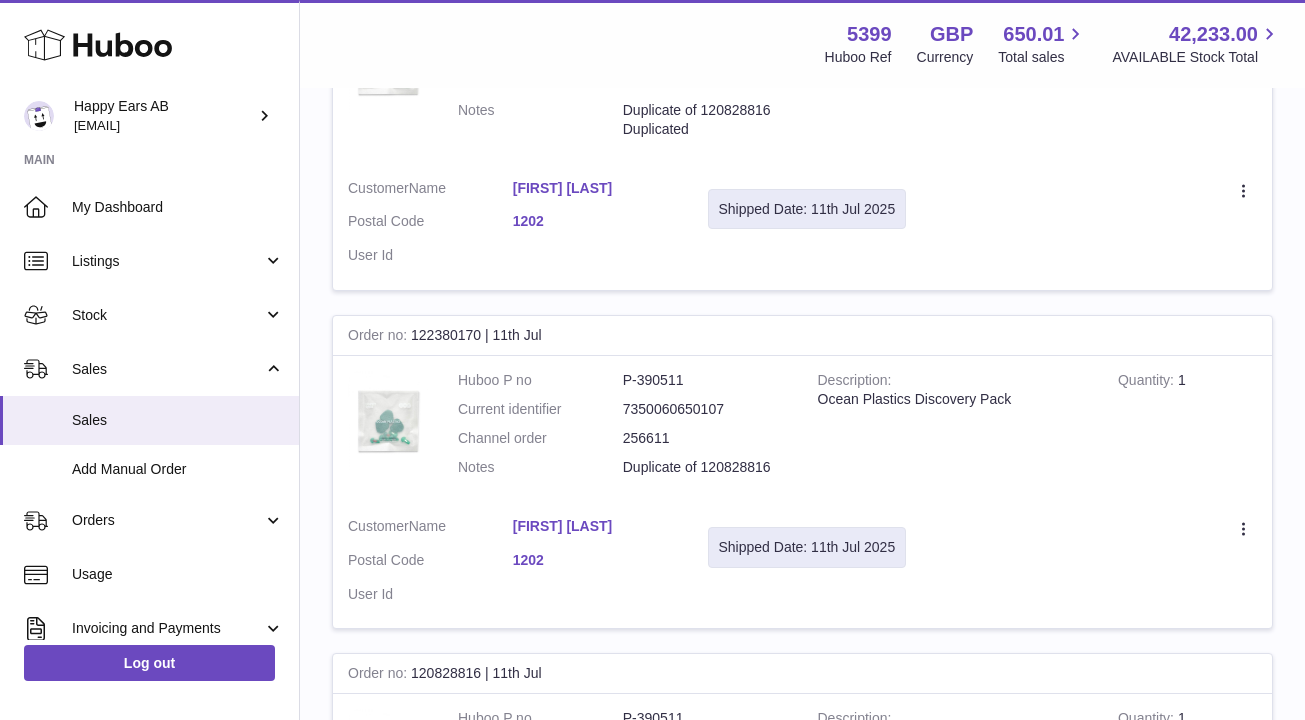 click on "[FIRST] [LAST]" at bounding box center [595, 188] 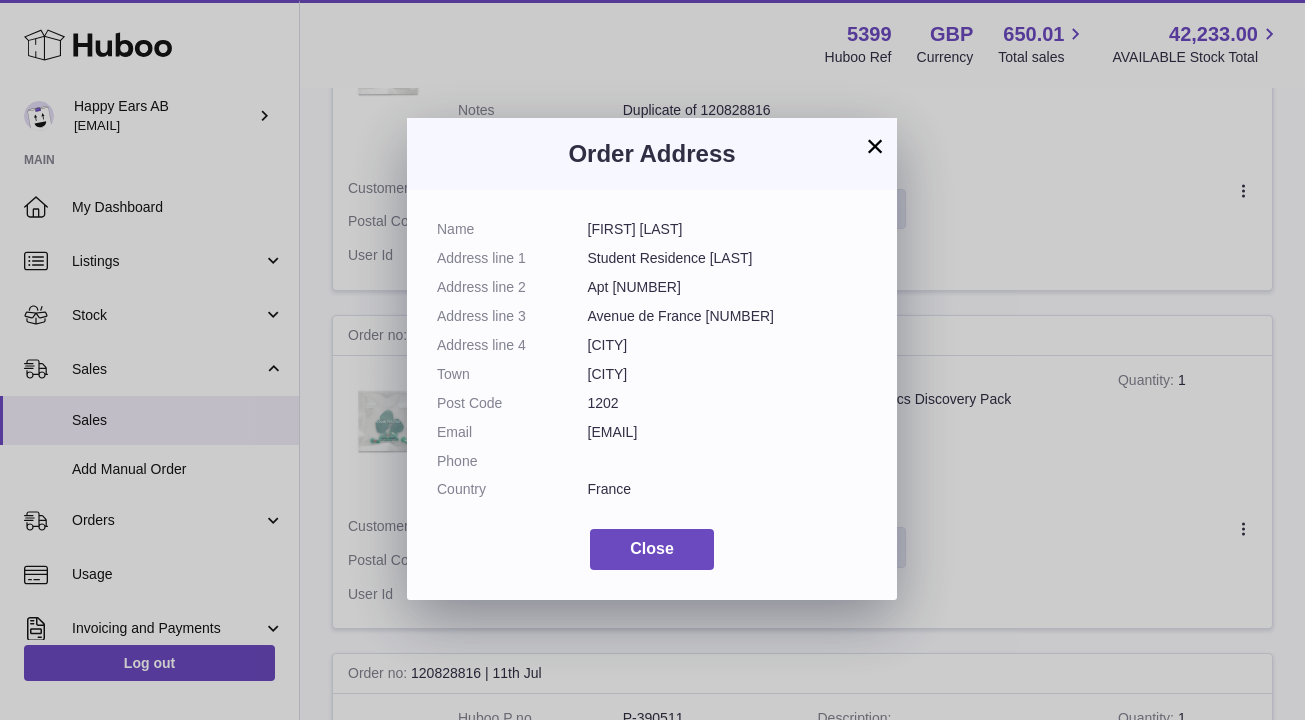 click on "×" at bounding box center [875, 146] 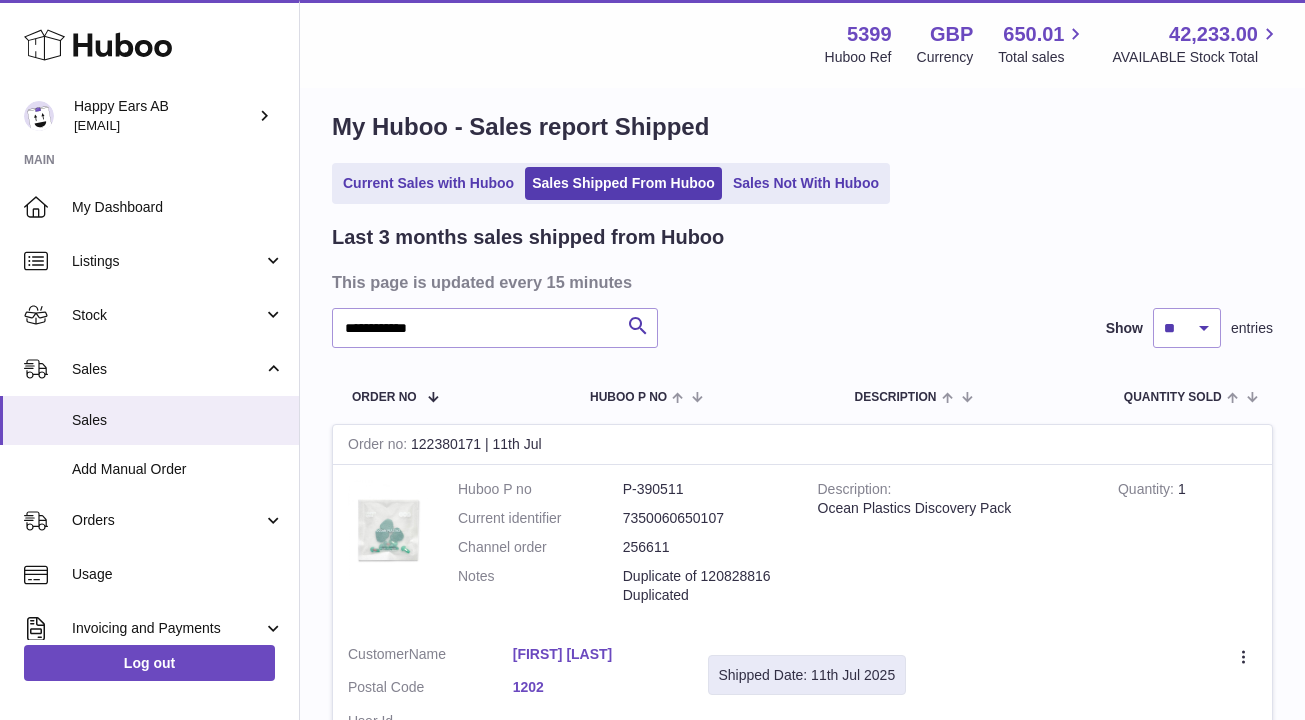 scroll, scrollTop: 0, scrollLeft: 0, axis: both 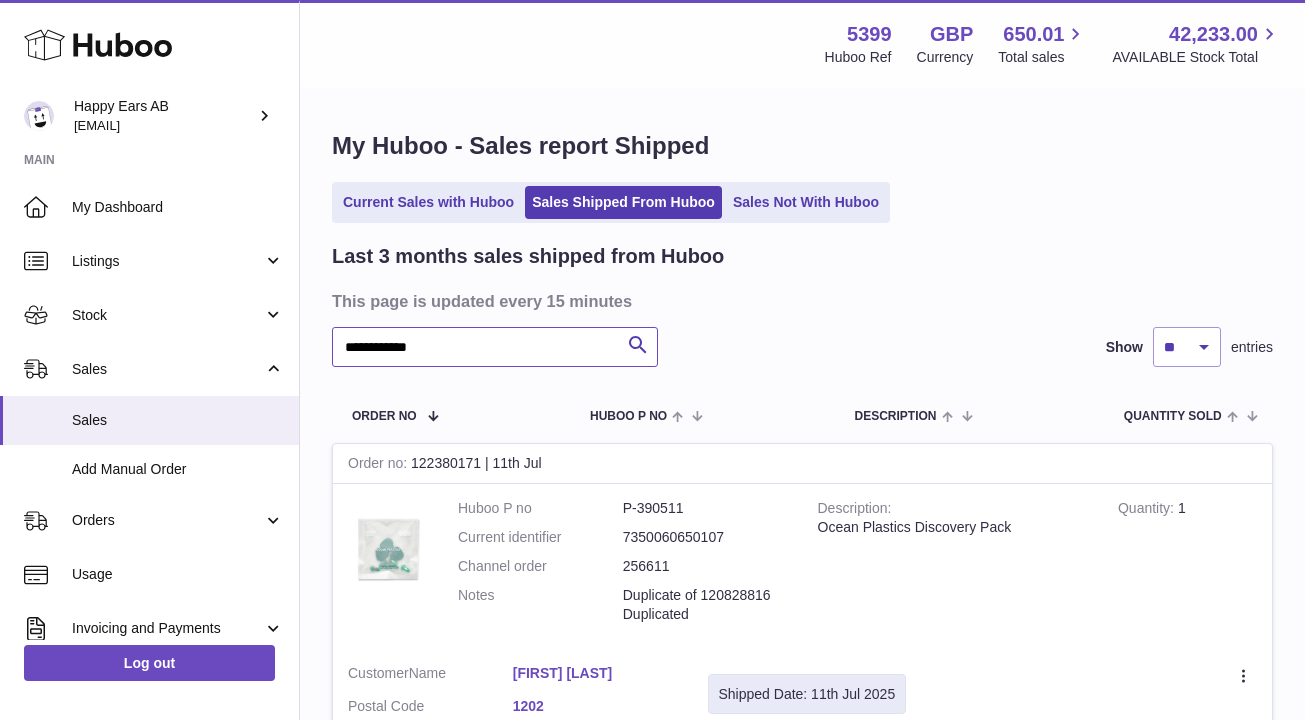 click on "**********" at bounding box center (495, 347) 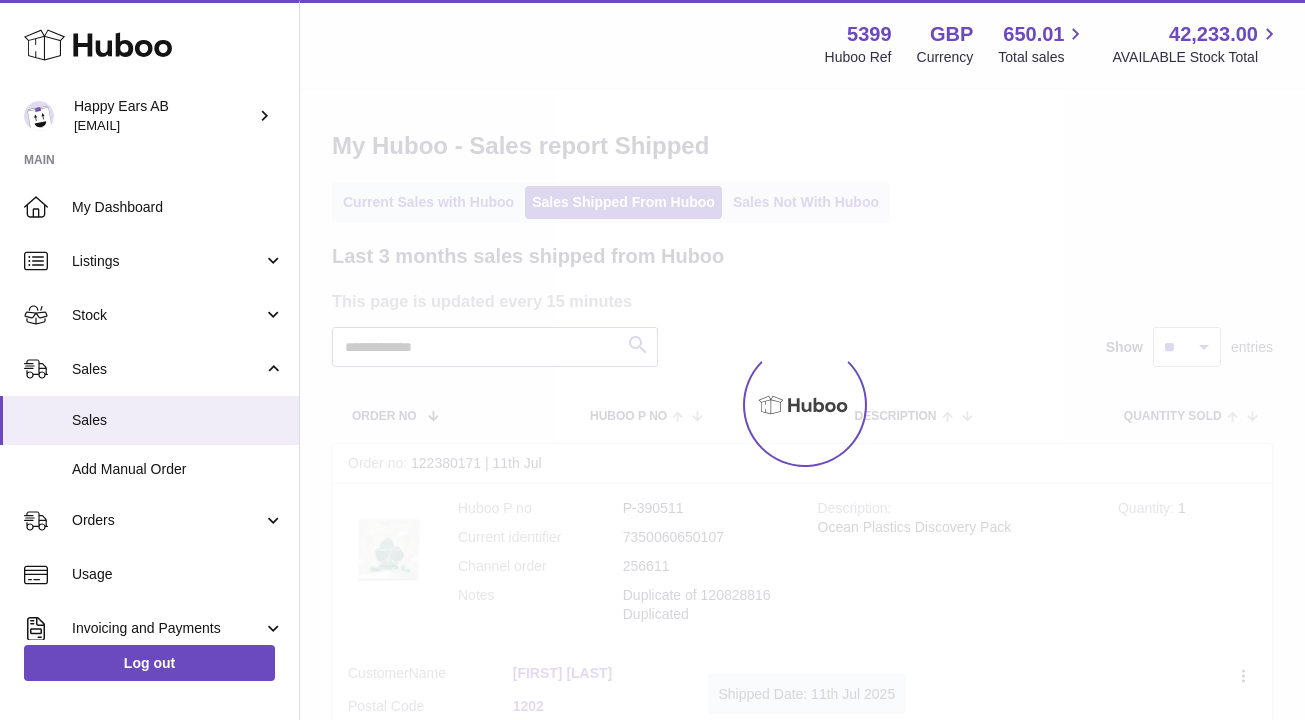 type on "**********" 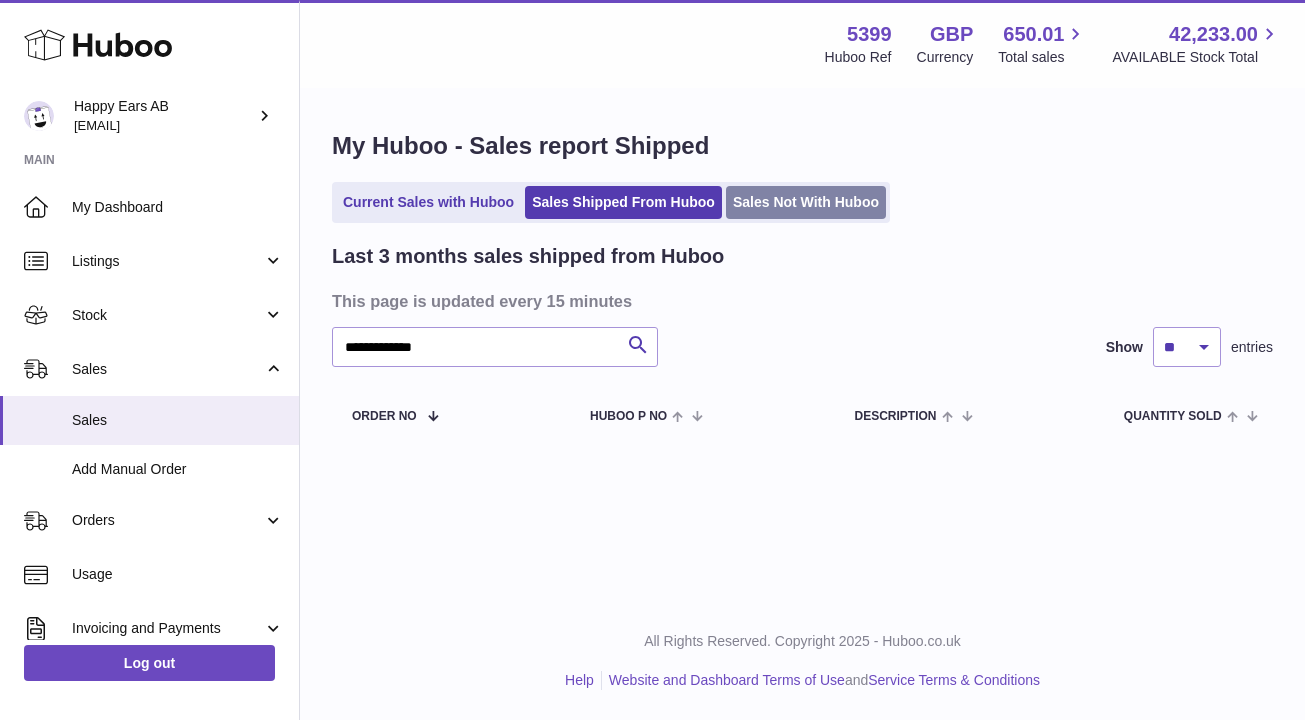 click on "Sales Not With Huboo" at bounding box center [806, 202] 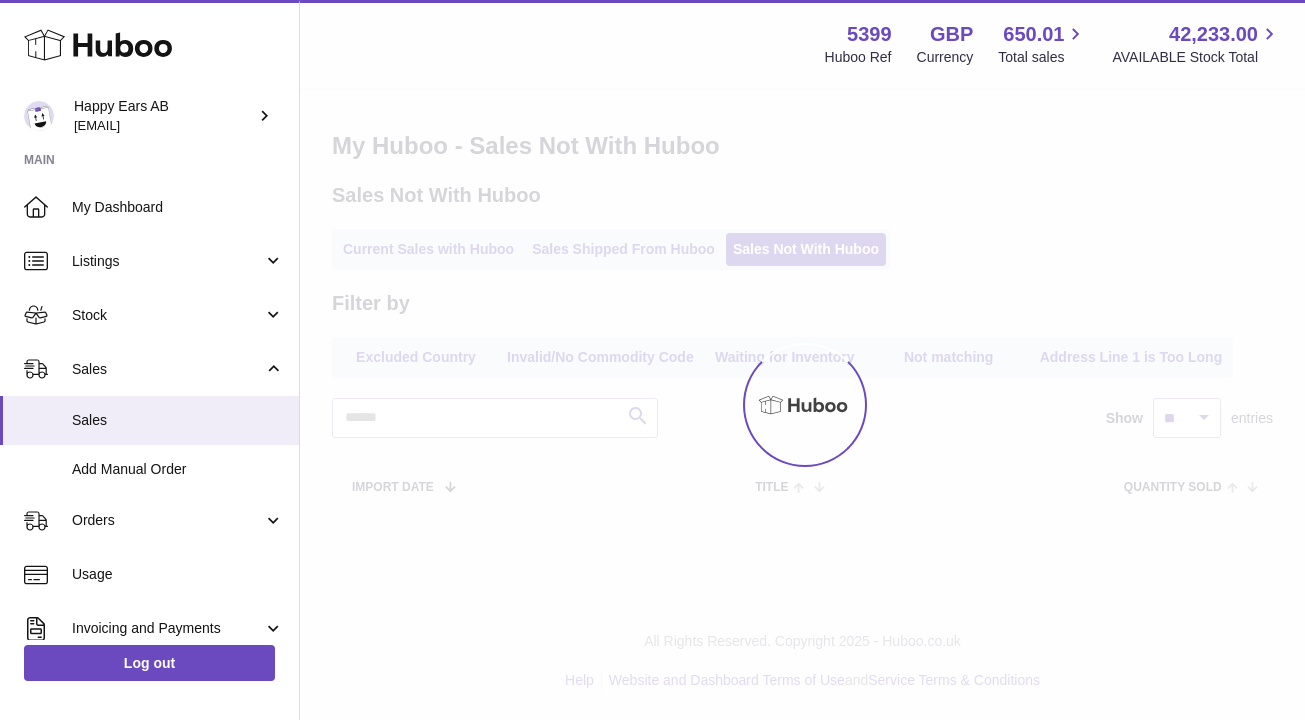 scroll, scrollTop: 0, scrollLeft: 0, axis: both 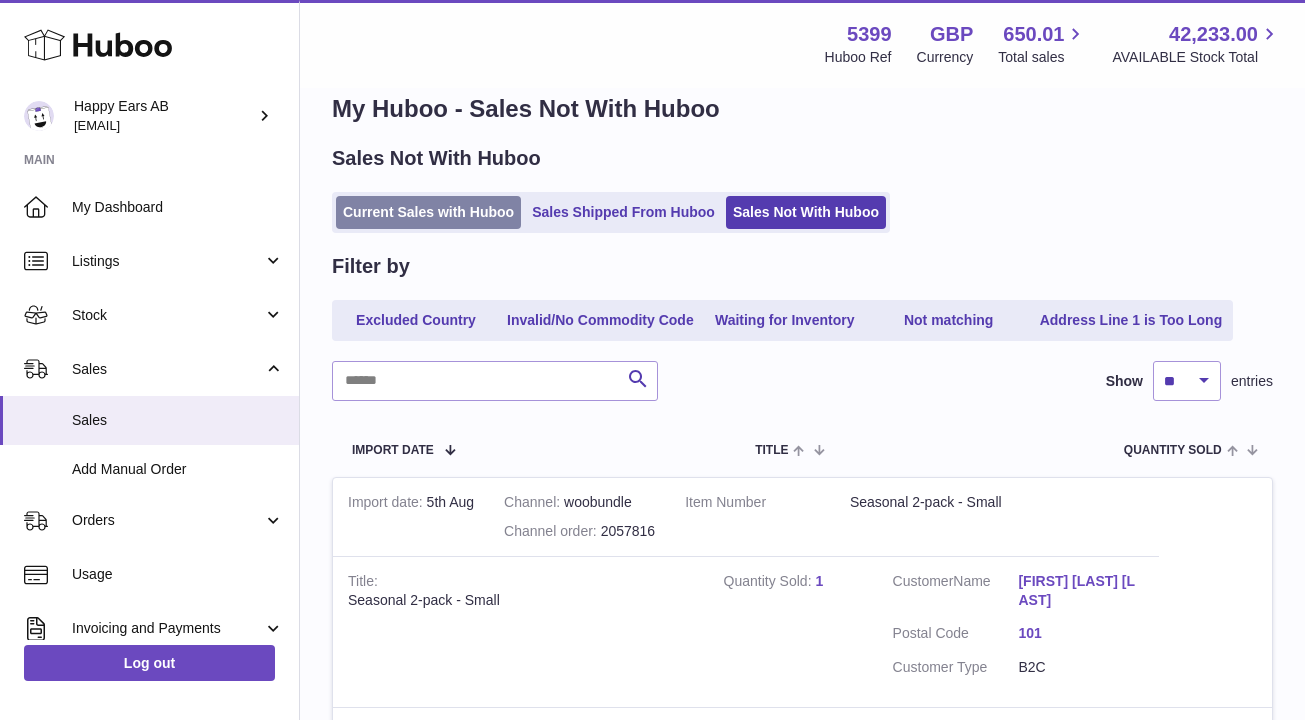 click on "Current Sales with Huboo" at bounding box center [428, 212] 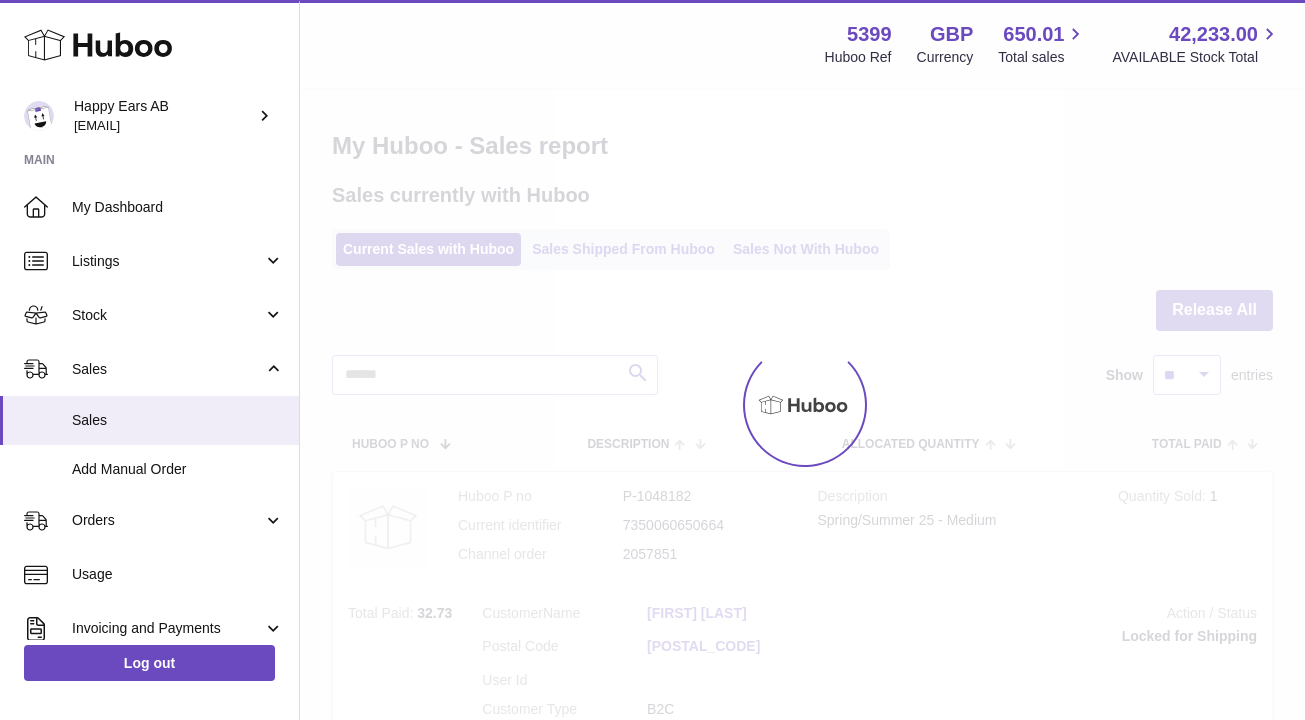 scroll, scrollTop: 0, scrollLeft: 0, axis: both 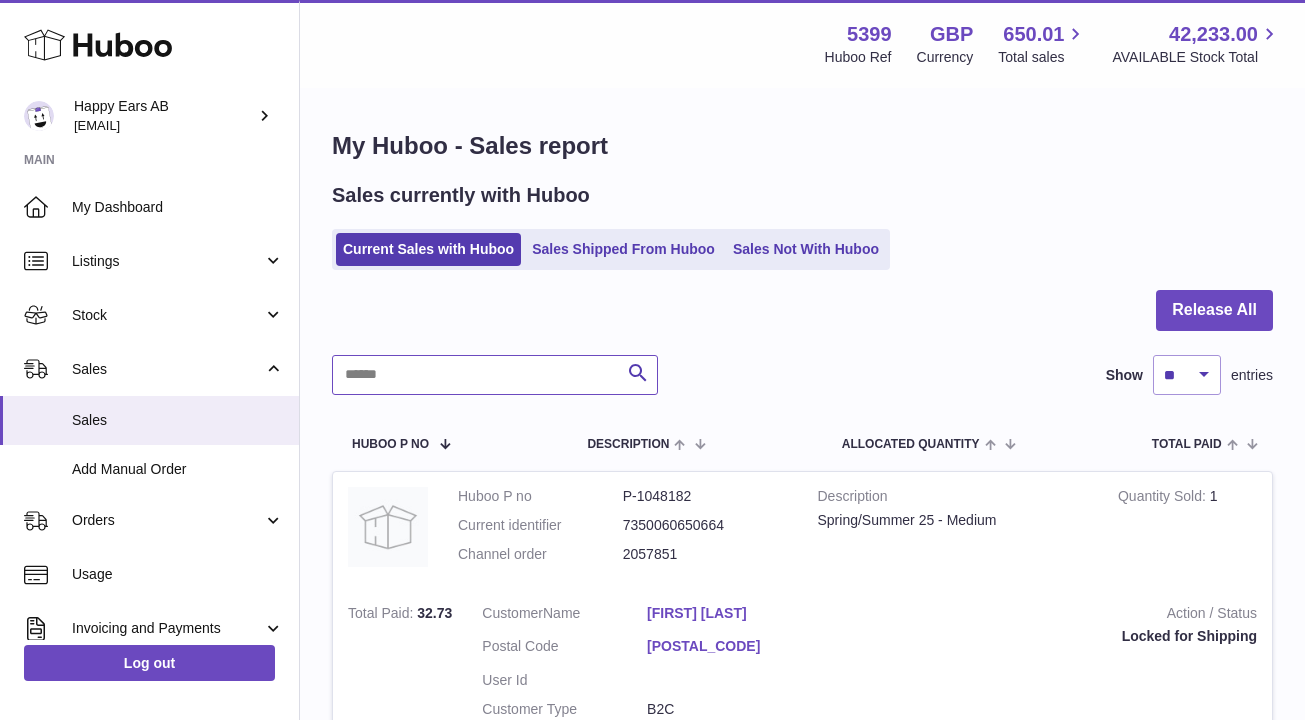 click at bounding box center [495, 375] 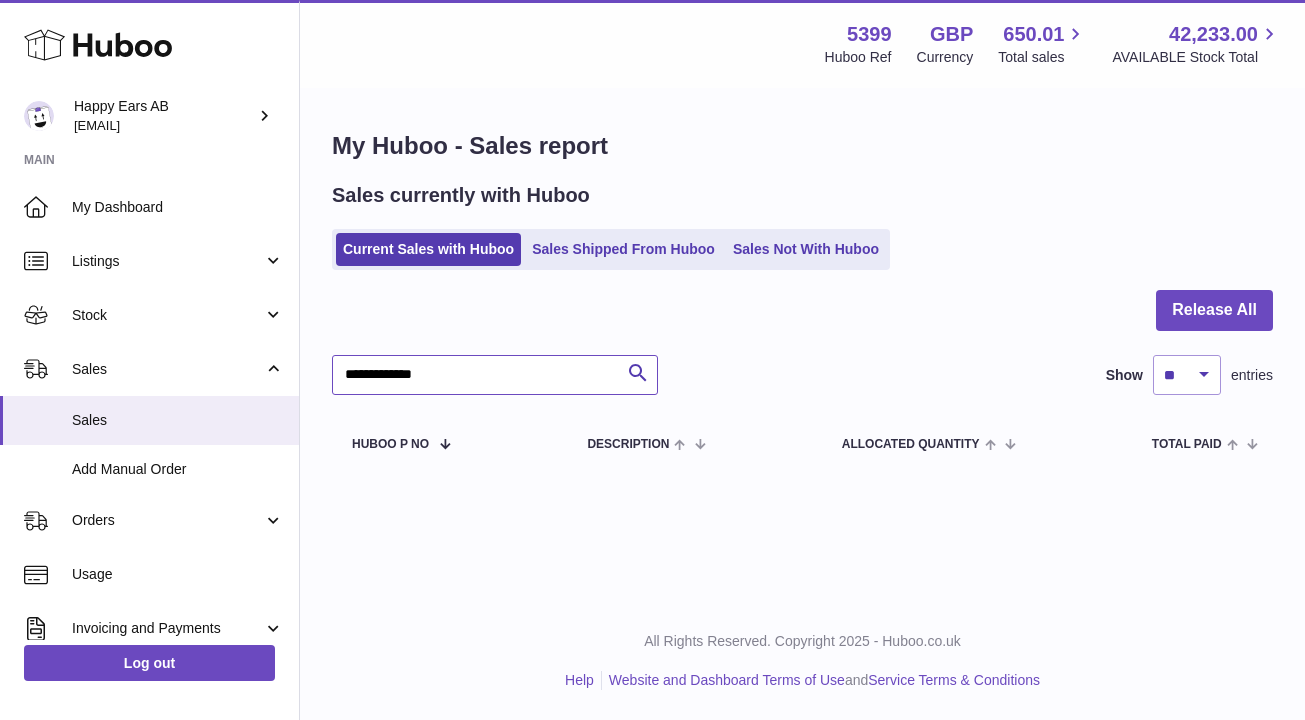 click on "**********" at bounding box center (495, 375) 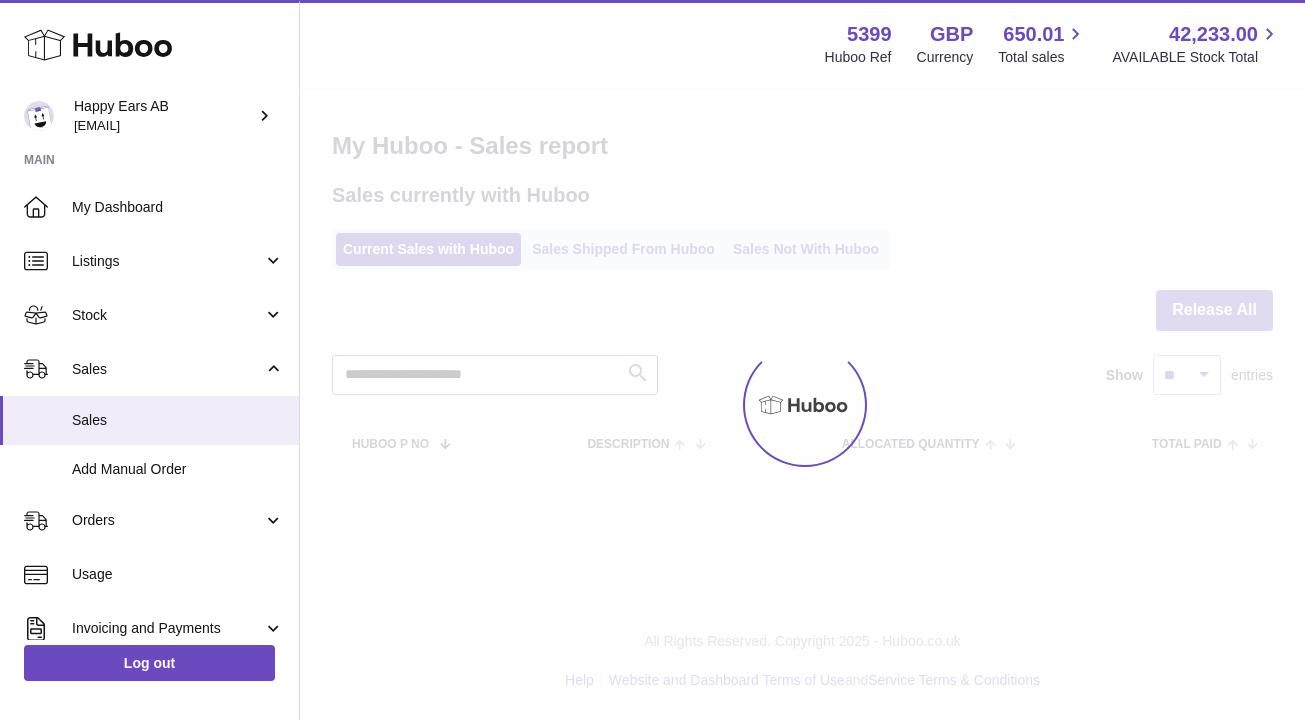 type on "**********" 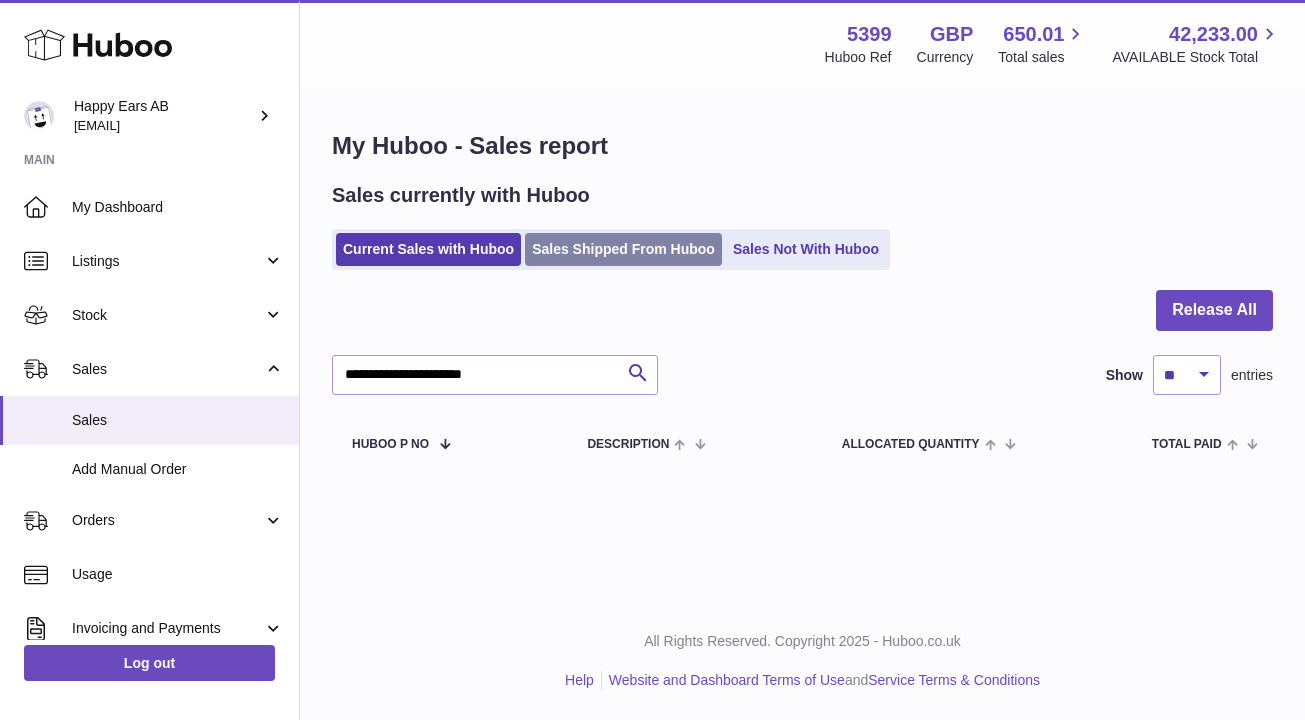 click on "Sales Shipped From Huboo" at bounding box center [623, 249] 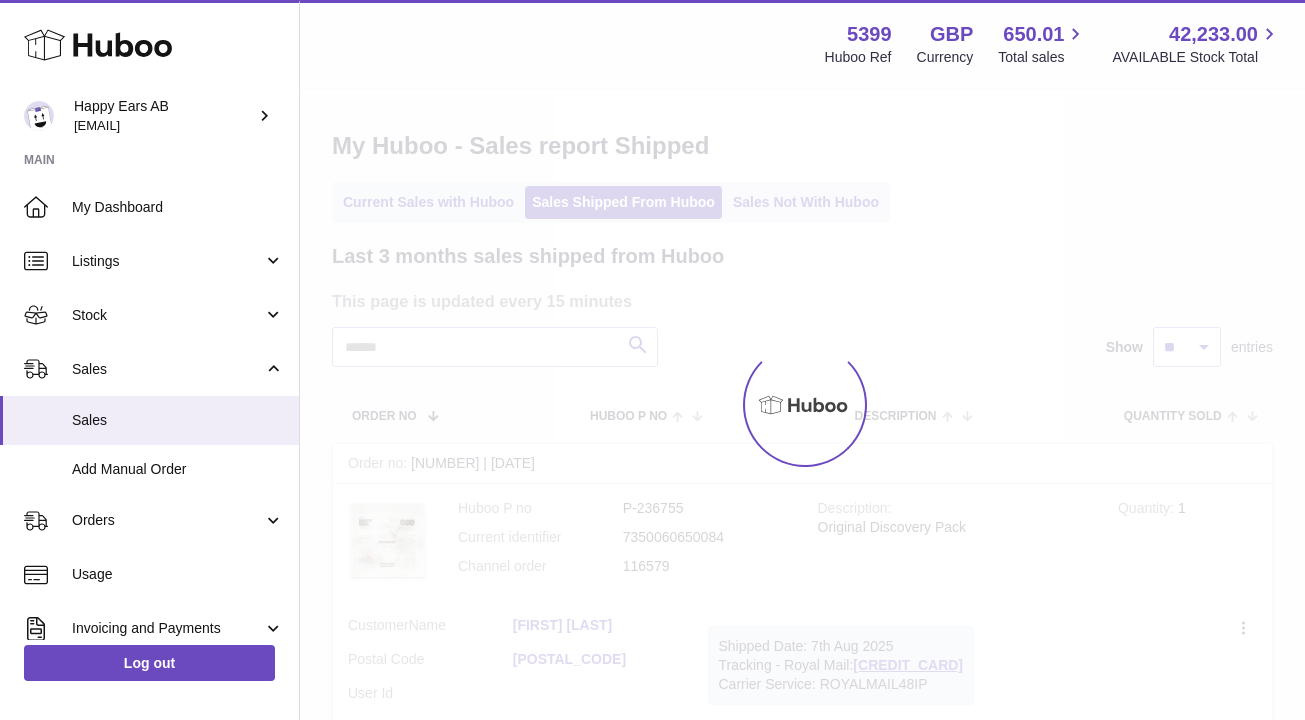 scroll, scrollTop: 0, scrollLeft: 0, axis: both 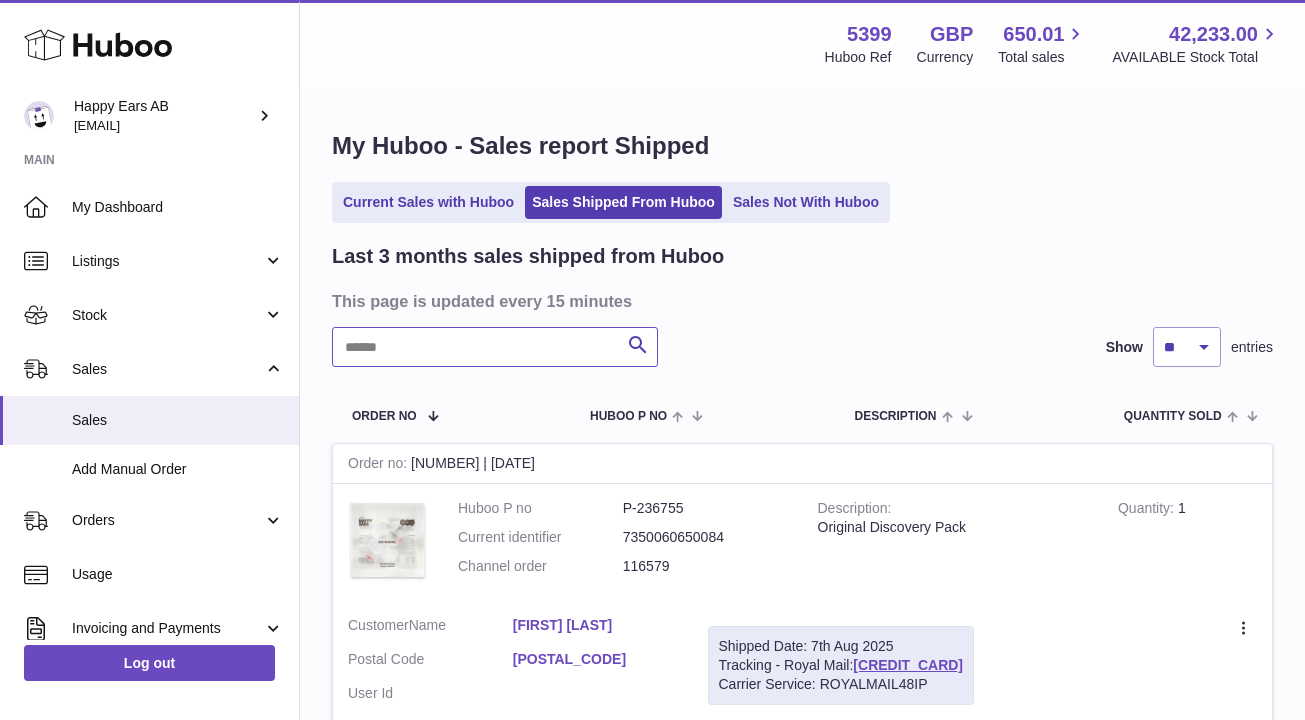 click at bounding box center (495, 347) 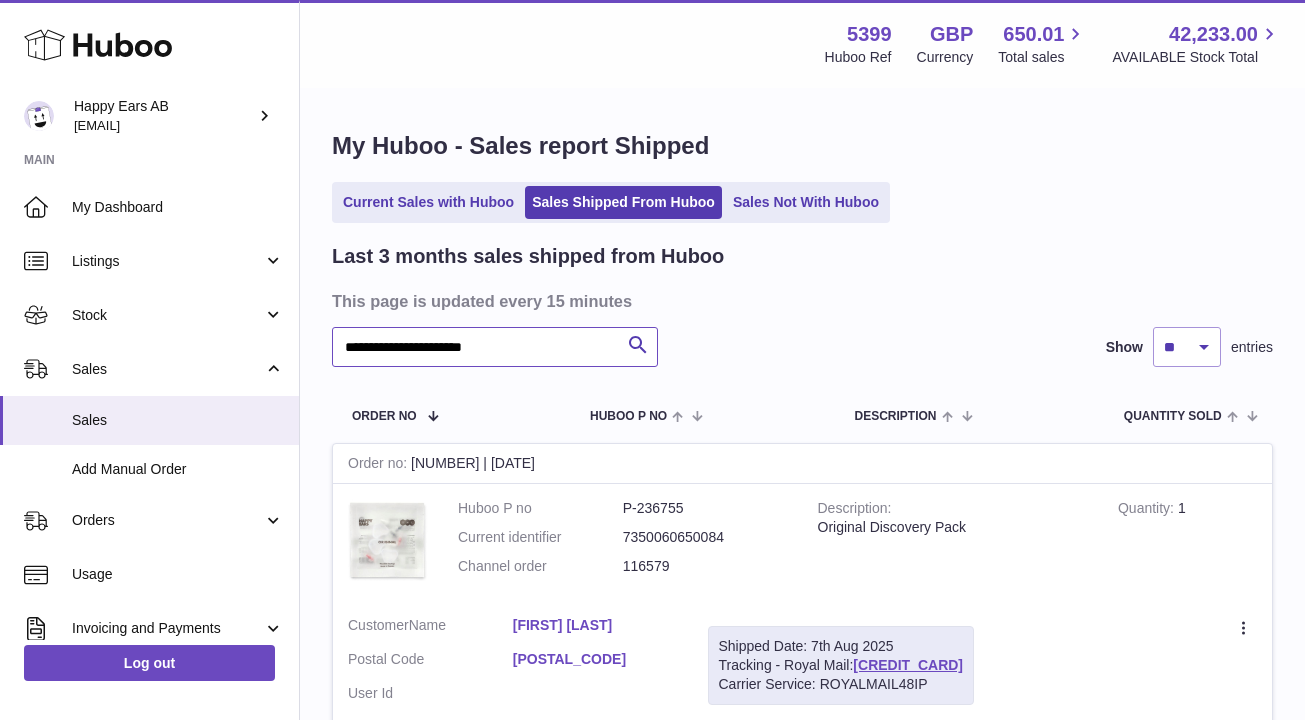 type on "**********" 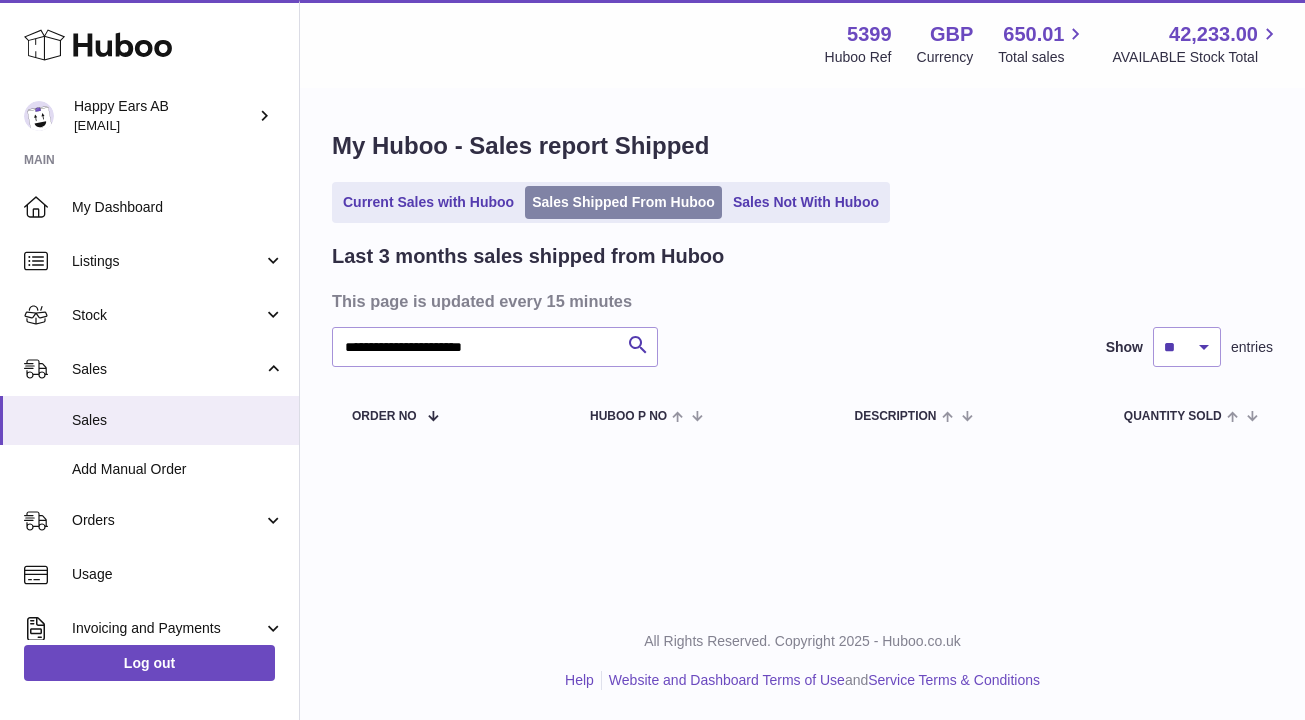 click on "Sales Shipped From Huboo" at bounding box center (623, 202) 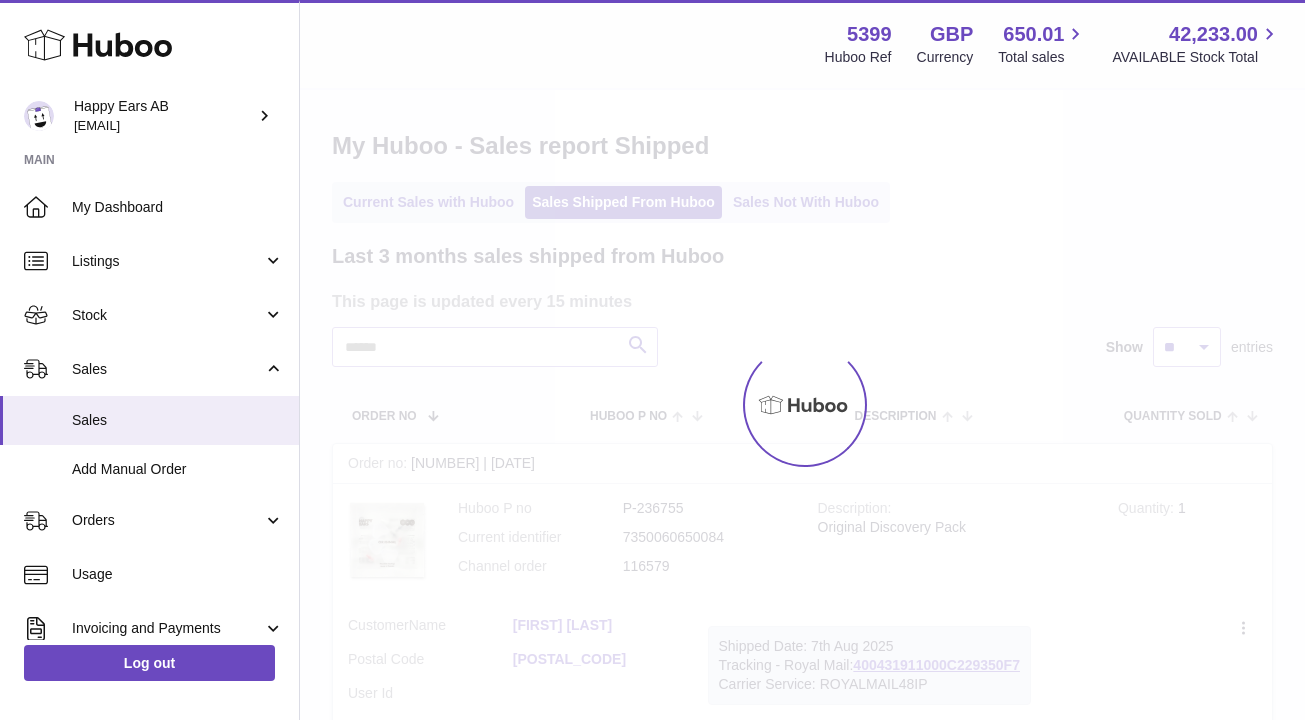 scroll, scrollTop: 0, scrollLeft: 0, axis: both 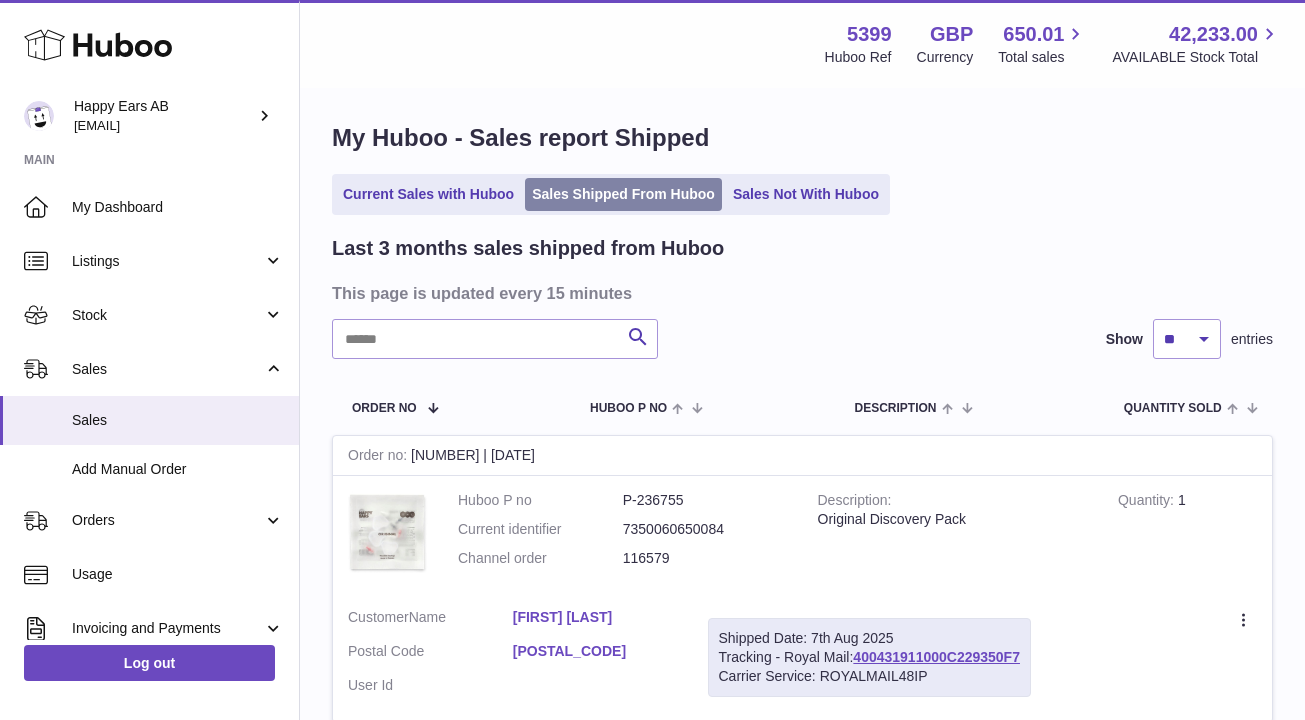 click on "Sales Shipped From Huboo" at bounding box center [623, 194] 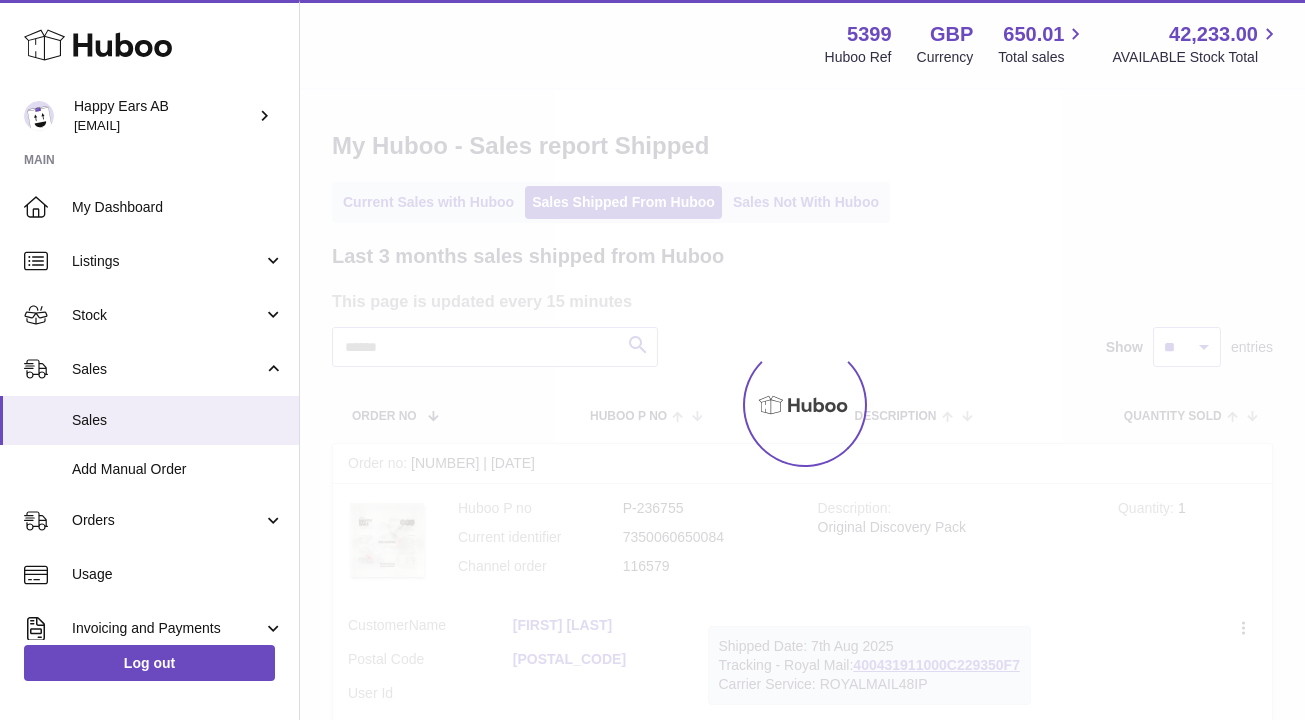 scroll, scrollTop: 0, scrollLeft: 0, axis: both 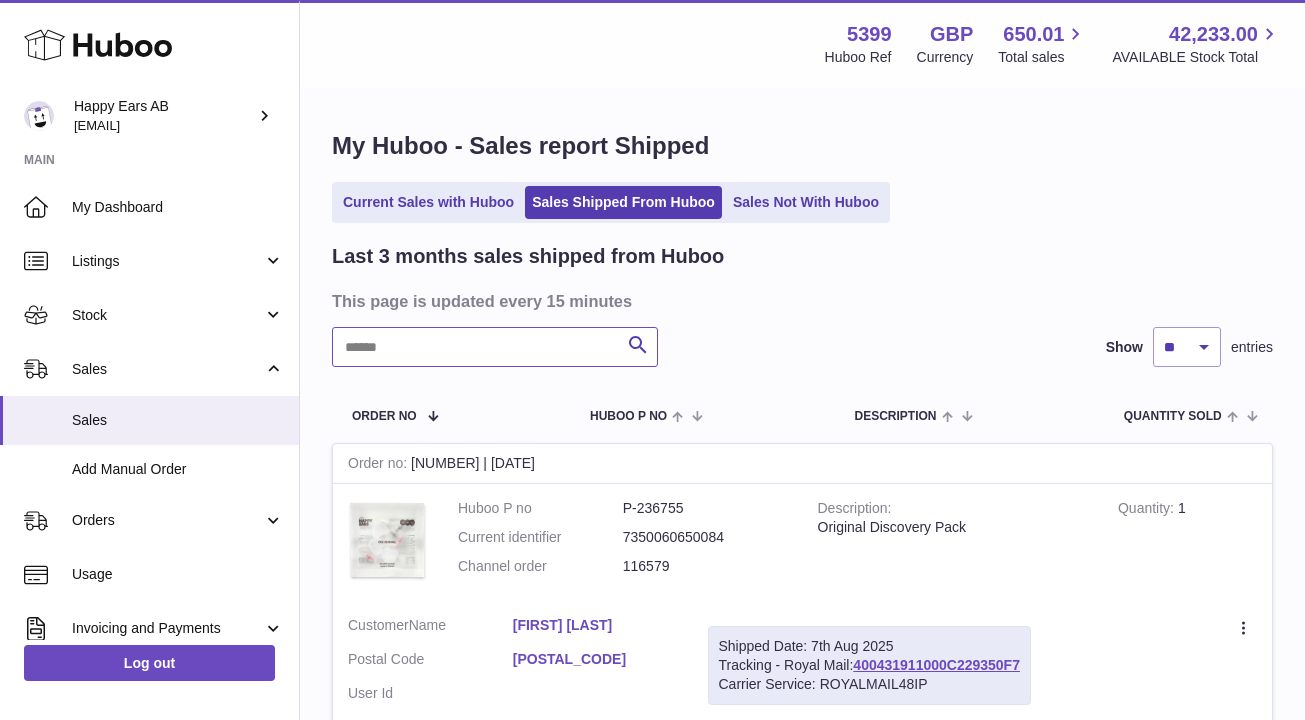 click at bounding box center [495, 347] 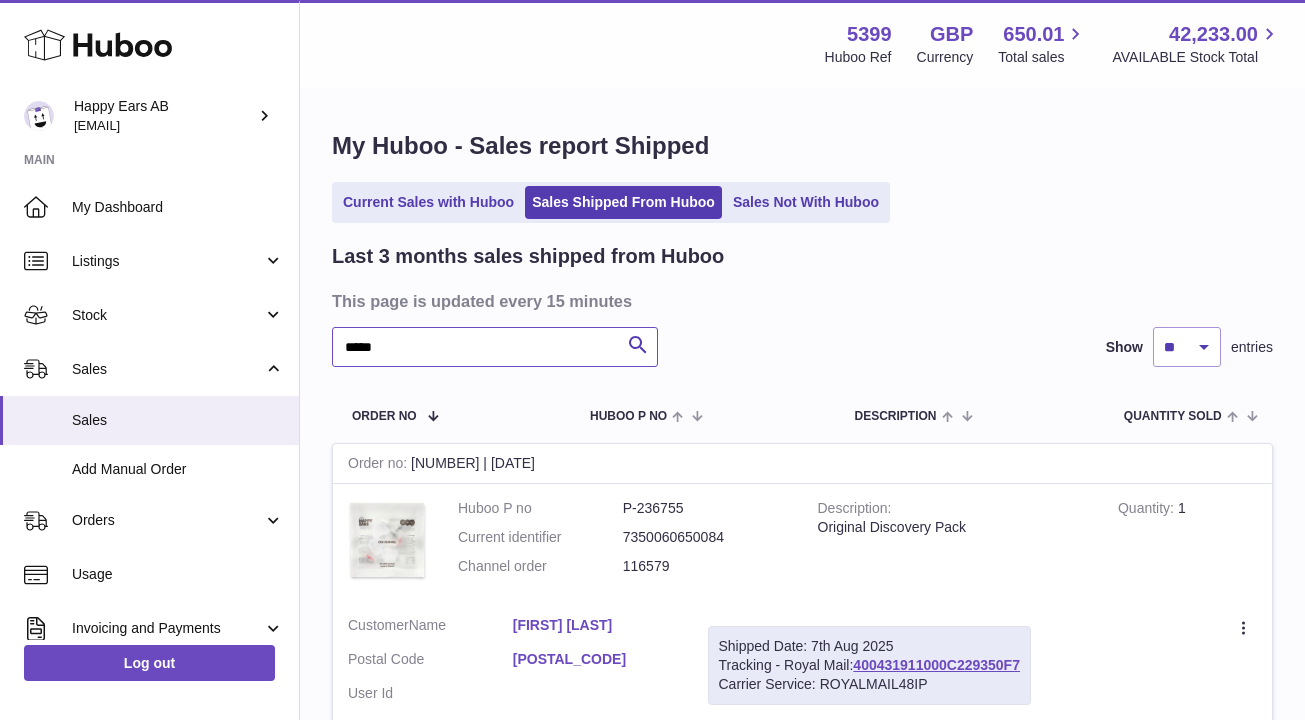 type on "*****" 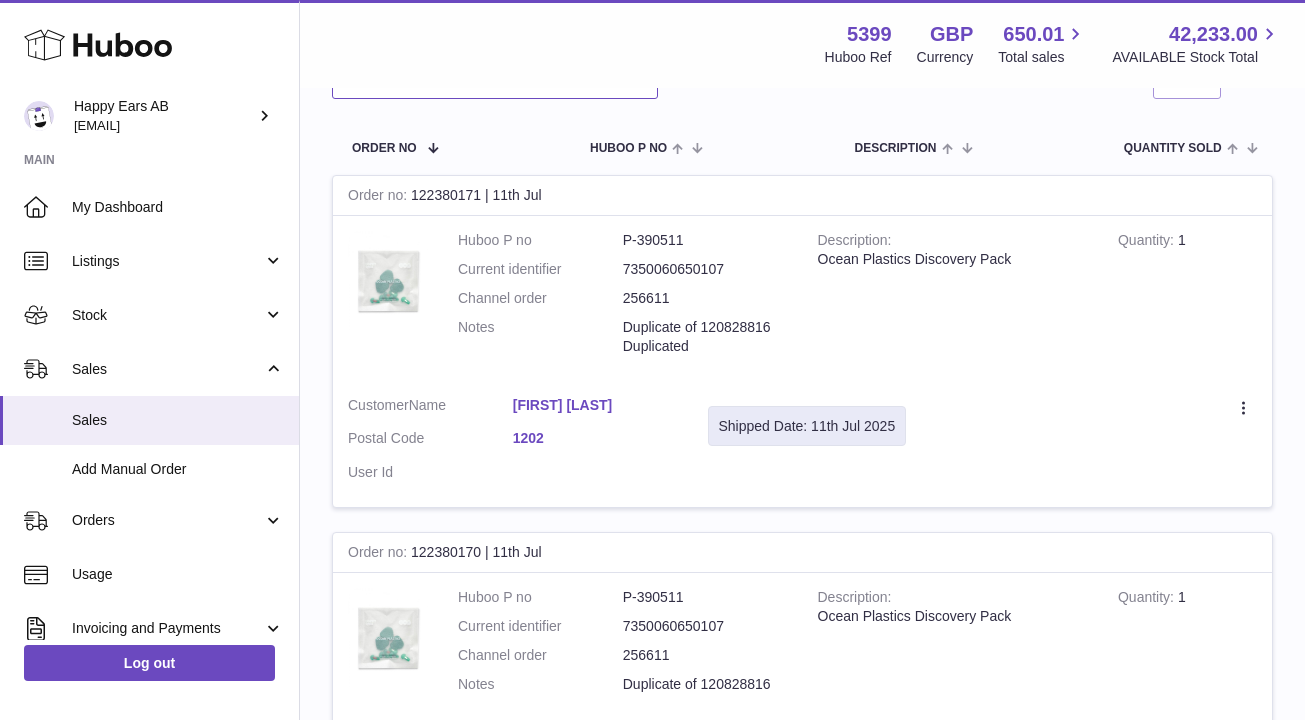 scroll, scrollTop: 274, scrollLeft: 0, axis: vertical 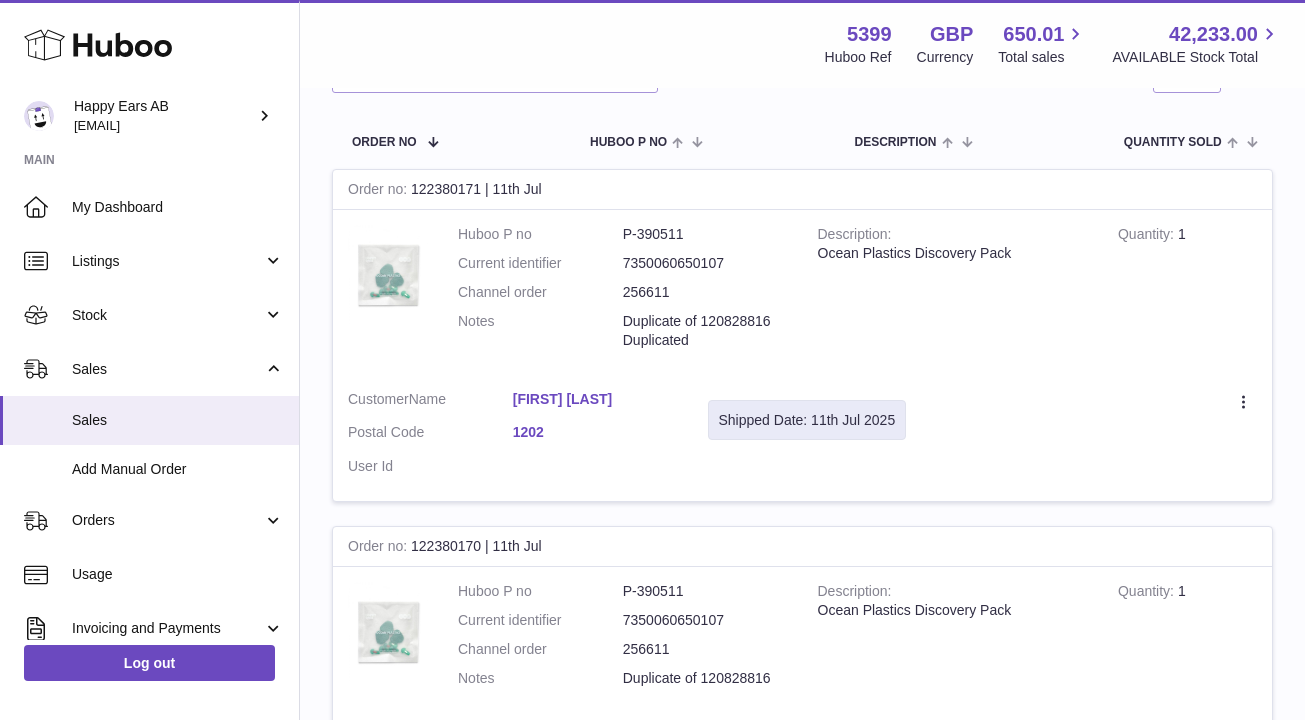 click on "Mattia Serra" at bounding box center (595, 399) 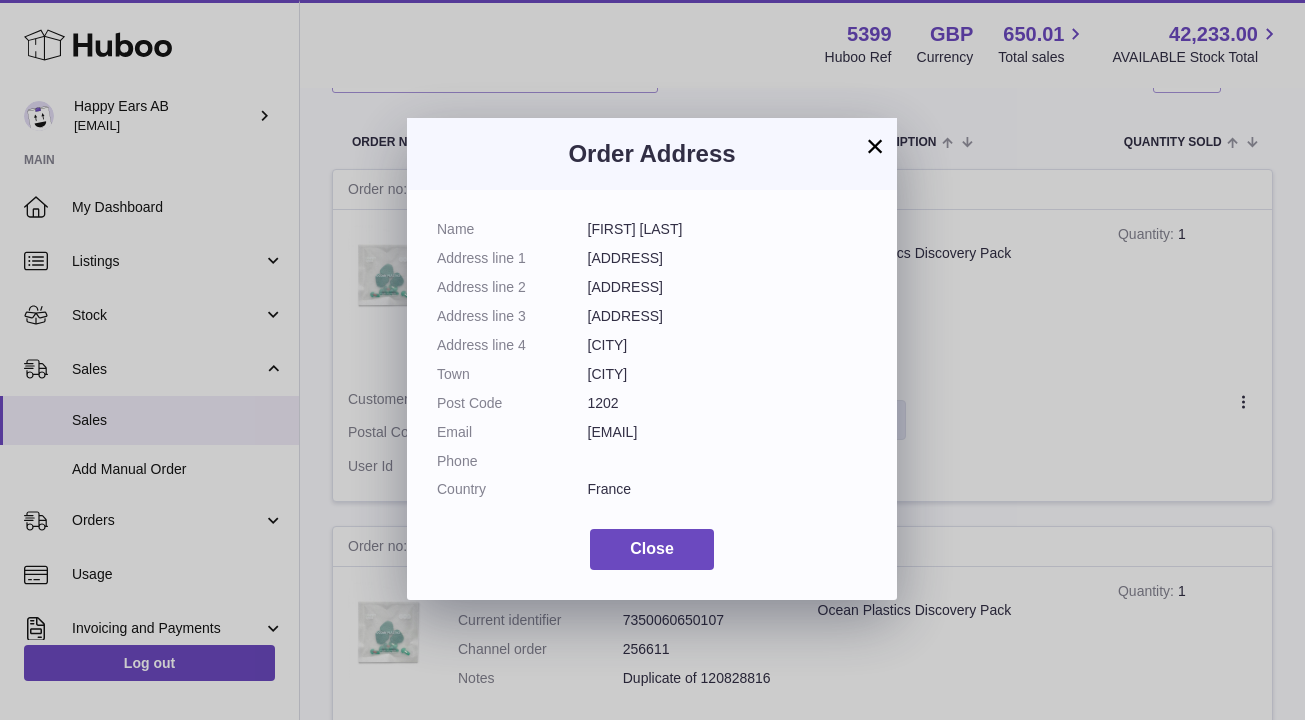click on "×" at bounding box center (875, 146) 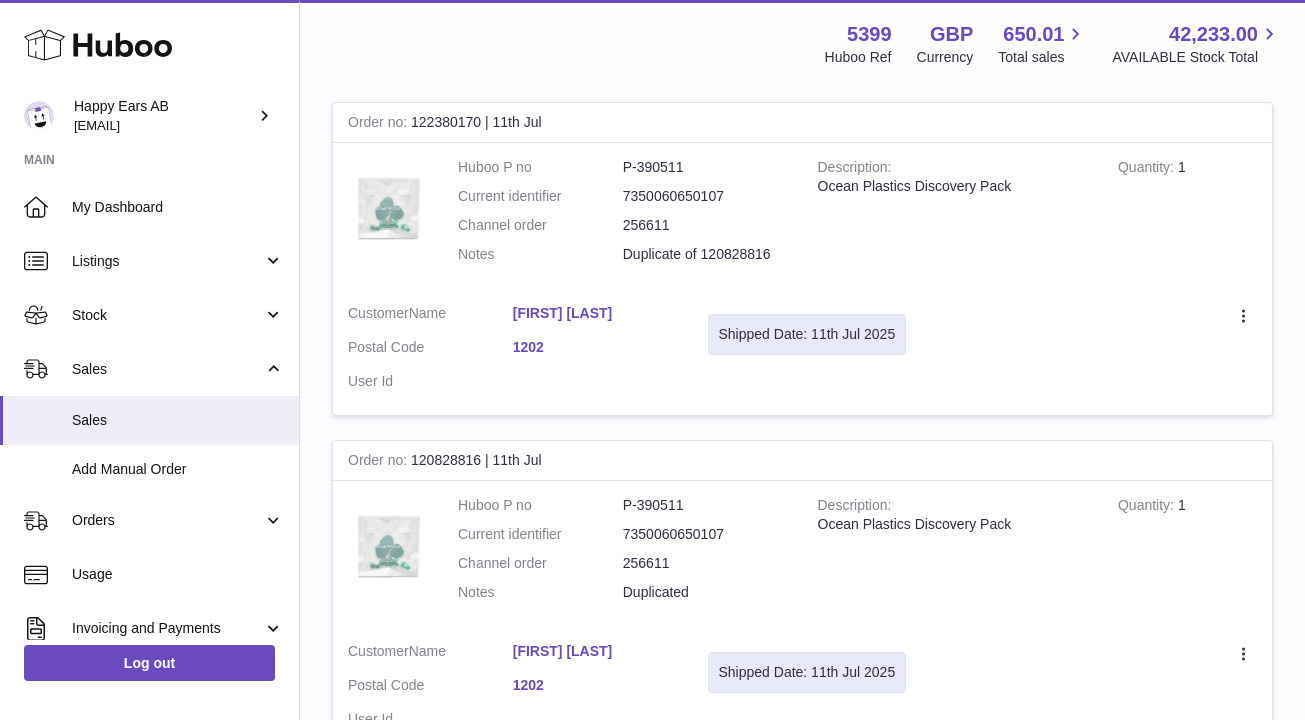 scroll, scrollTop: 705, scrollLeft: 0, axis: vertical 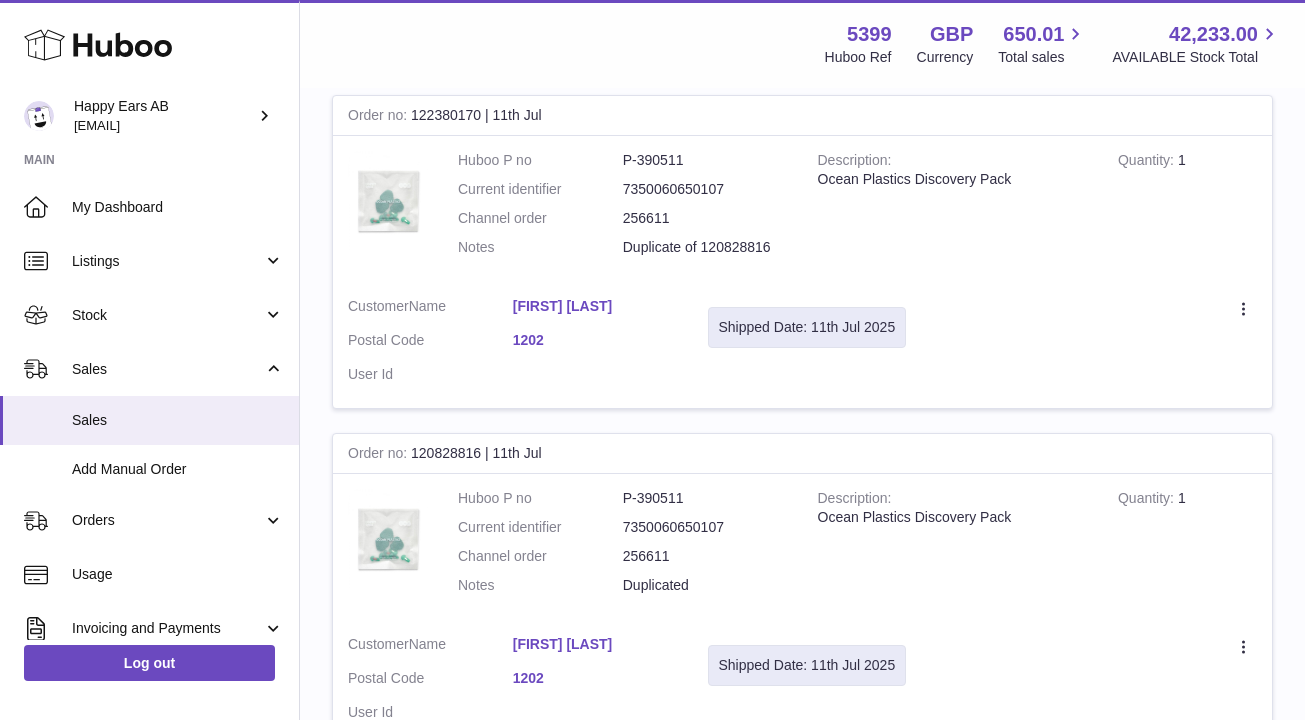 click on "[FIRST] [LAST]" at bounding box center (595, 306) 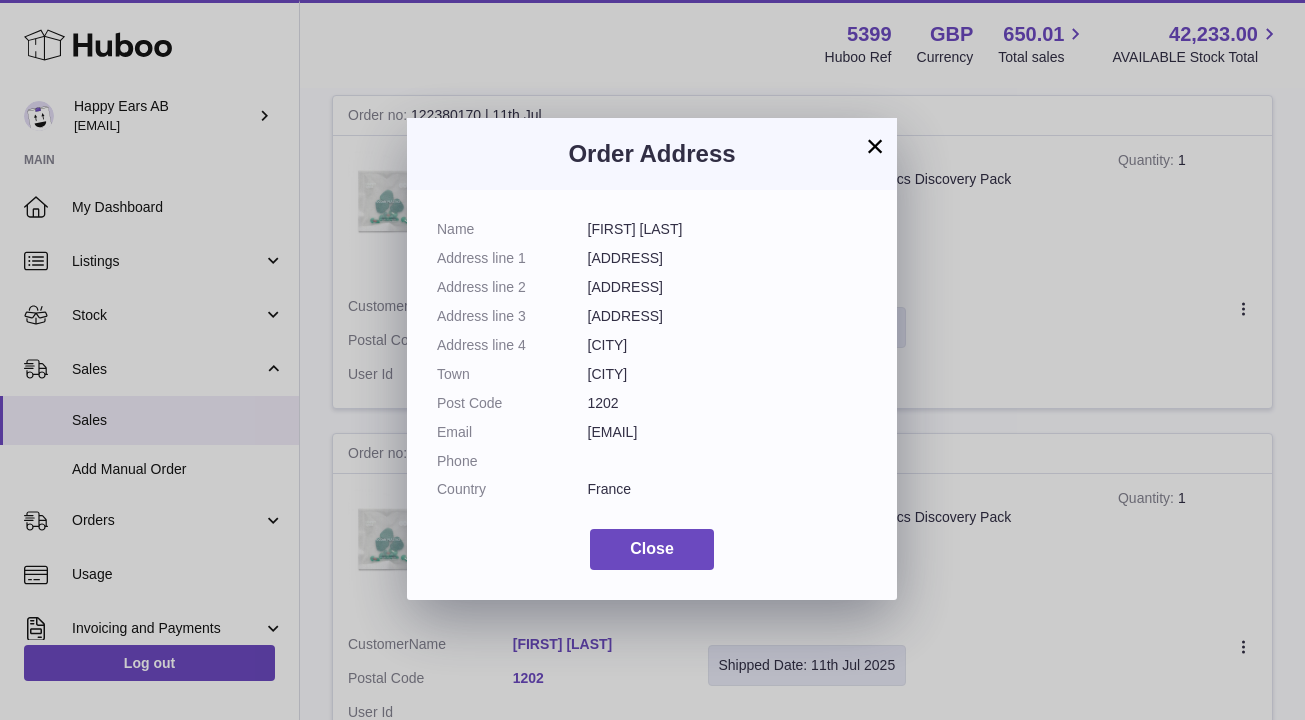 click on "×" at bounding box center (875, 146) 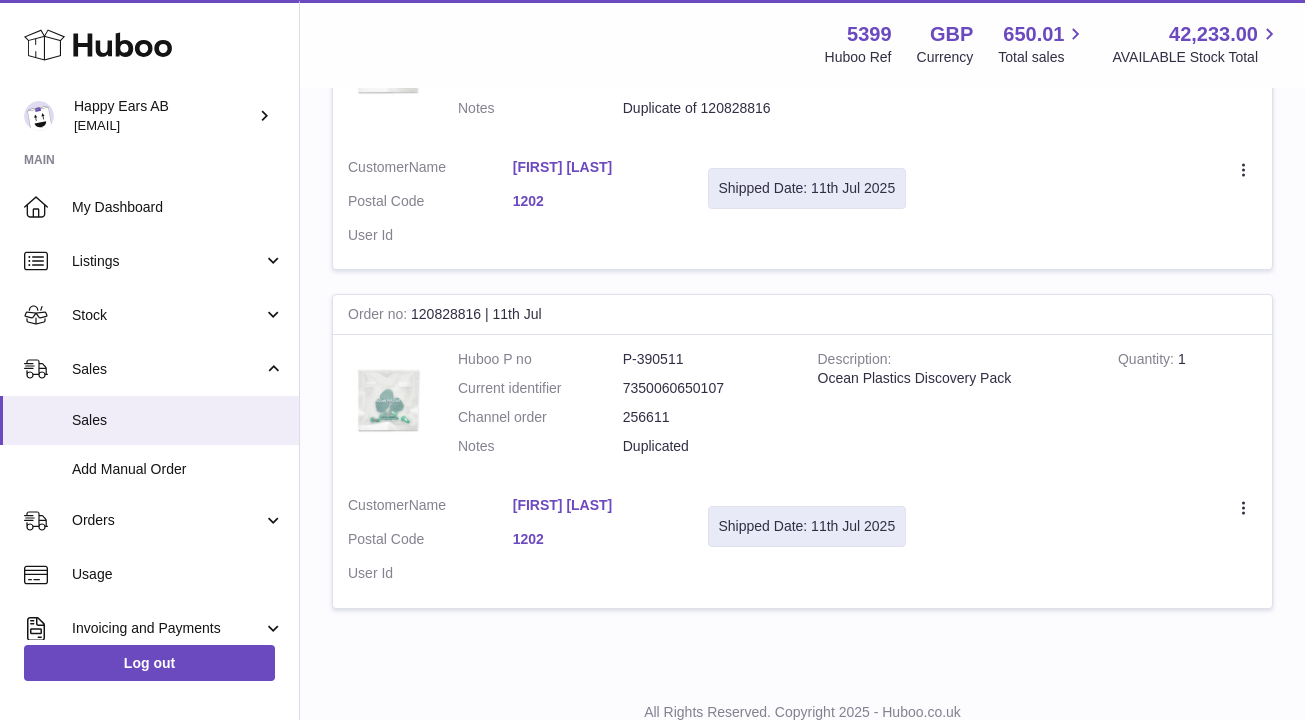scroll, scrollTop: 914, scrollLeft: 0, axis: vertical 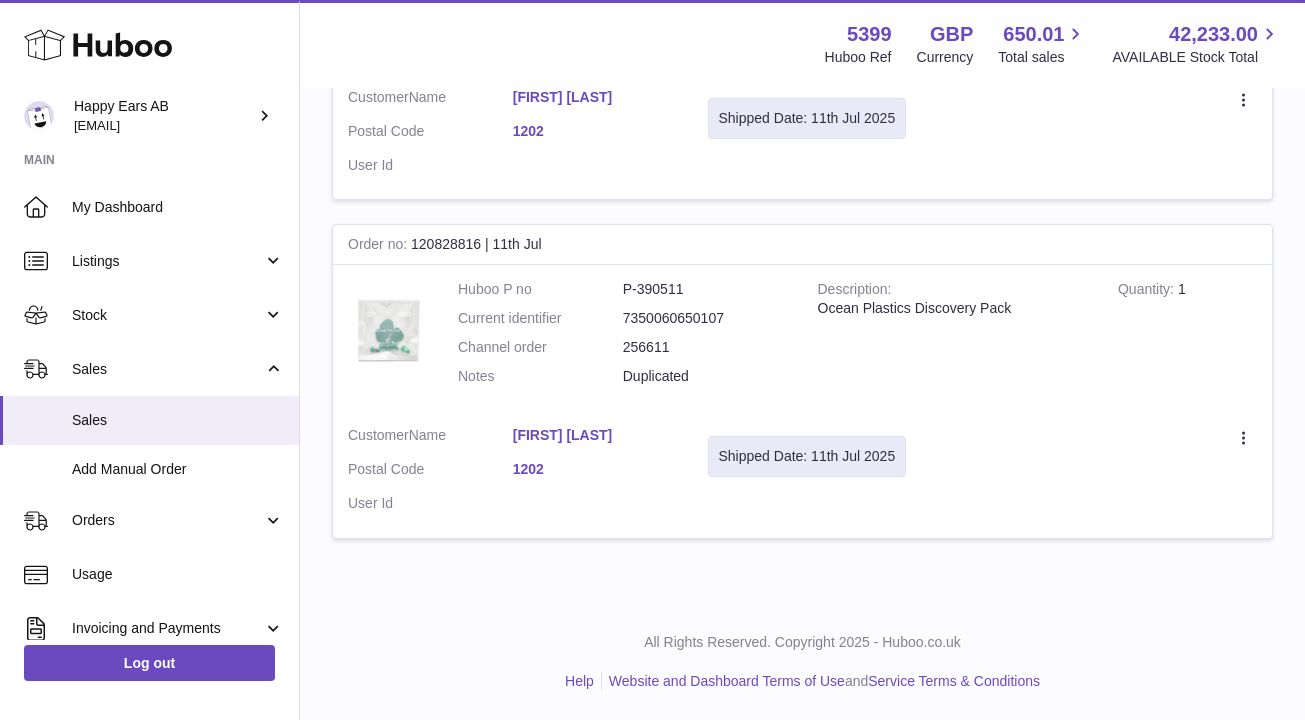 click on "[FIRST] [LAST]" at bounding box center (595, 435) 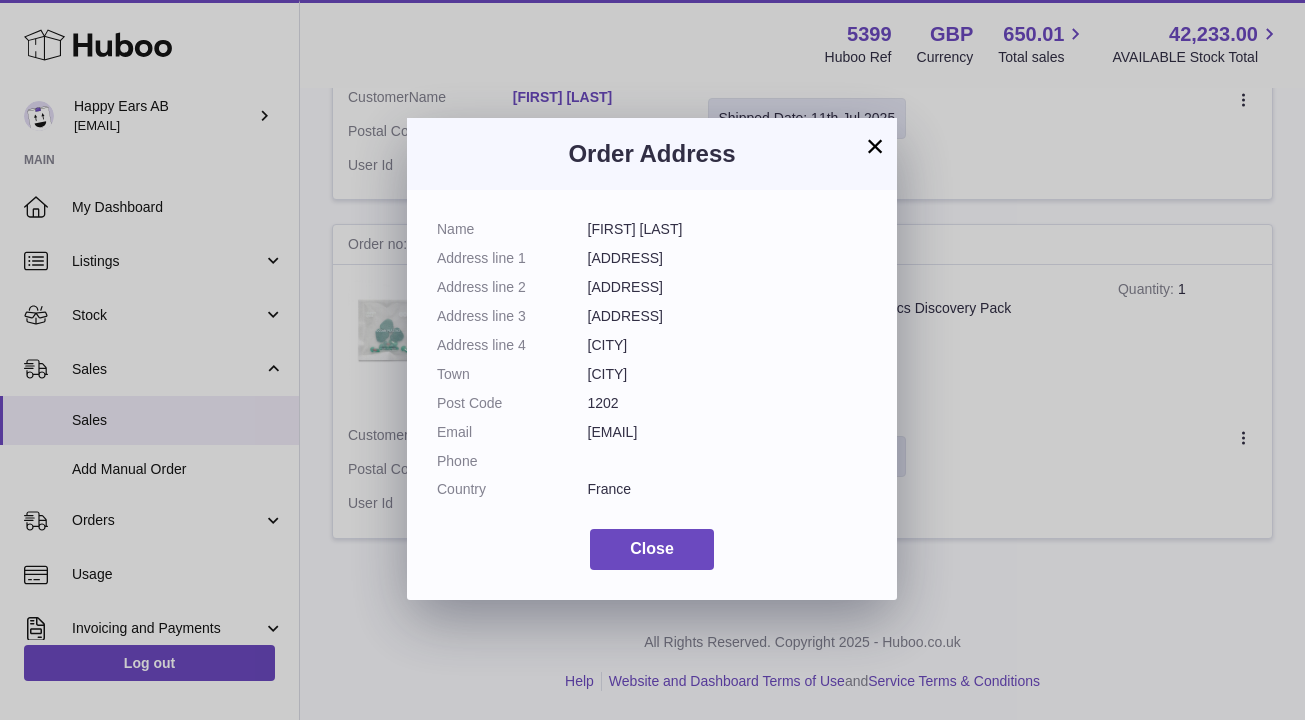 drag, startPoint x: 675, startPoint y: 226, endPoint x: 584, endPoint y: 226, distance: 91 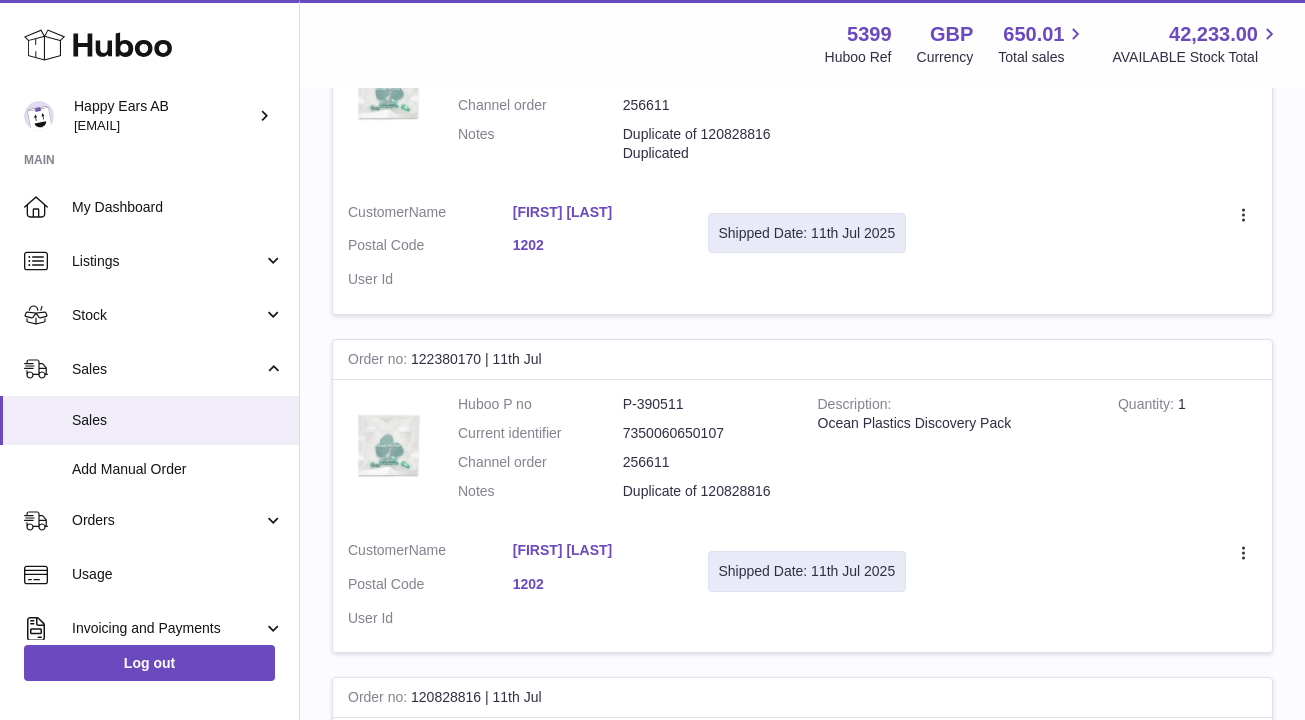 scroll, scrollTop: 110, scrollLeft: 0, axis: vertical 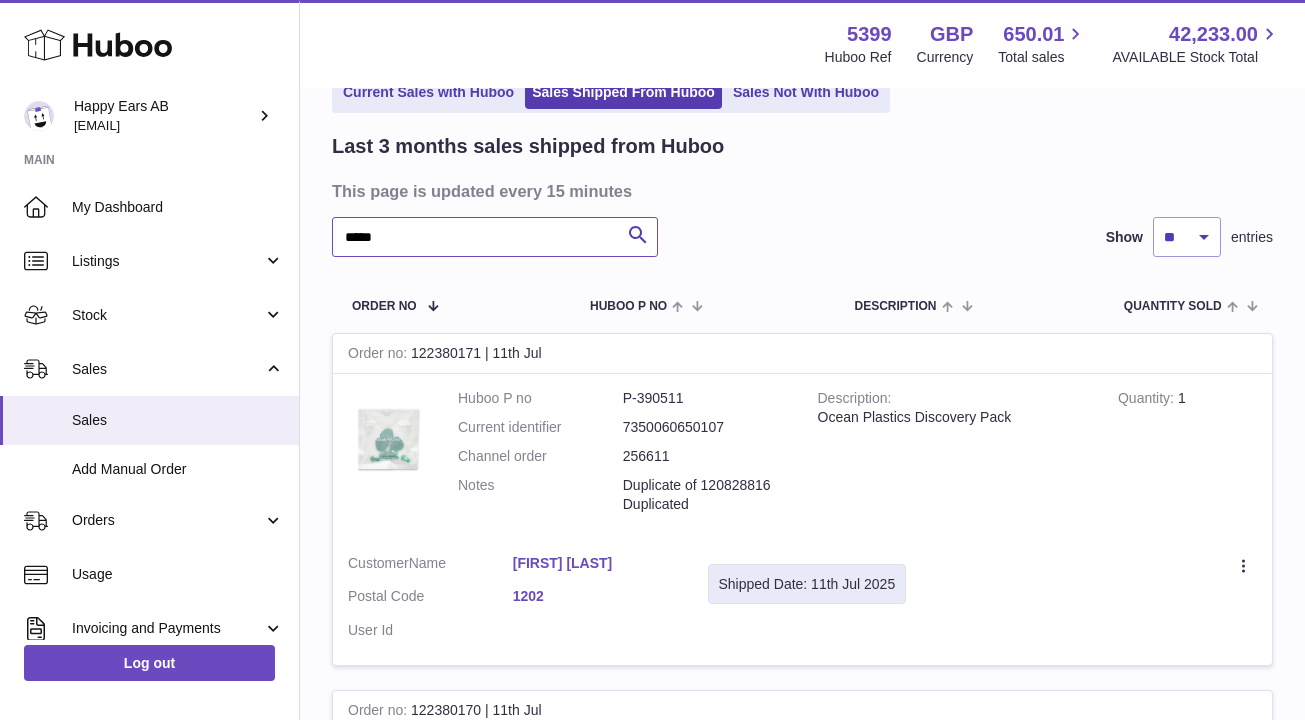 click on "*****" at bounding box center (495, 237) 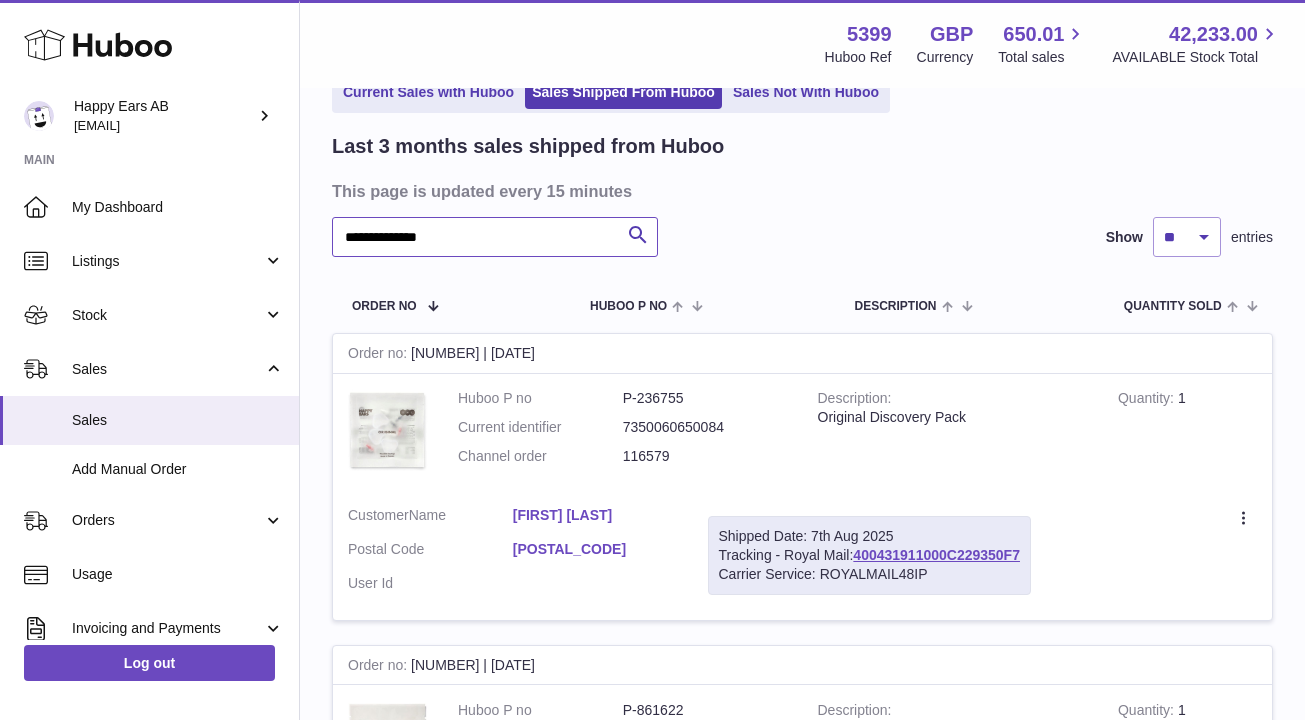 type on "**********" 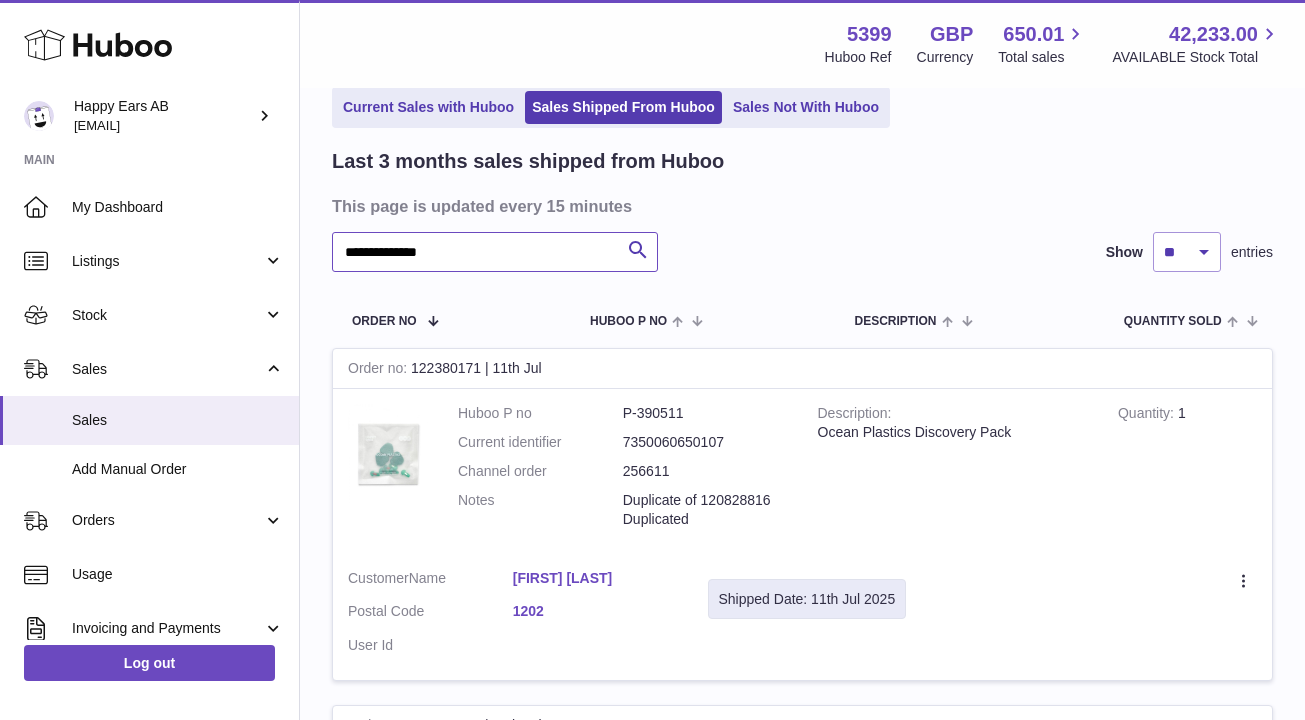 scroll, scrollTop: 0, scrollLeft: 0, axis: both 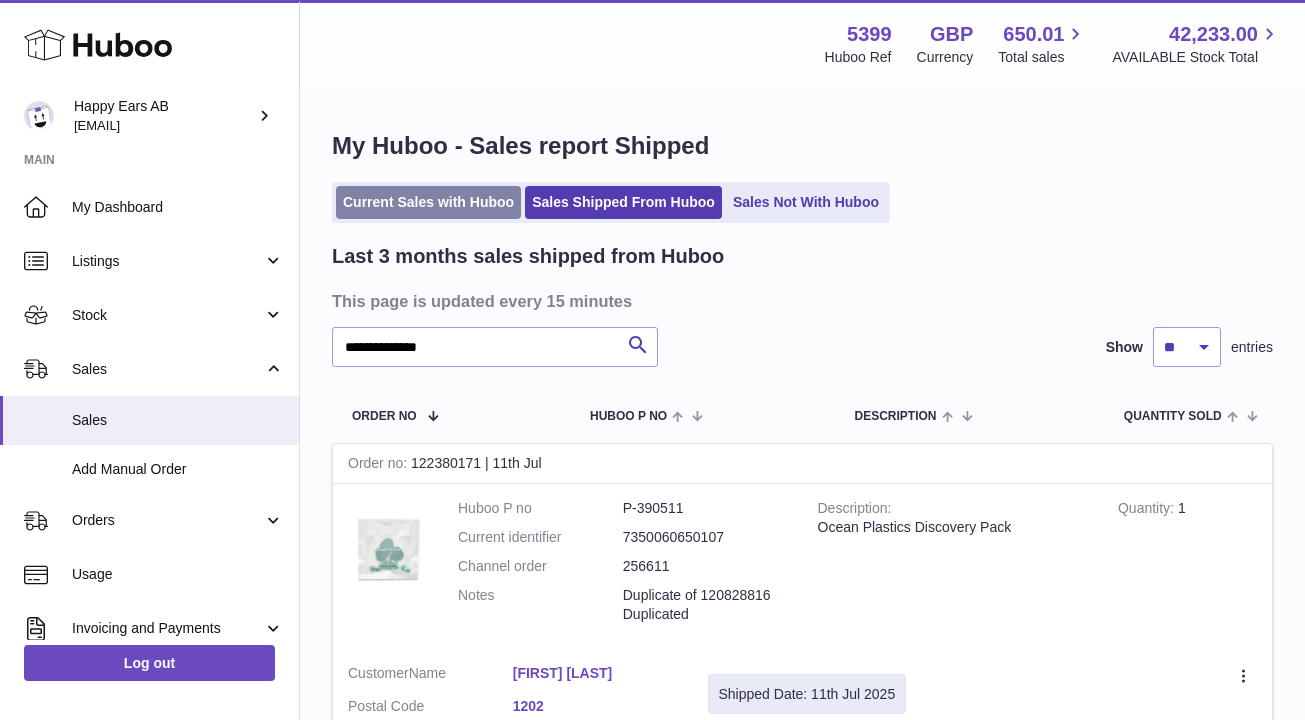 click on "Current Sales with Huboo" at bounding box center (428, 202) 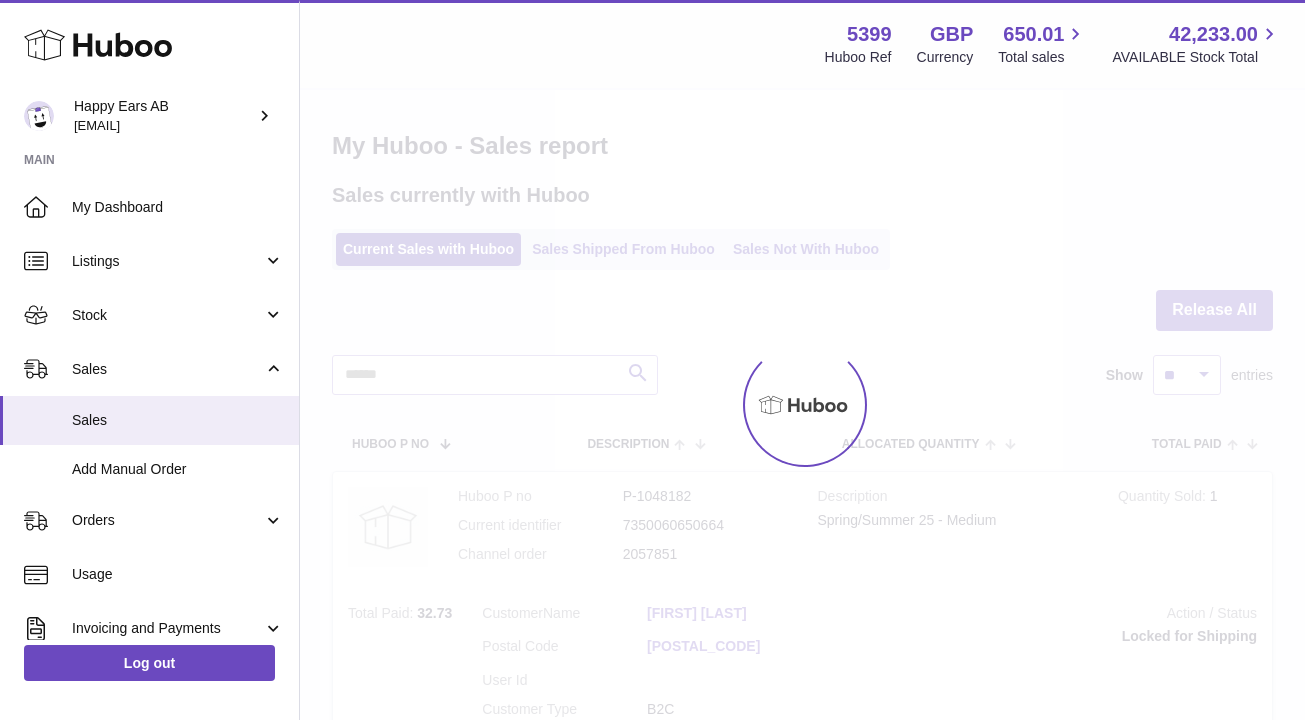 scroll, scrollTop: 0, scrollLeft: 0, axis: both 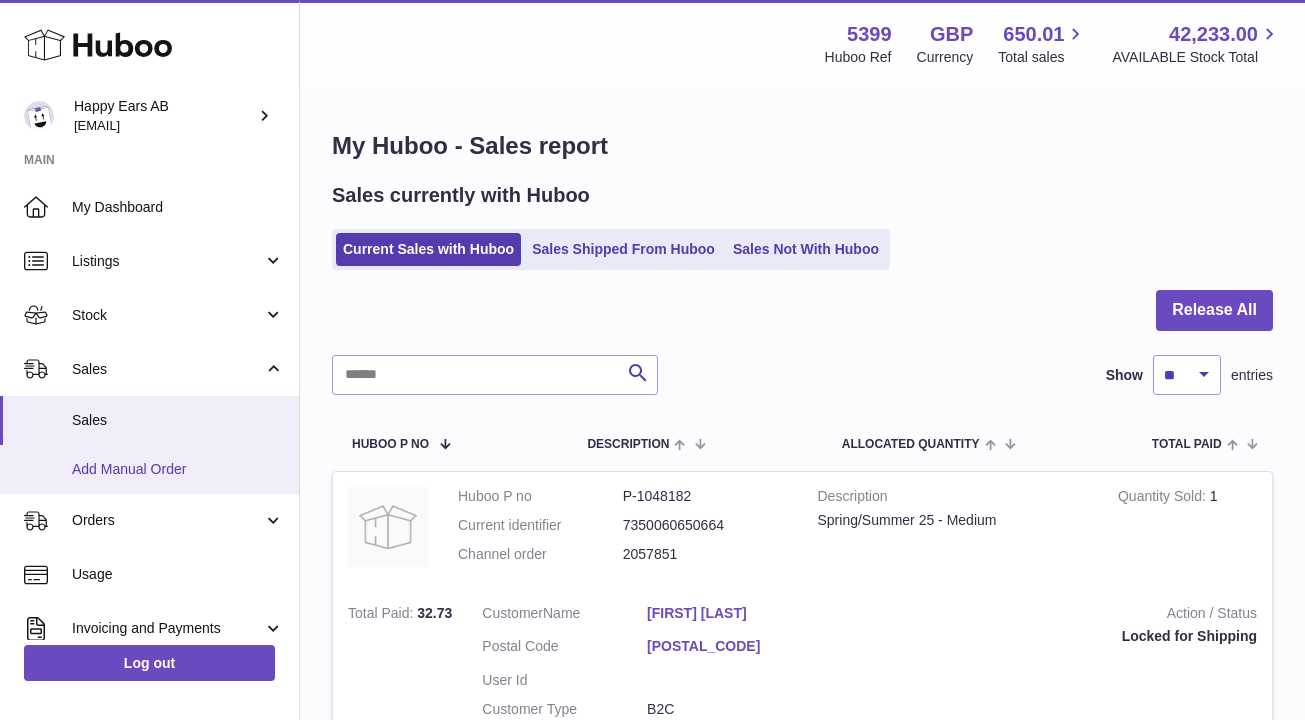 click on "Add Manual Order" at bounding box center (178, 469) 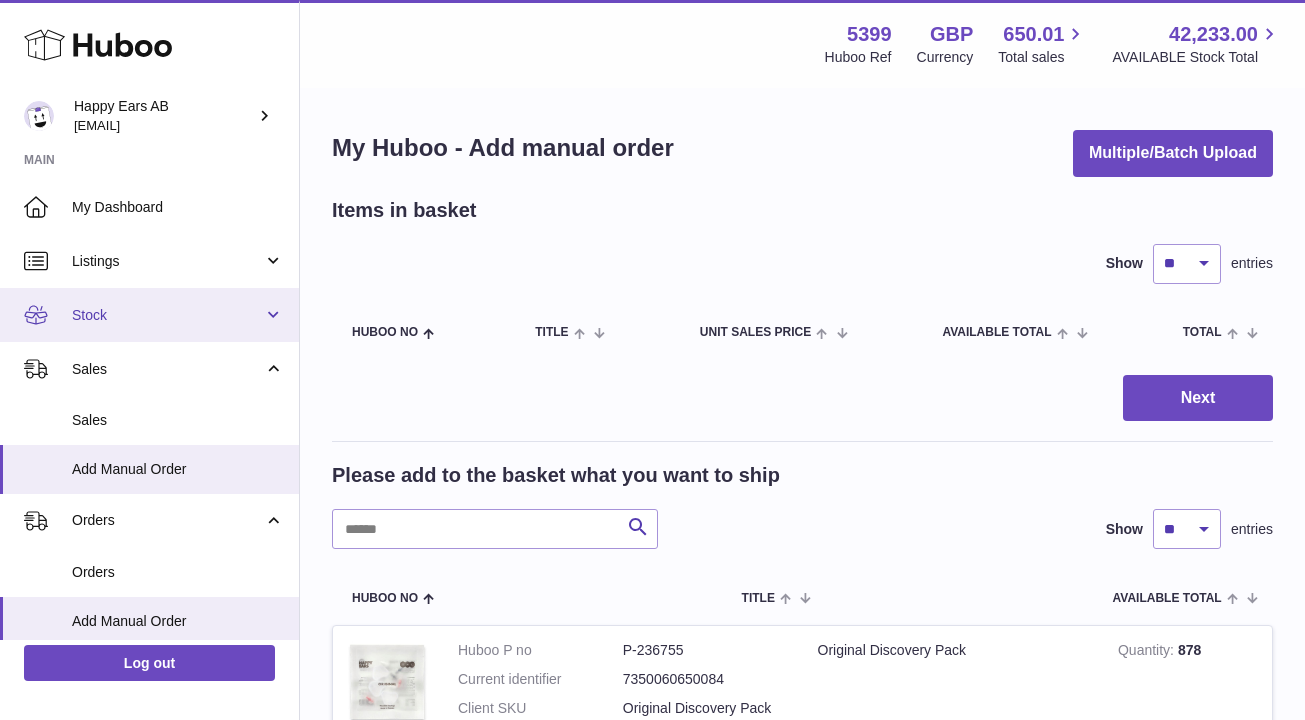 scroll, scrollTop: 0, scrollLeft: 0, axis: both 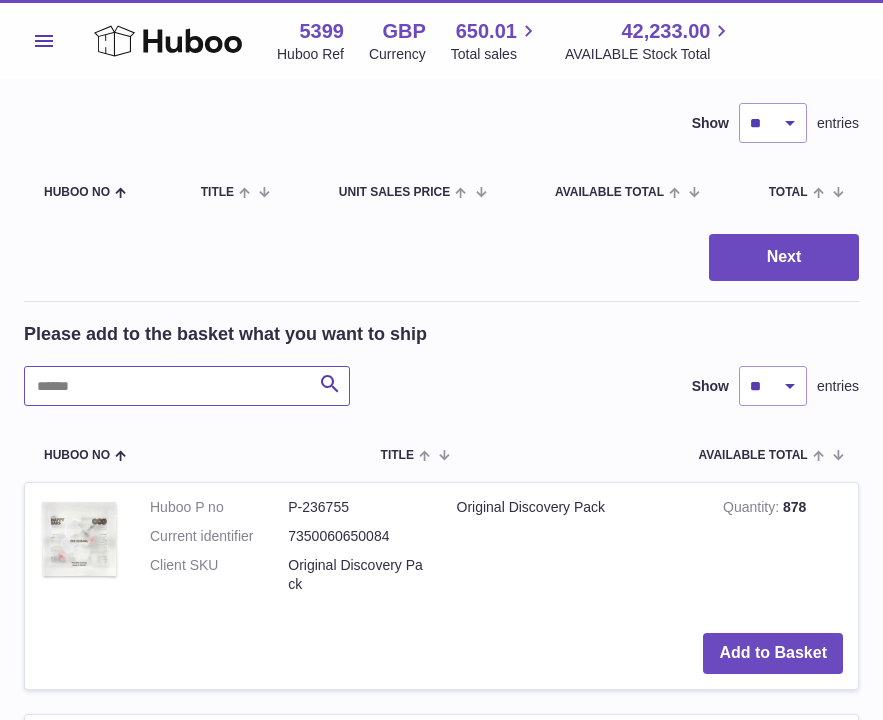 click at bounding box center [187, 386] 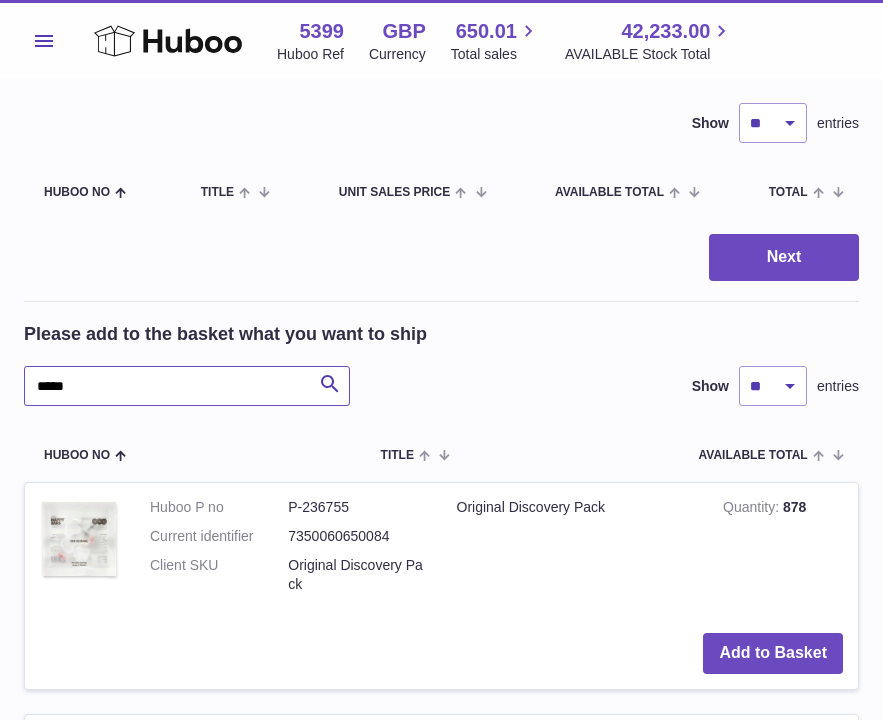type on "*****" 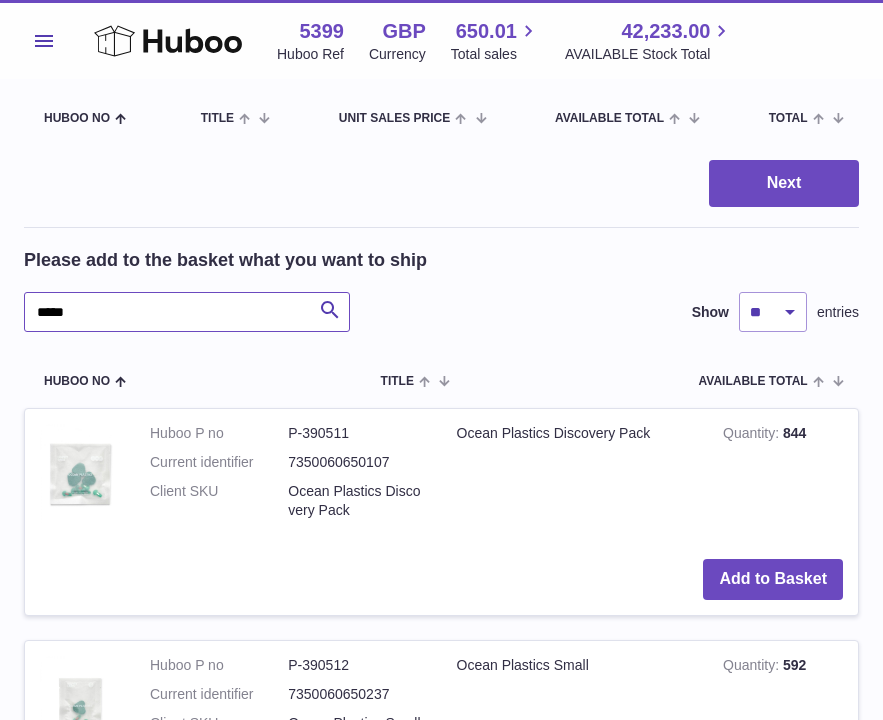 scroll, scrollTop: 249, scrollLeft: 0, axis: vertical 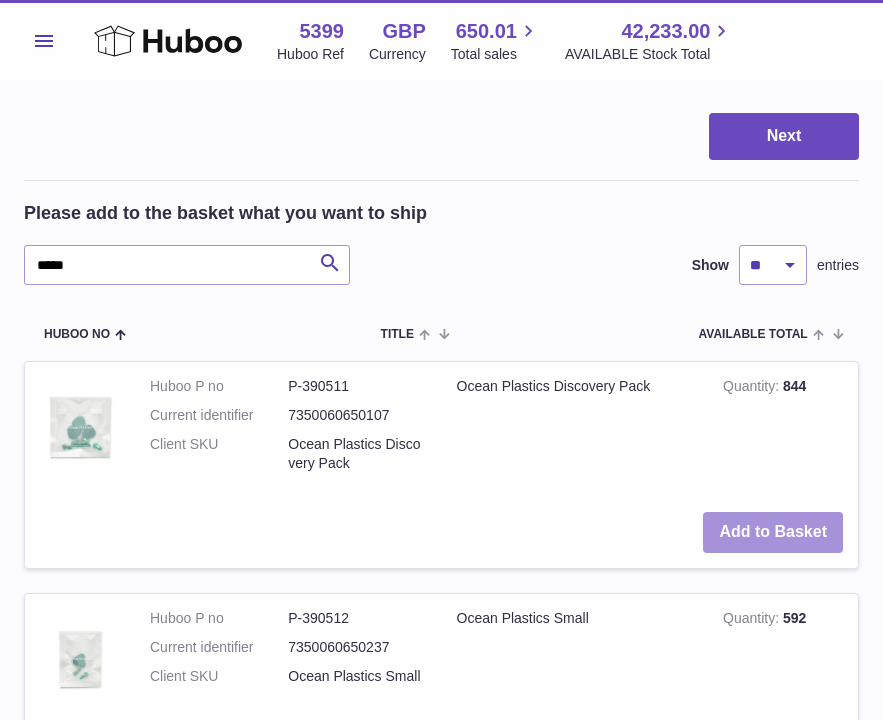 click on "Add to Basket" at bounding box center (773, 532) 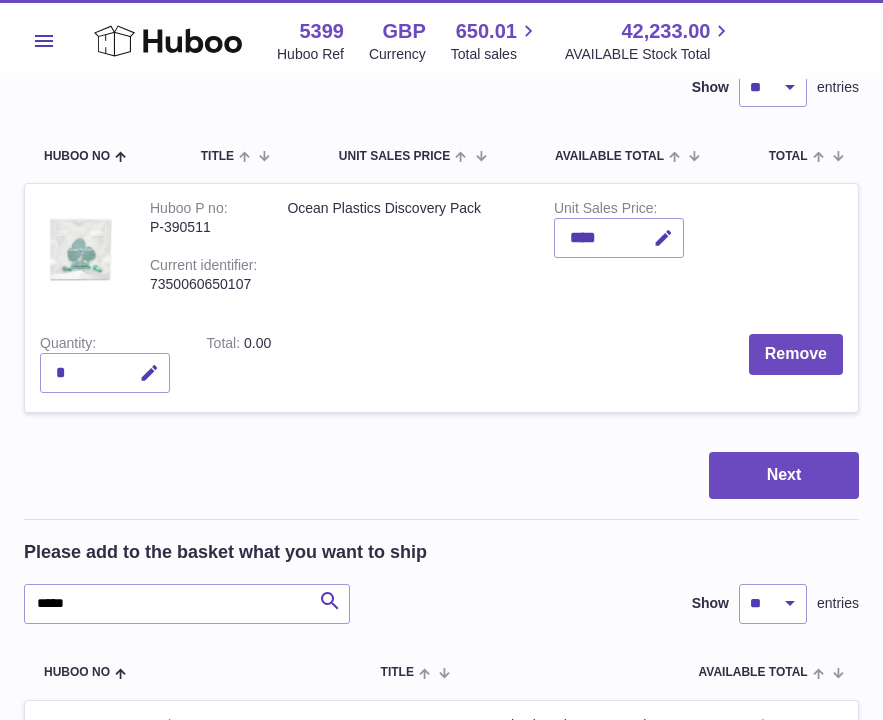 scroll, scrollTop: 69, scrollLeft: 0, axis: vertical 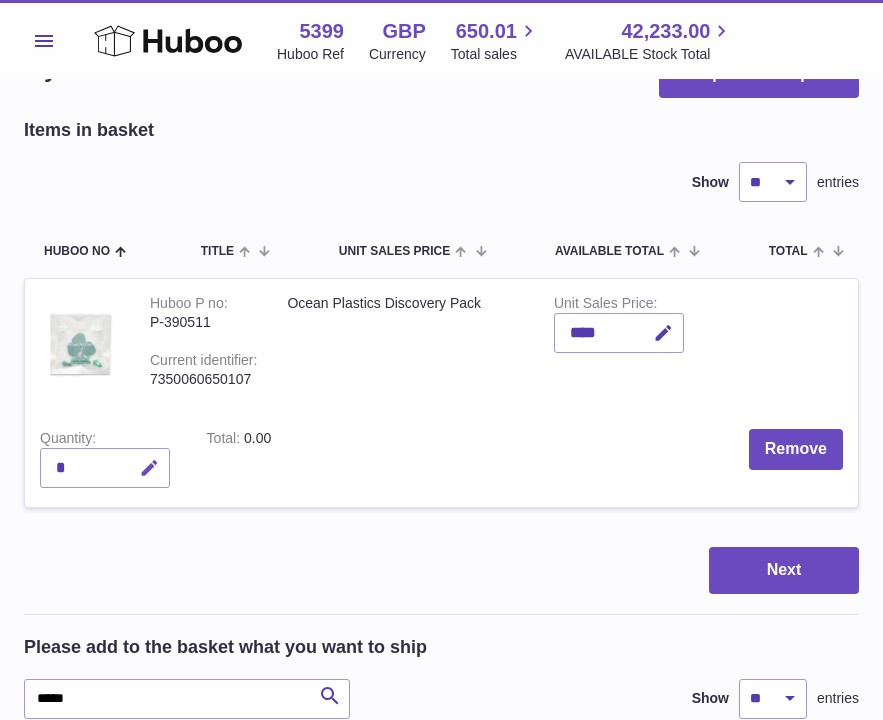 click at bounding box center (149, 468) 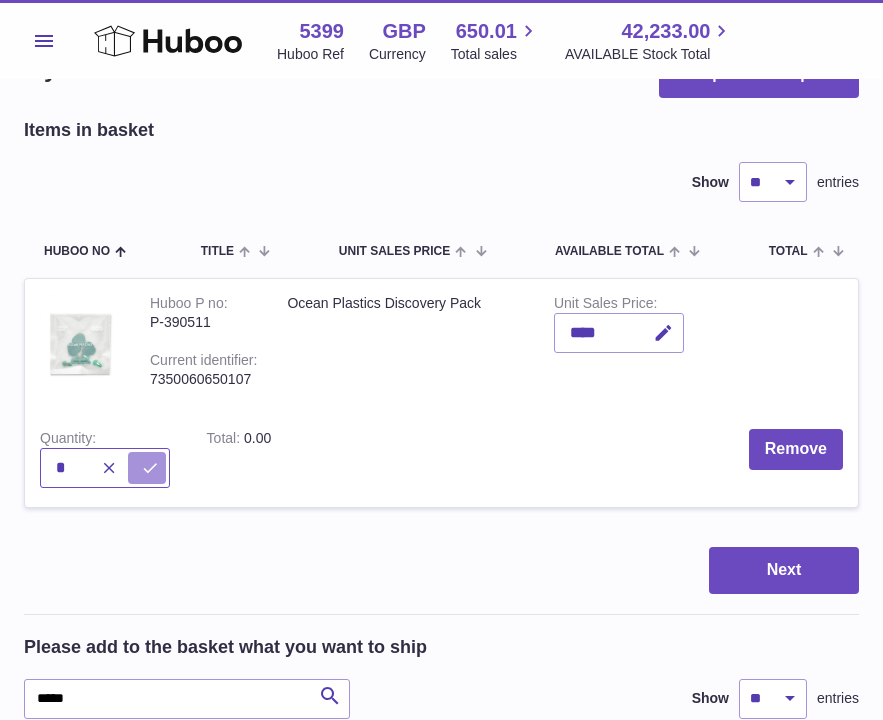 type on "*" 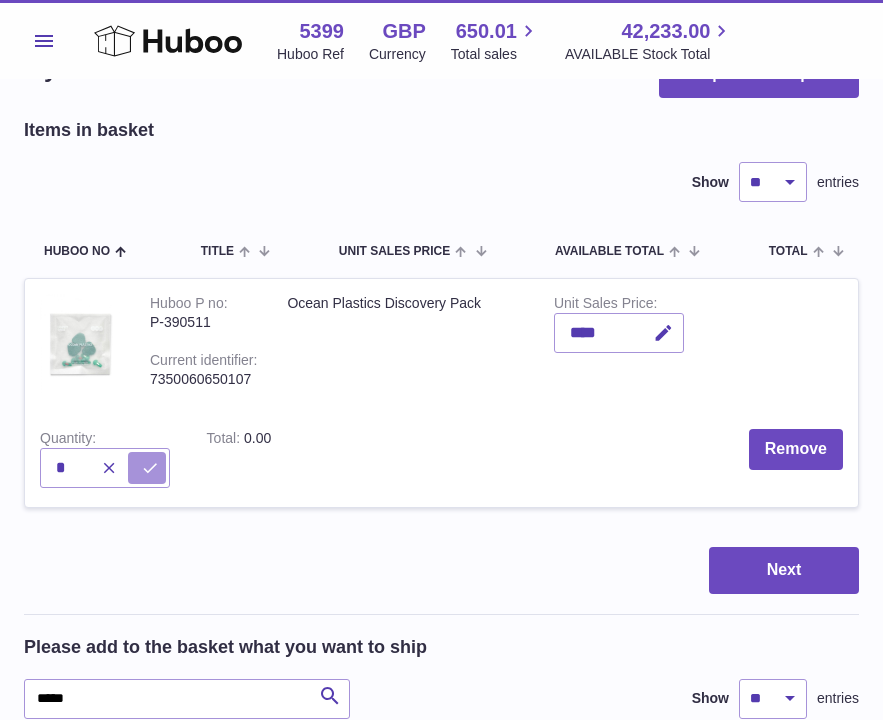 click at bounding box center [150, 468] 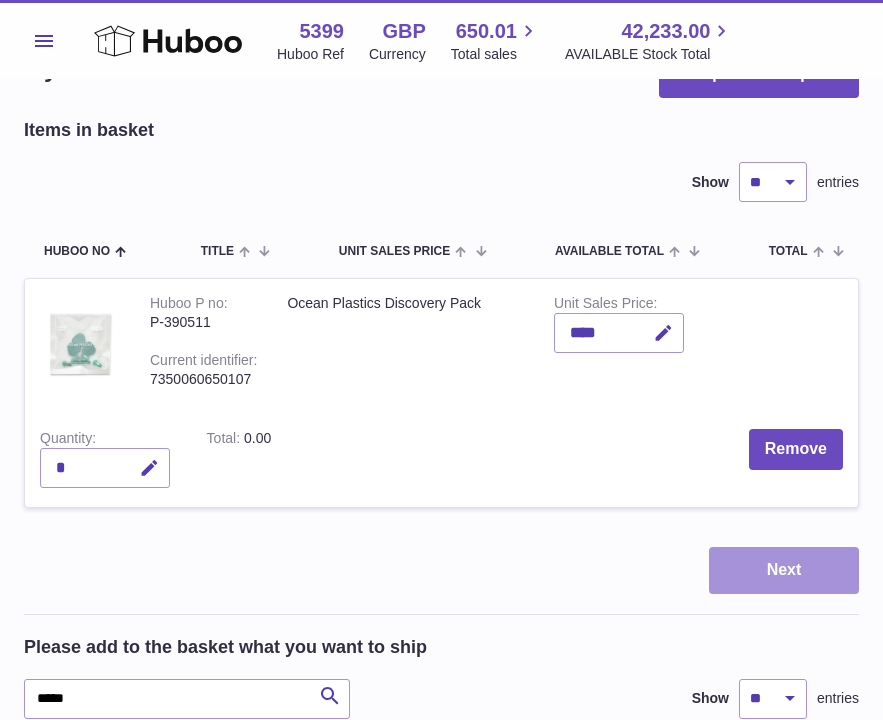 click on "Next" at bounding box center [784, 570] 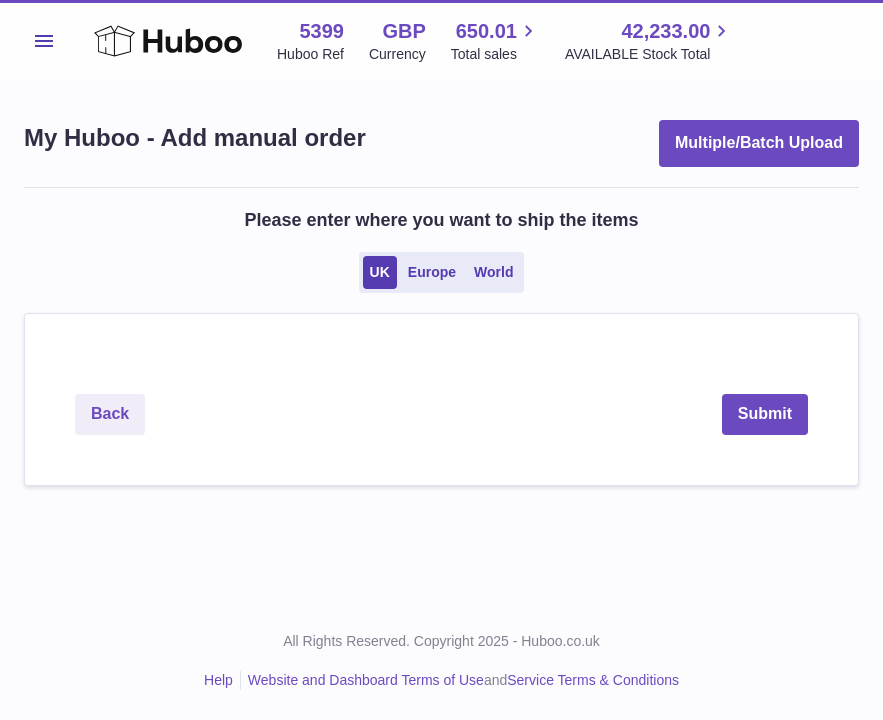 scroll, scrollTop: 0, scrollLeft: 0, axis: both 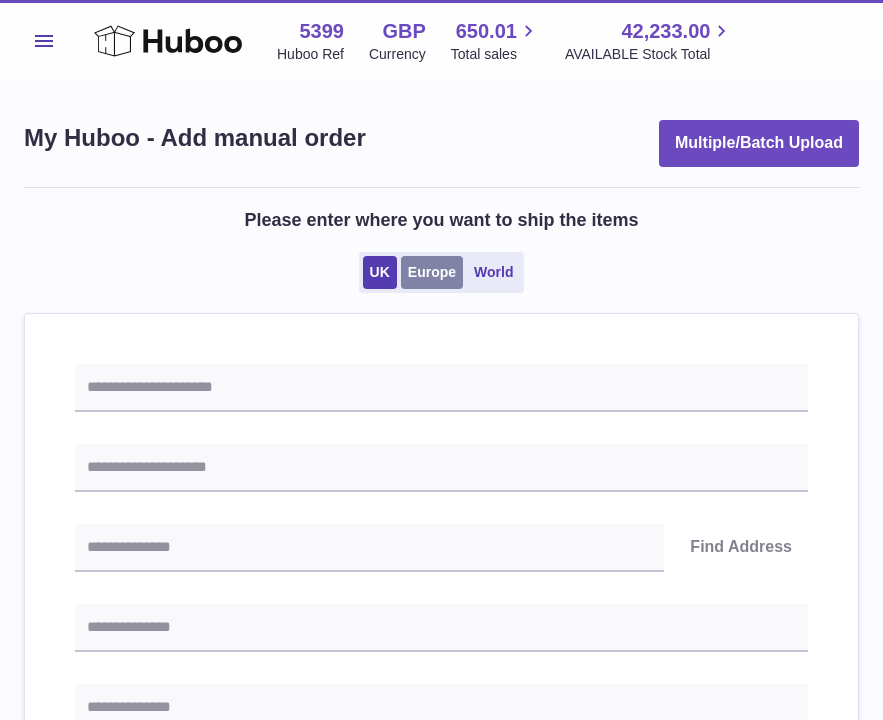 click on "Europe" at bounding box center (432, 272) 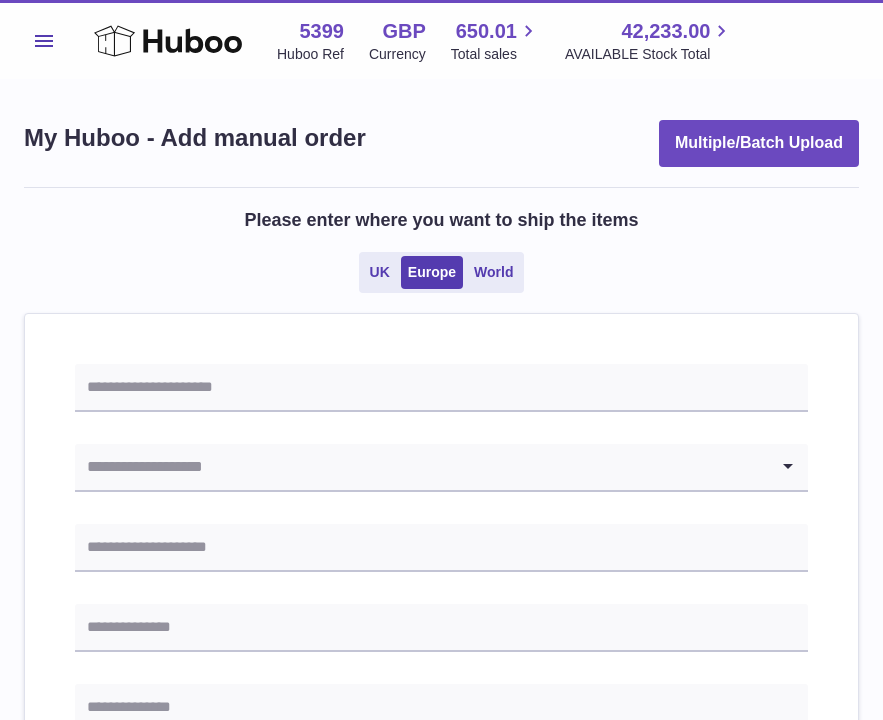 click at bounding box center [421, 467] 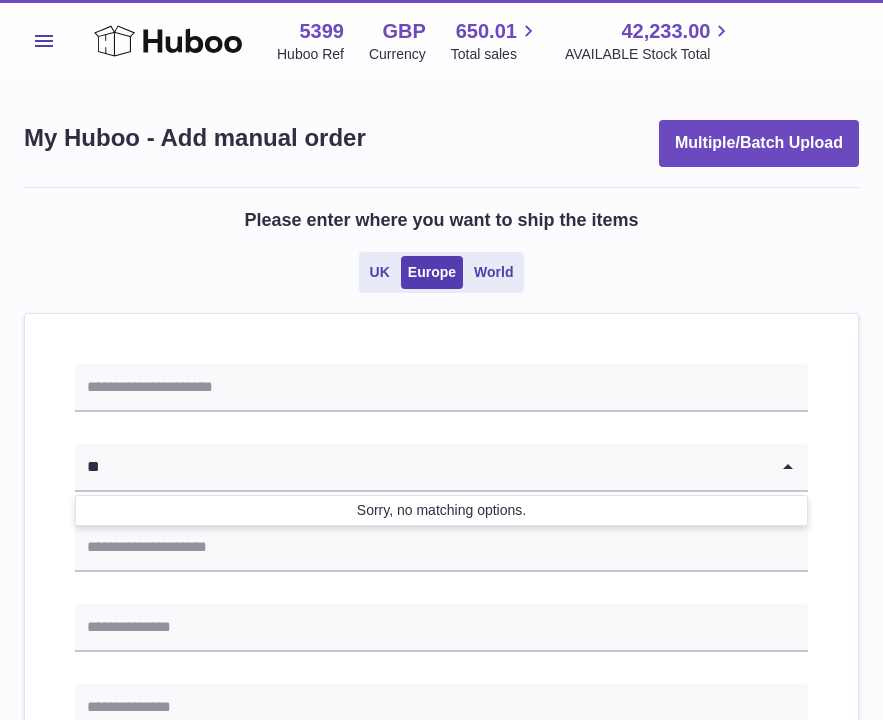 type on "*" 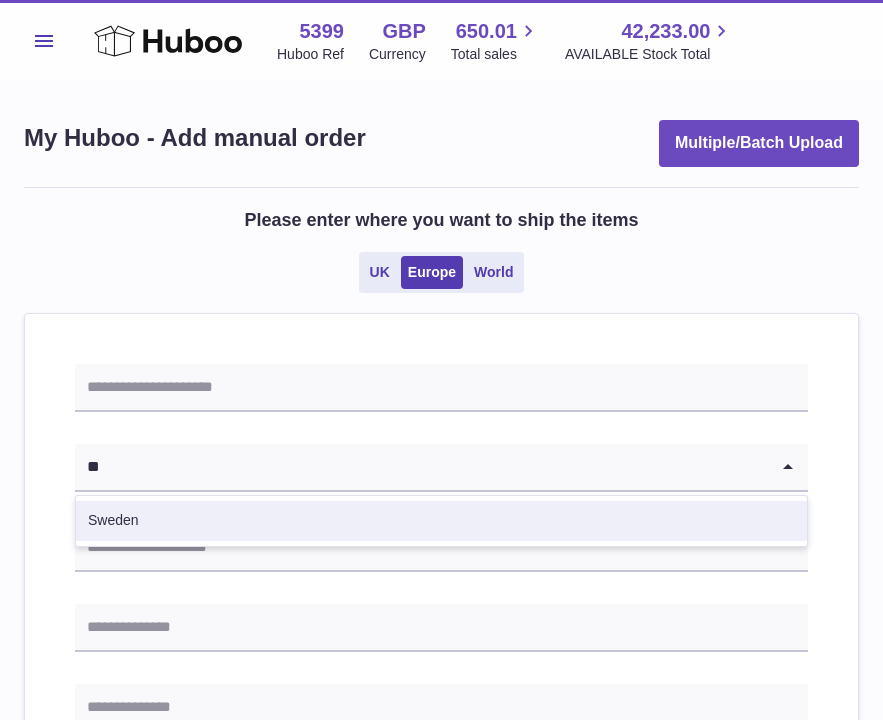 type on "**" 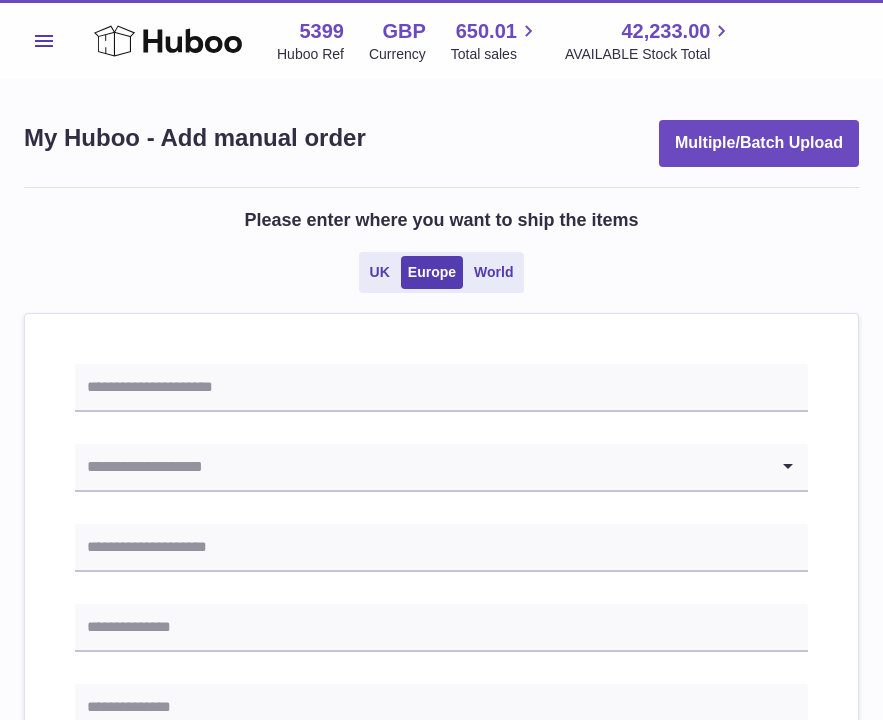 click on "Loading...
Sweden
Please enter how you want to ship             Loading...
You require an order to be fulfilled which is going directly to another business or retailer rather than directly to a consumer. Please ensure you have contacted our customer service department for further information relating to any associated costs and (order completion) timescales, before proceeding.
Optional extra fields             Loading...       This will appear on the packing slip. e.g. 'Please contact us through Amazon'
B2C
Loading..." at bounding box center [441, 932] 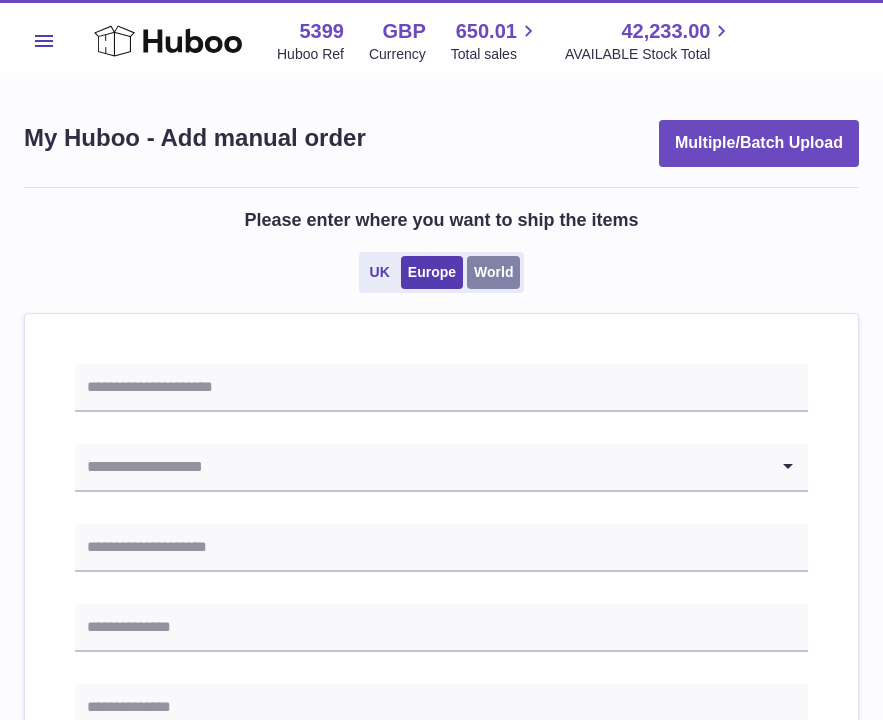 click on "World" at bounding box center [493, 272] 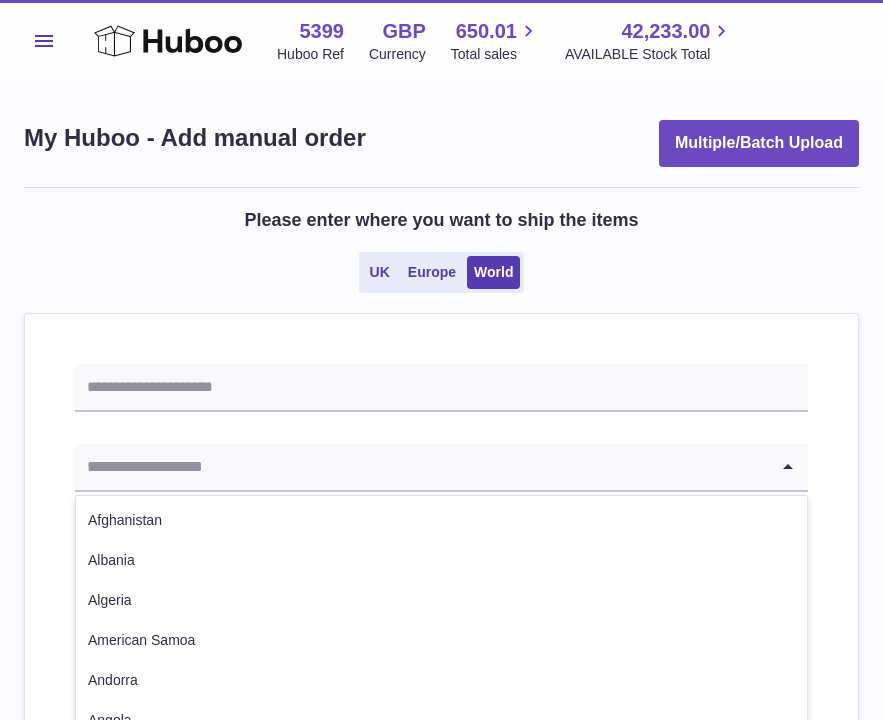 click at bounding box center [421, 467] 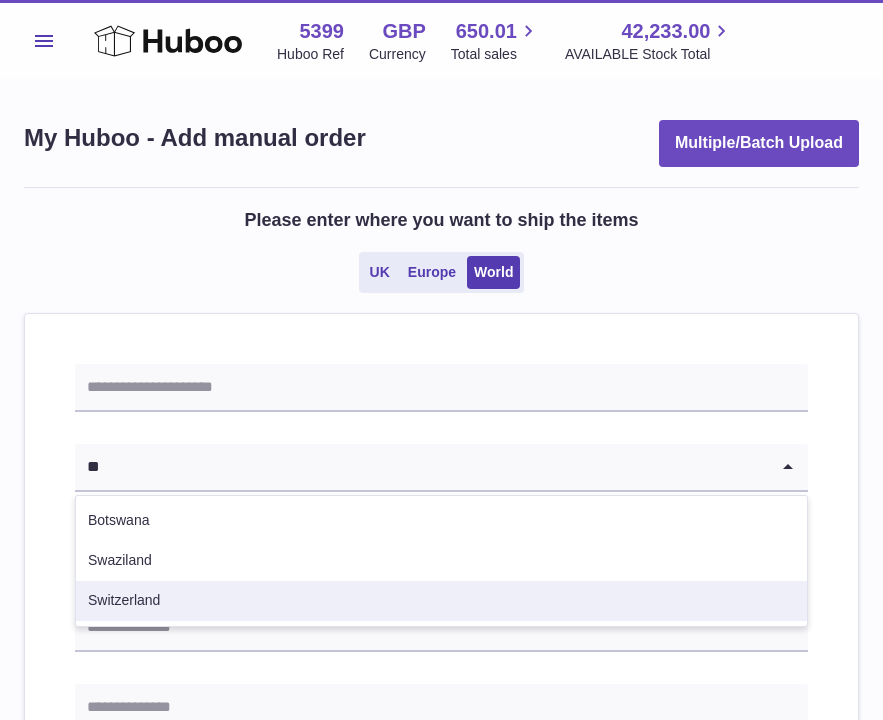 click on "Switzerland" at bounding box center [441, 601] 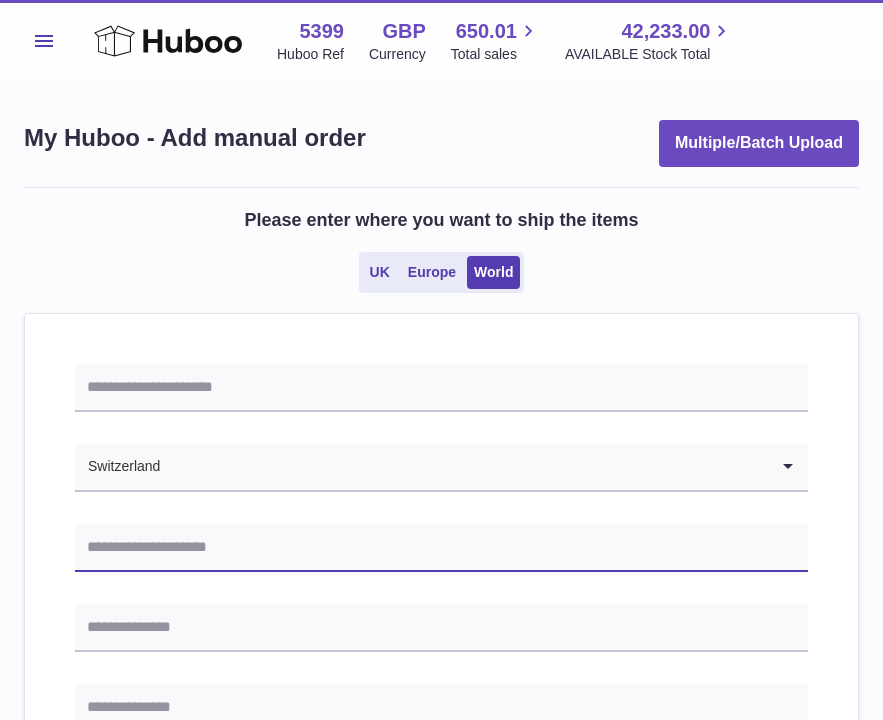 click at bounding box center [441, 548] 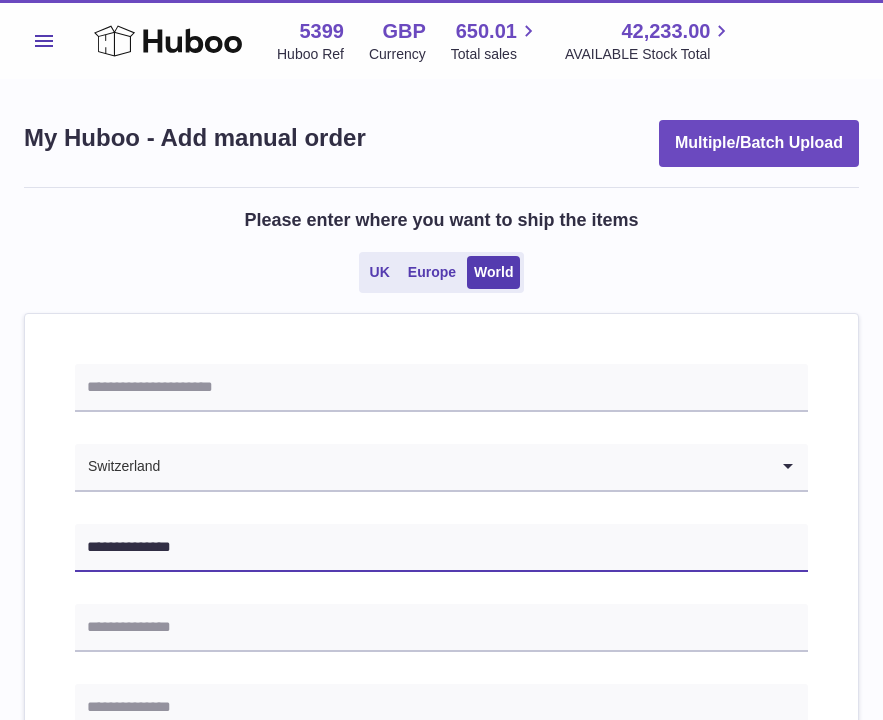 type on "**********" 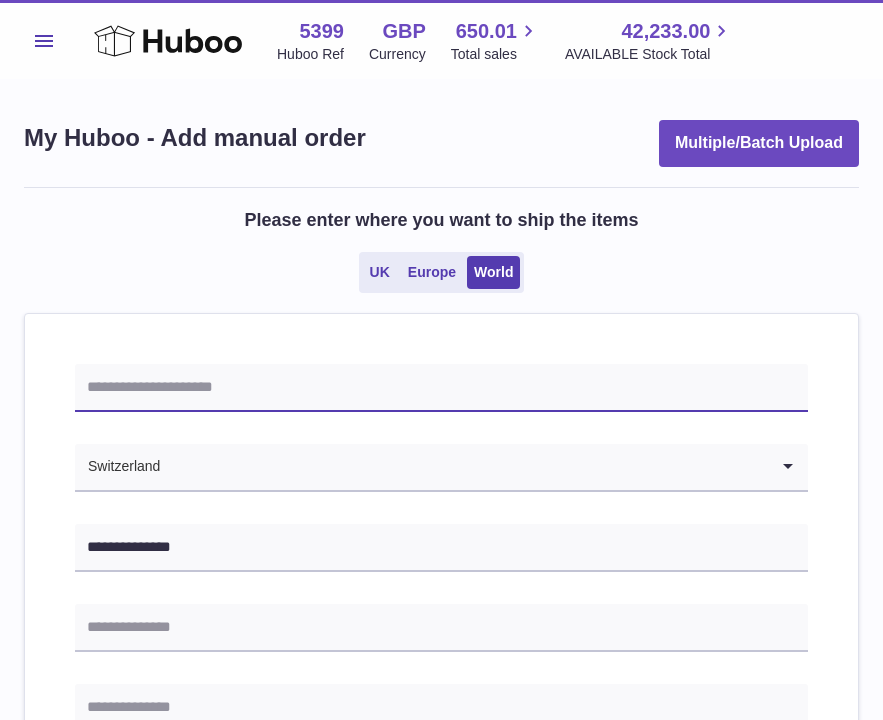 click at bounding box center [441, 388] 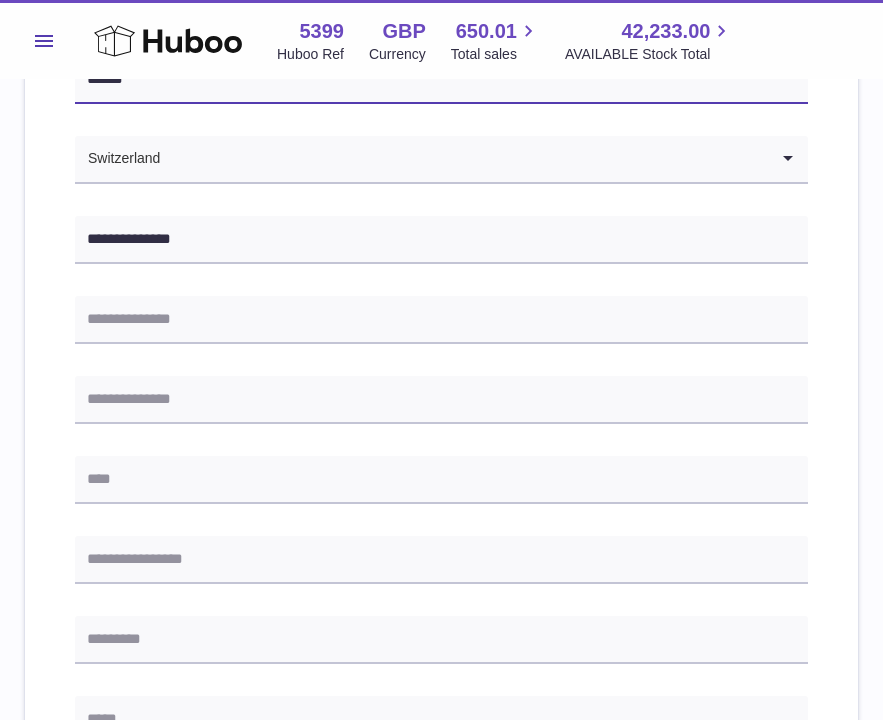 scroll, scrollTop: 335, scrollLeft: 0, axis: vertical 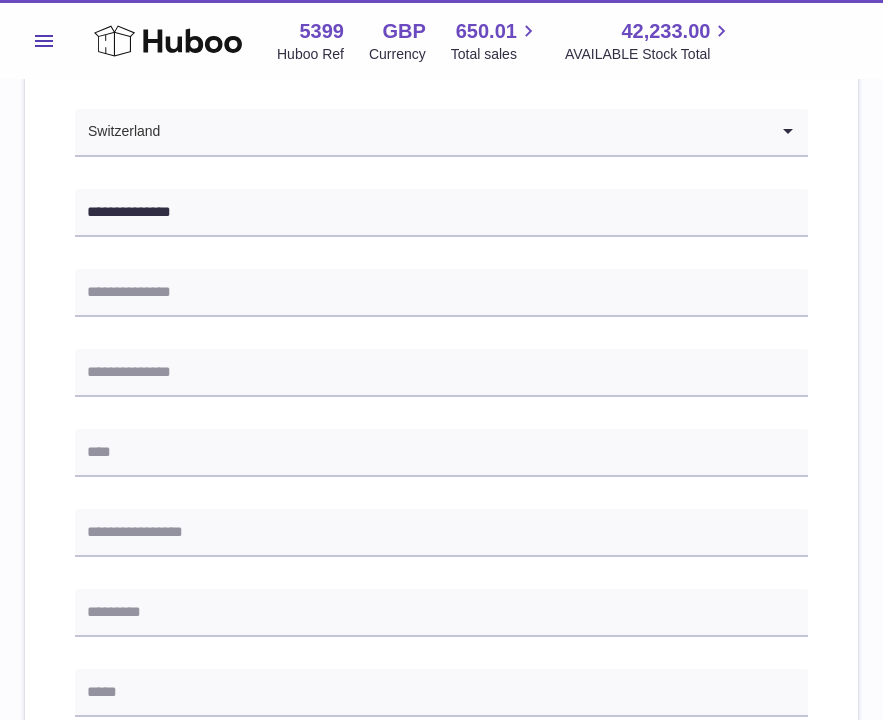 type on "******" 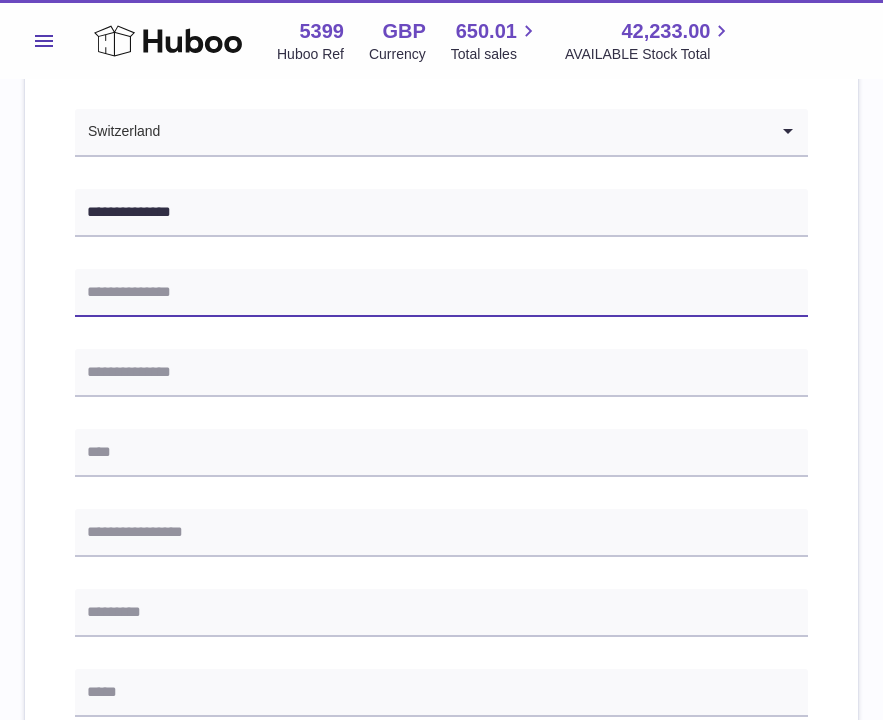 click at bounding box center [441, 293] 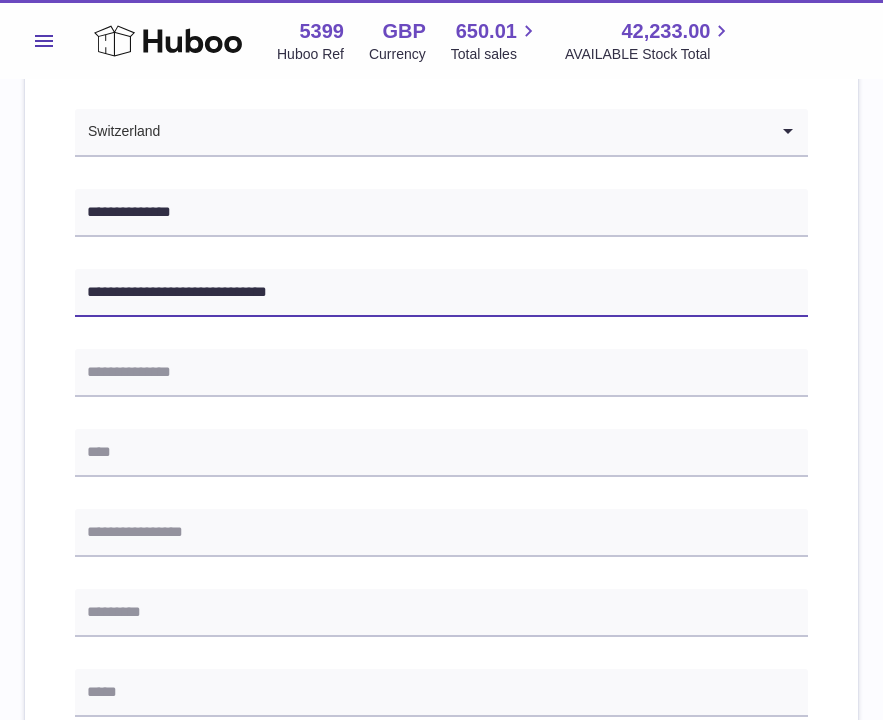 type on "**********" 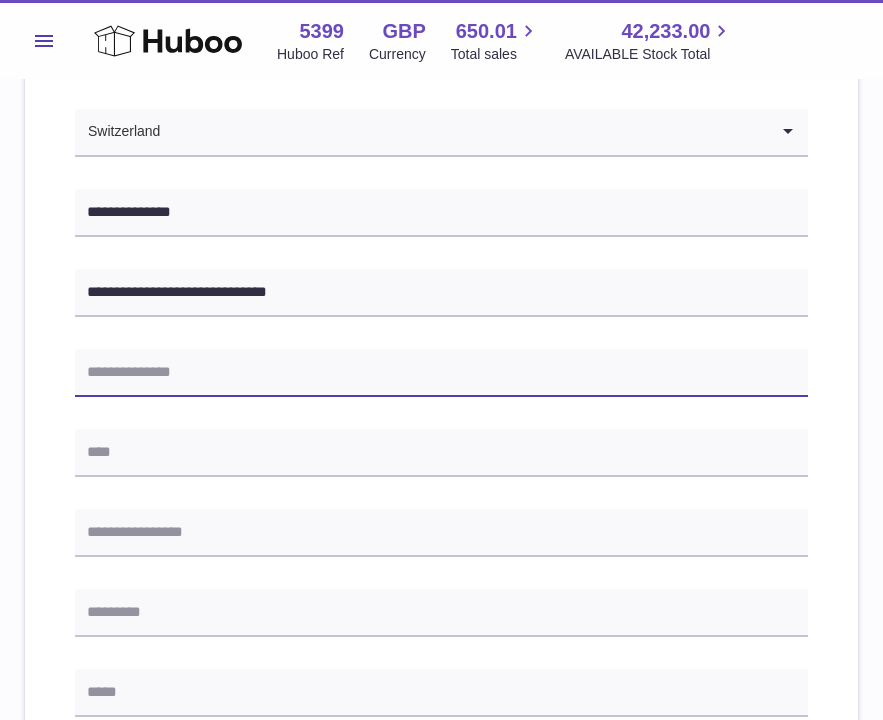 click at bounding box center [441, 373] 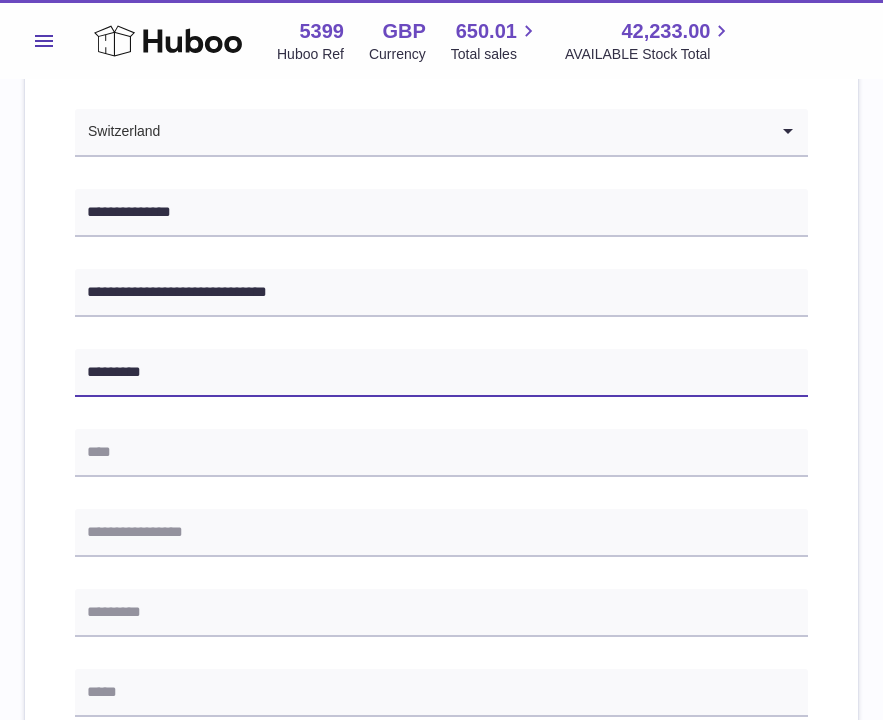 paste on "**********" 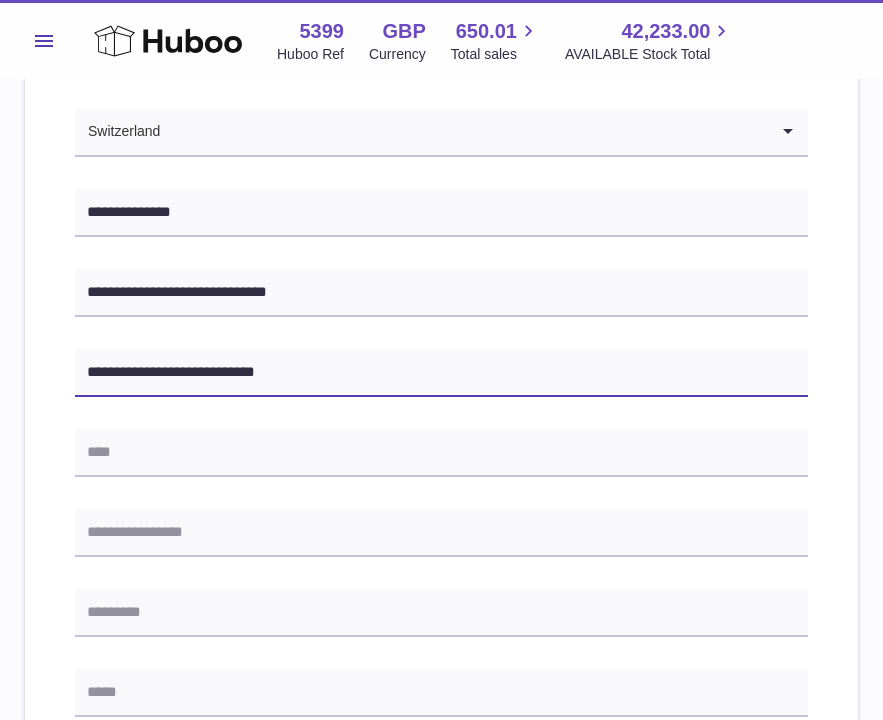 type on "**********" 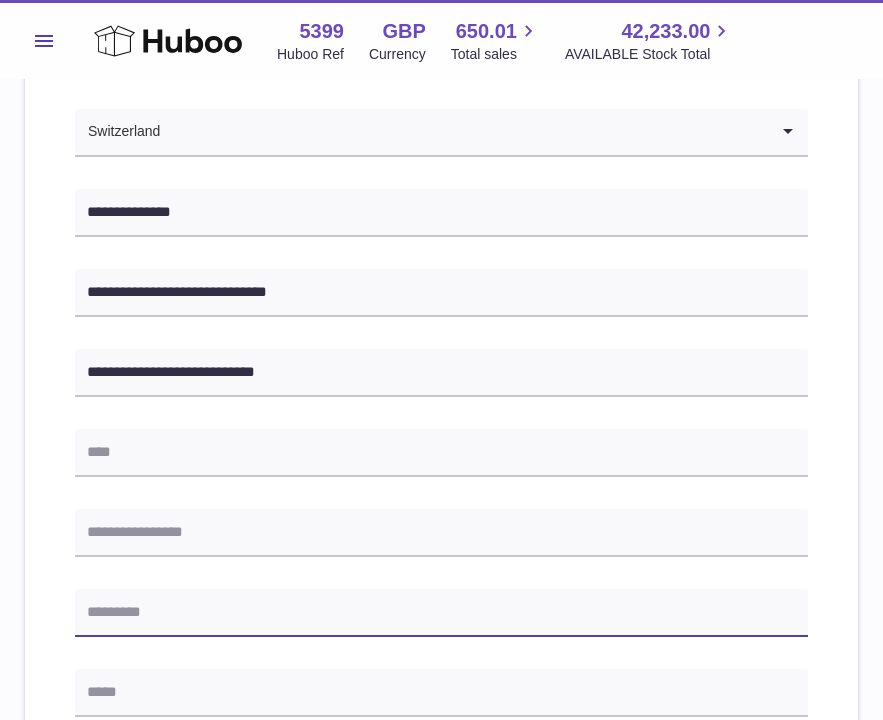 click at bounding box center (441, 613) 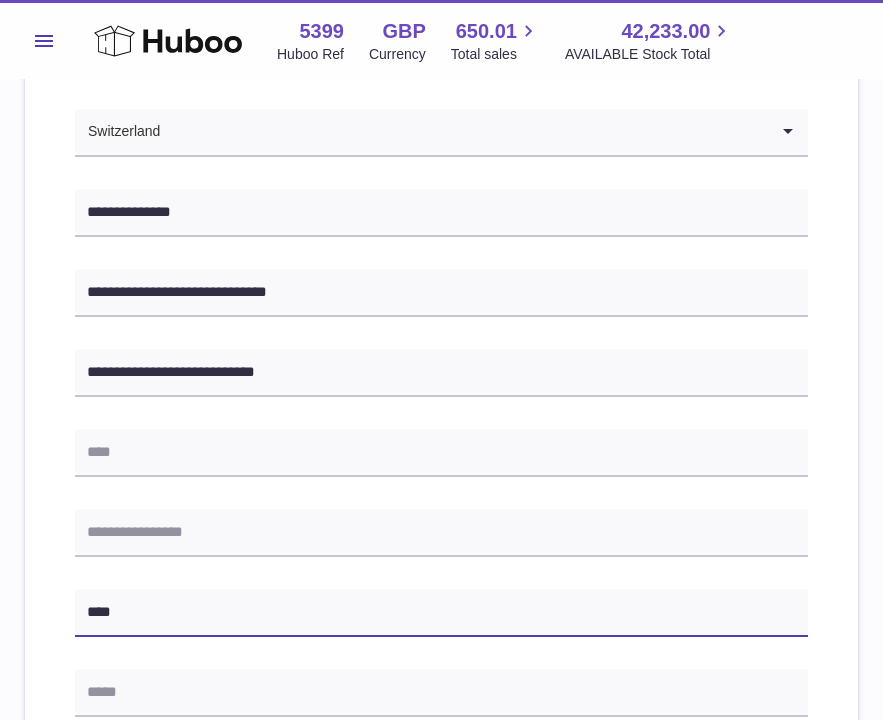 type on "****" 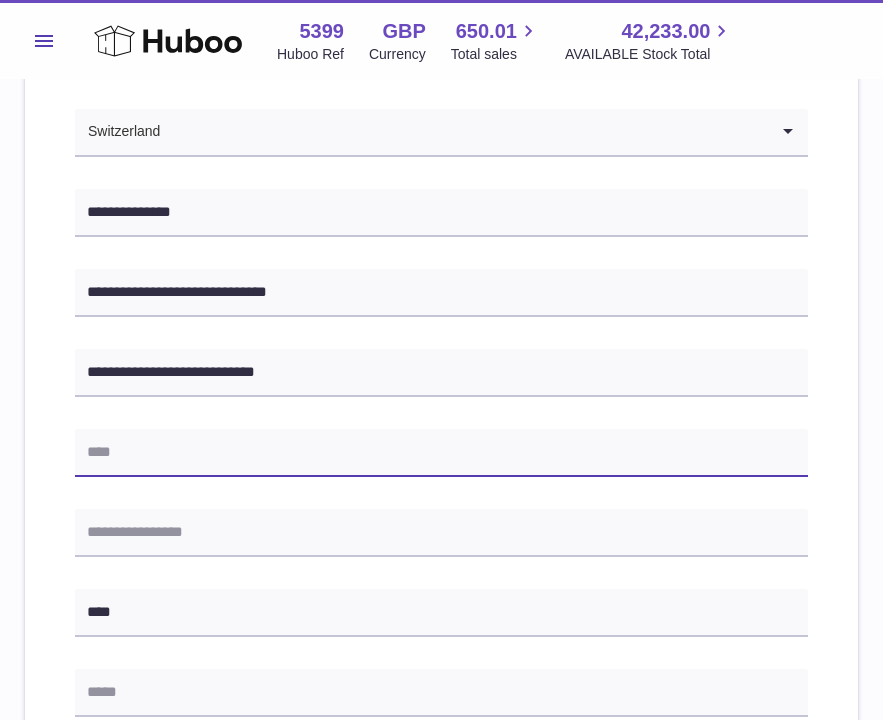 click at bounding box center (441, 453) 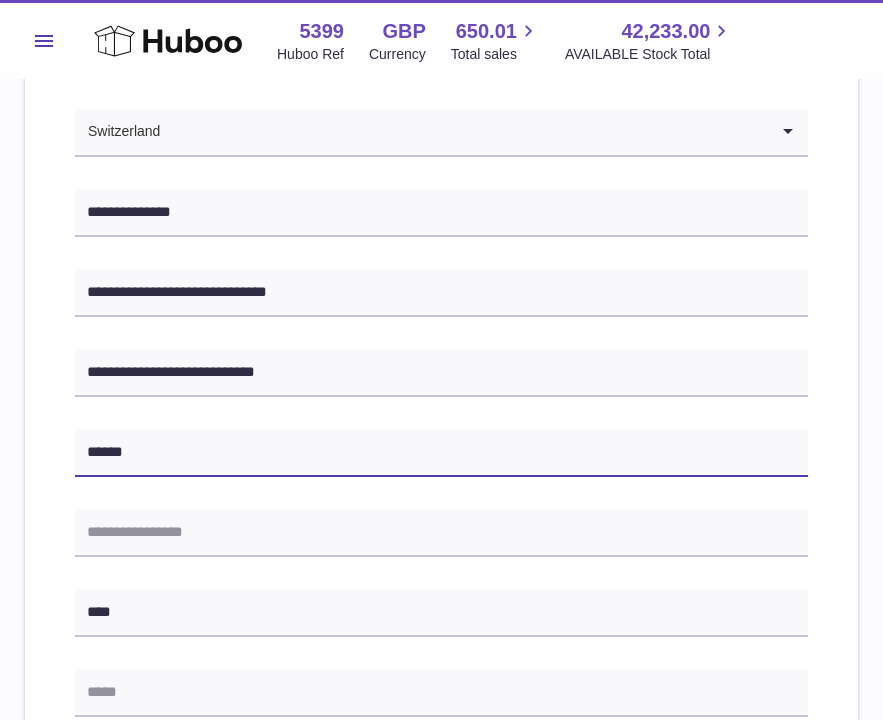 type on "******" 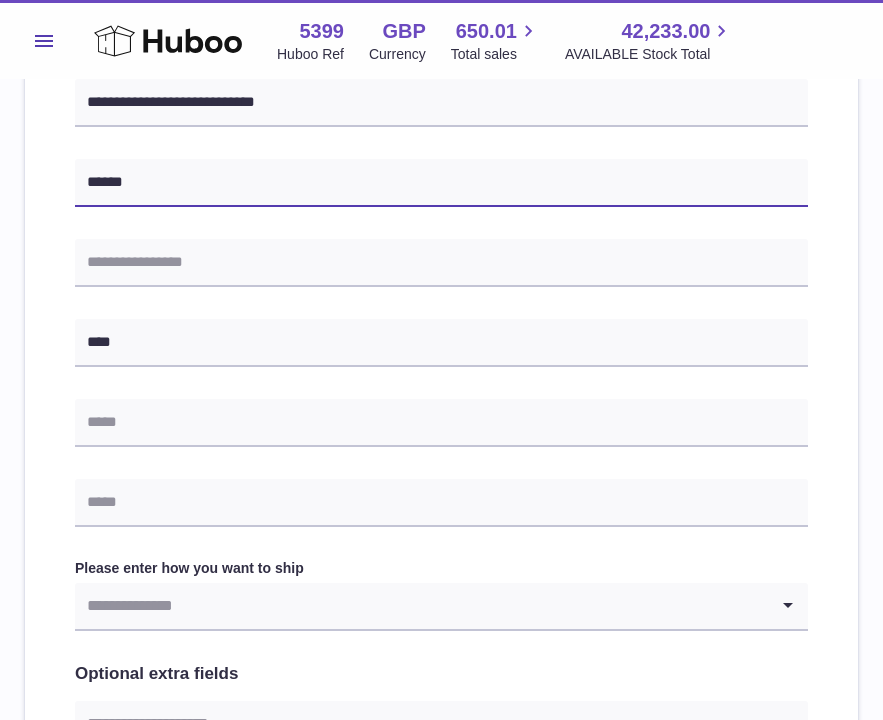 scroll, scrollTop: 607, scrollLeft: 0, axis: vertical 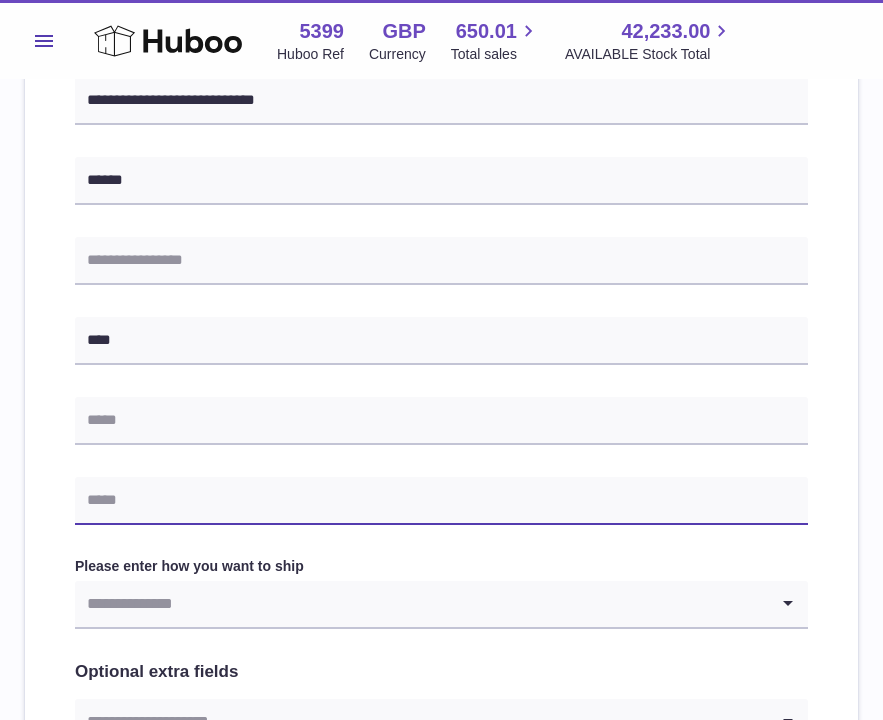 click at bounding box center (441, 501) 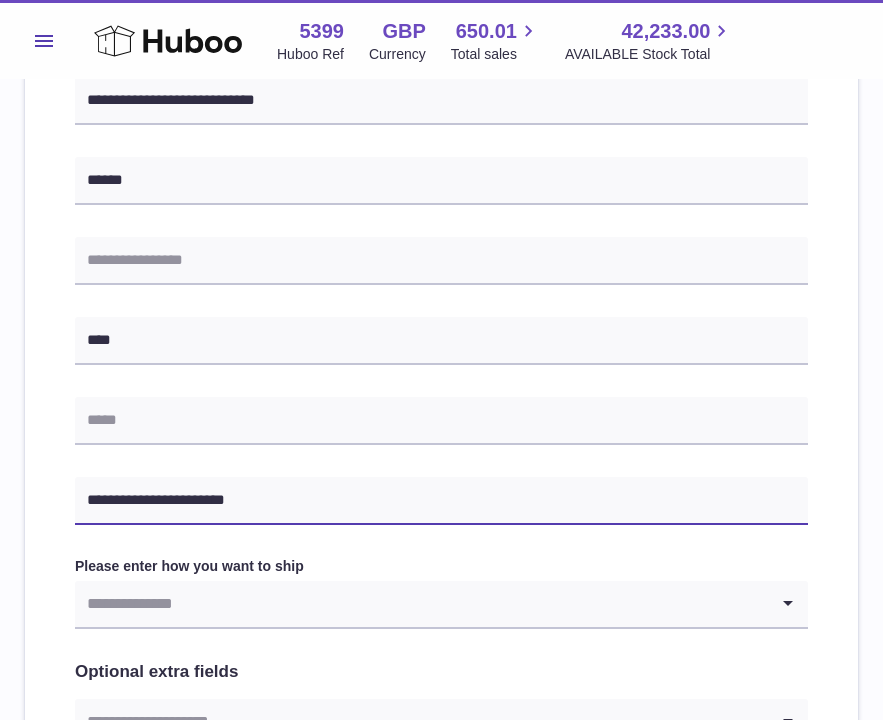 type on "**********" 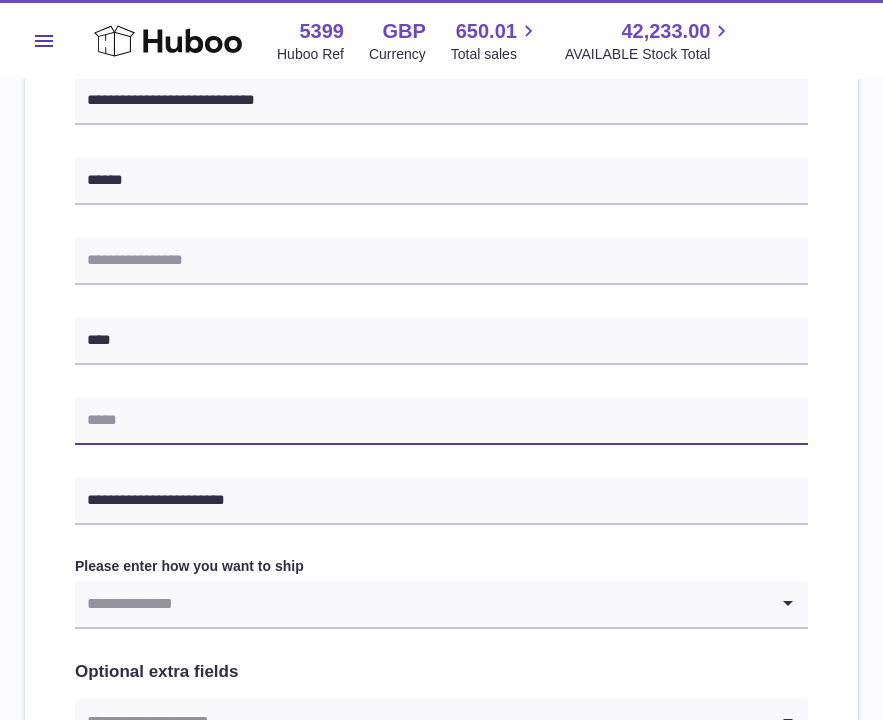 click at bounding box center [441, 421] 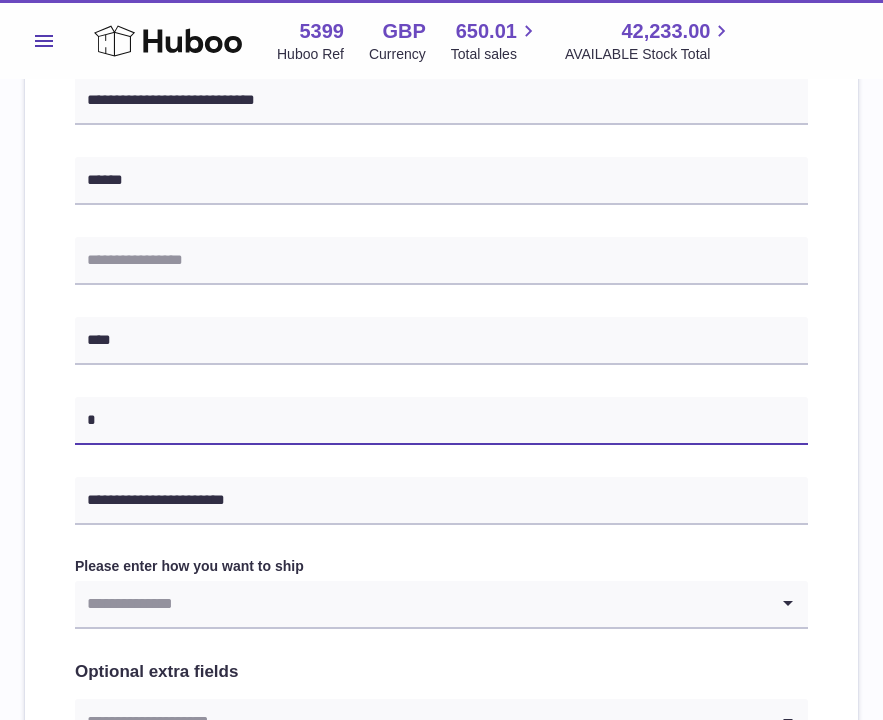type on "*" 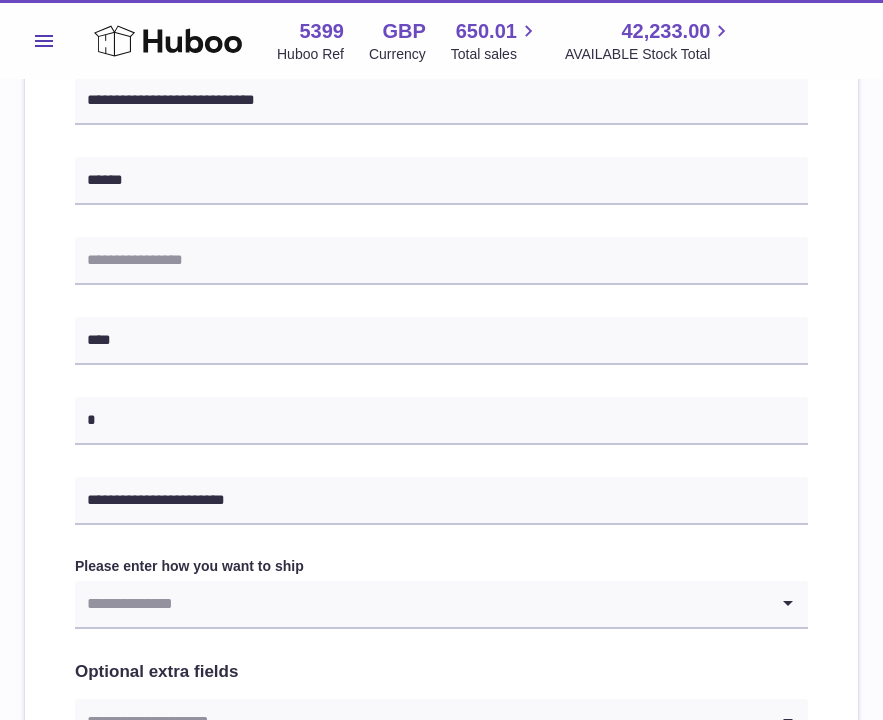 click on "**********" at bounding box center [441, 363] 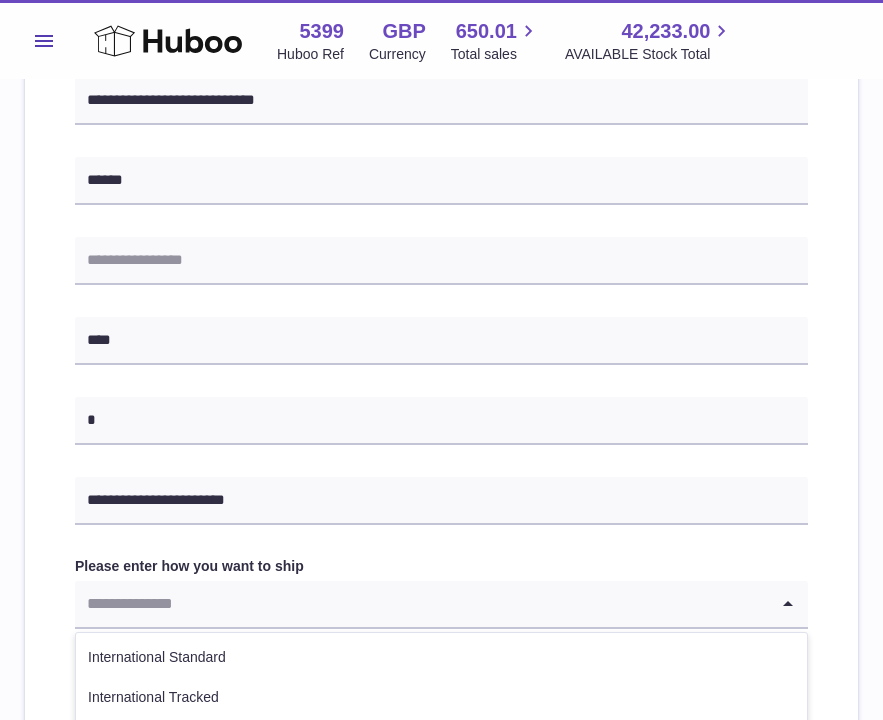 click at bounding box center (421, 604) 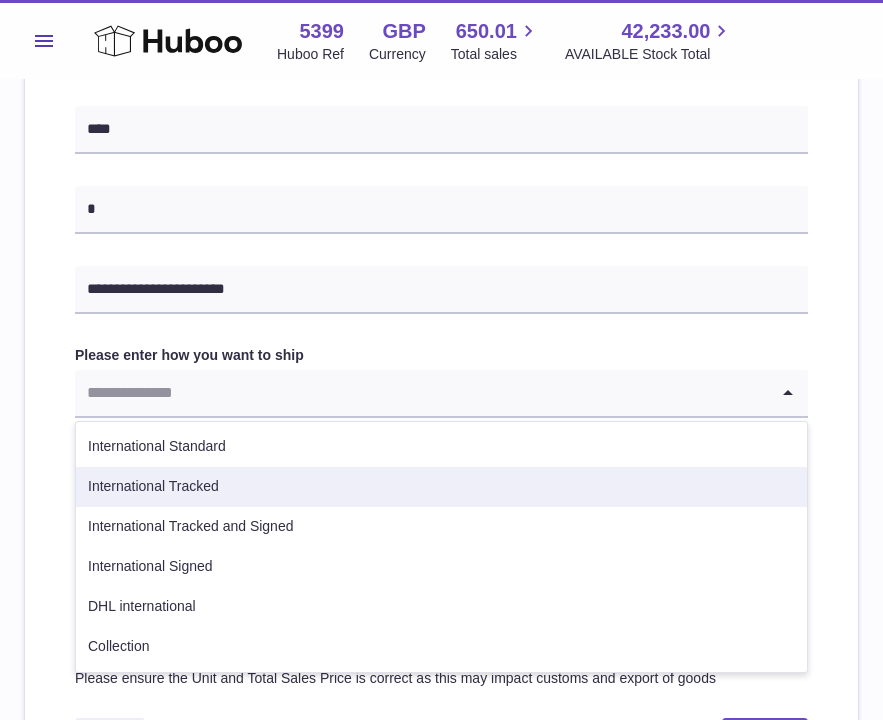 scroll, scrollTop: 832, scrollLeft: 0, axis: vertical 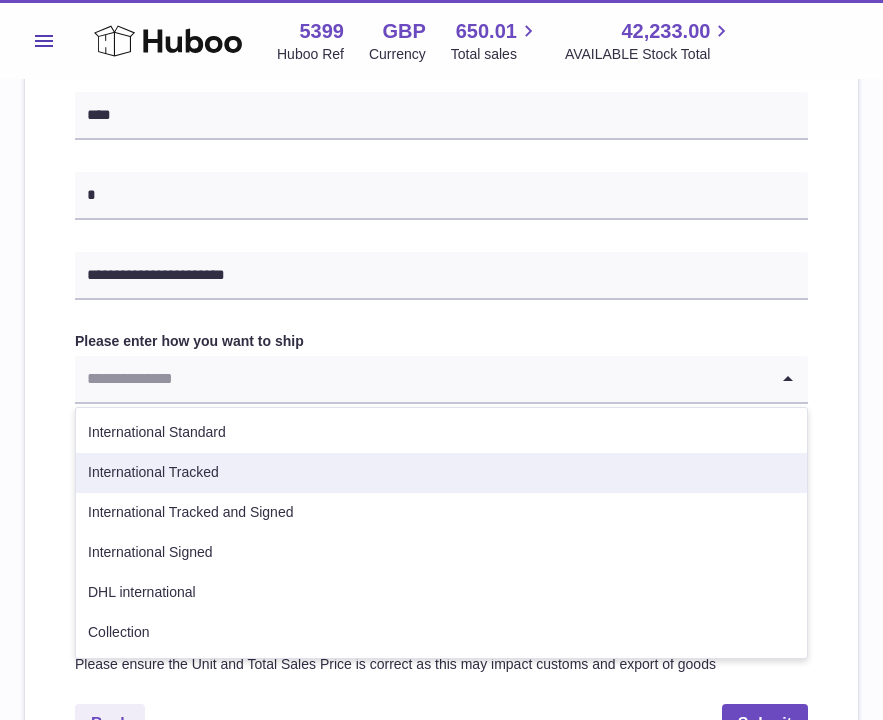 click on "International Tracked" at bounding box center [441, 473] 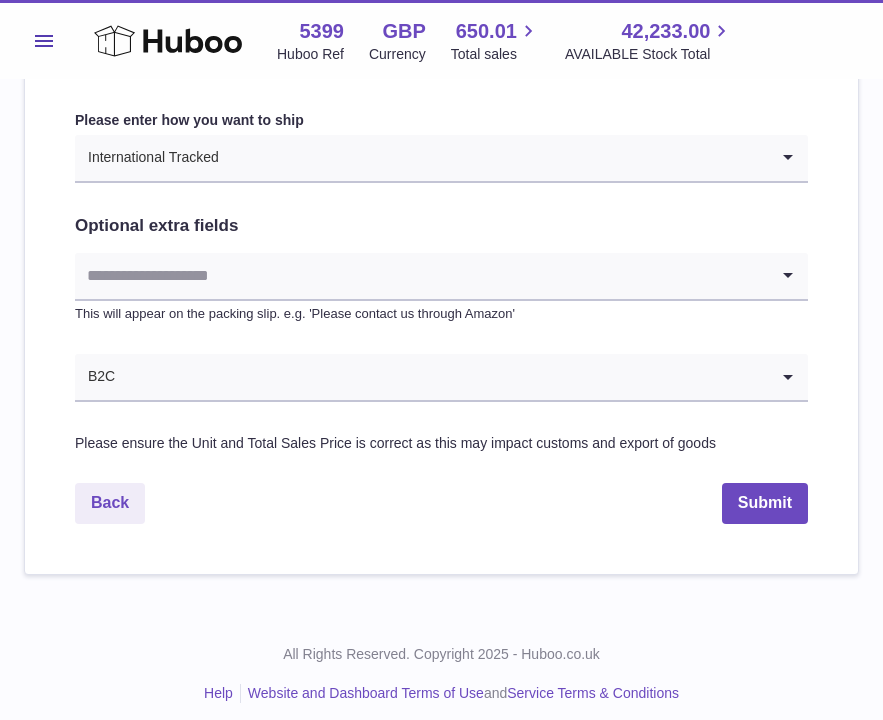 scroll, scrollTop: 1066, scrollLeft: 0, axis: vertical 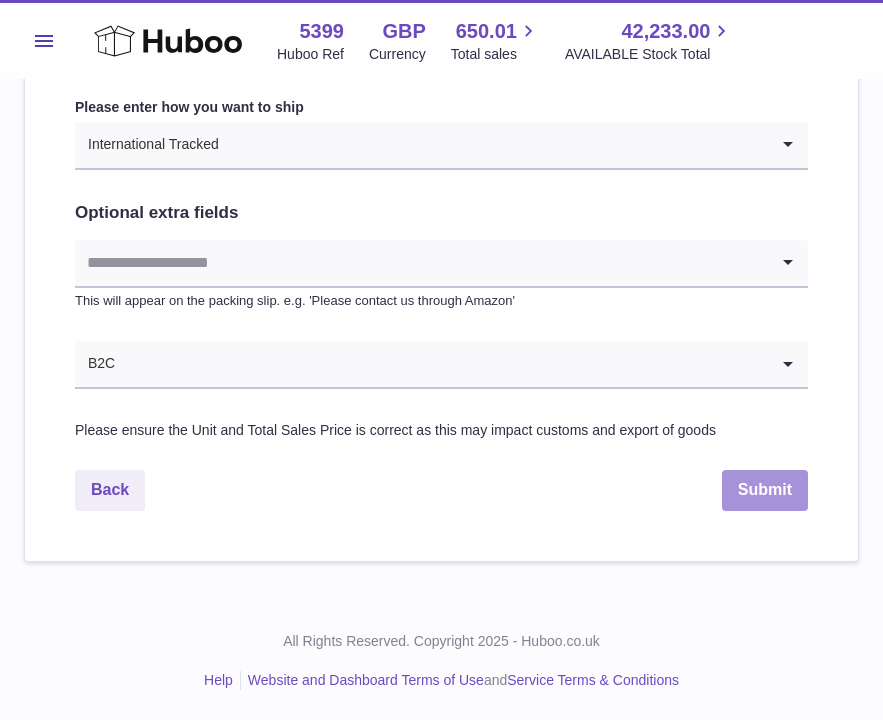 click on "Submit" at bounding box center (765, 490) 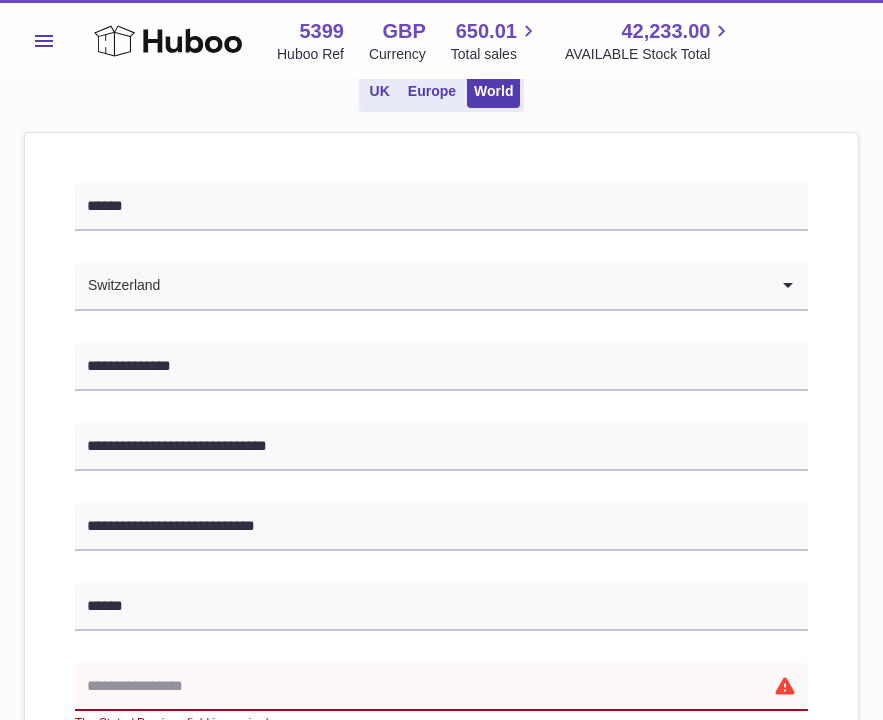 scroll, scrollTop: 180, scrollLeft: 0, axis: vertical 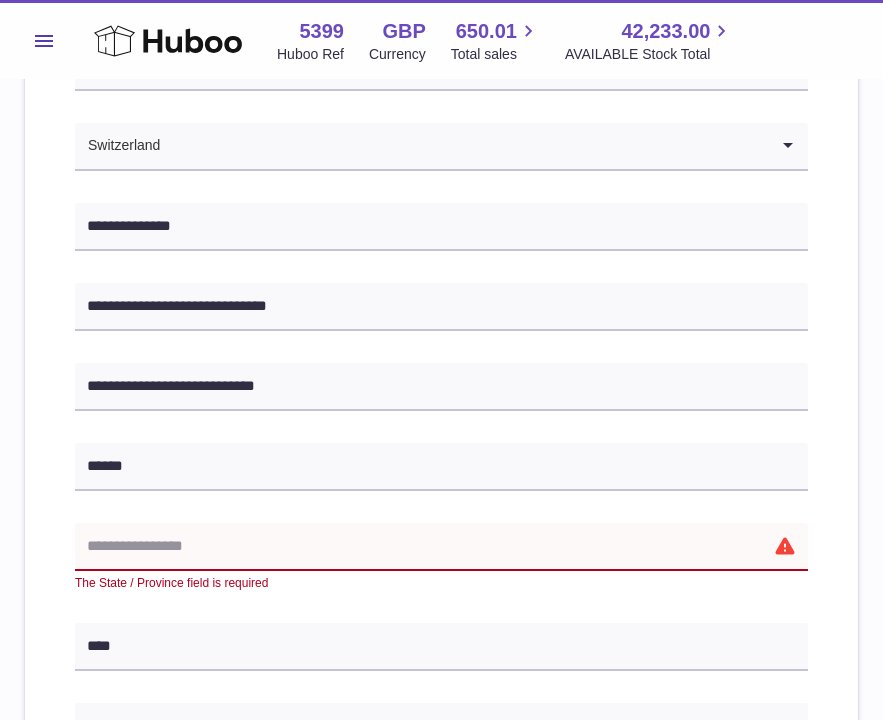 click at bounding box center [441, 547] 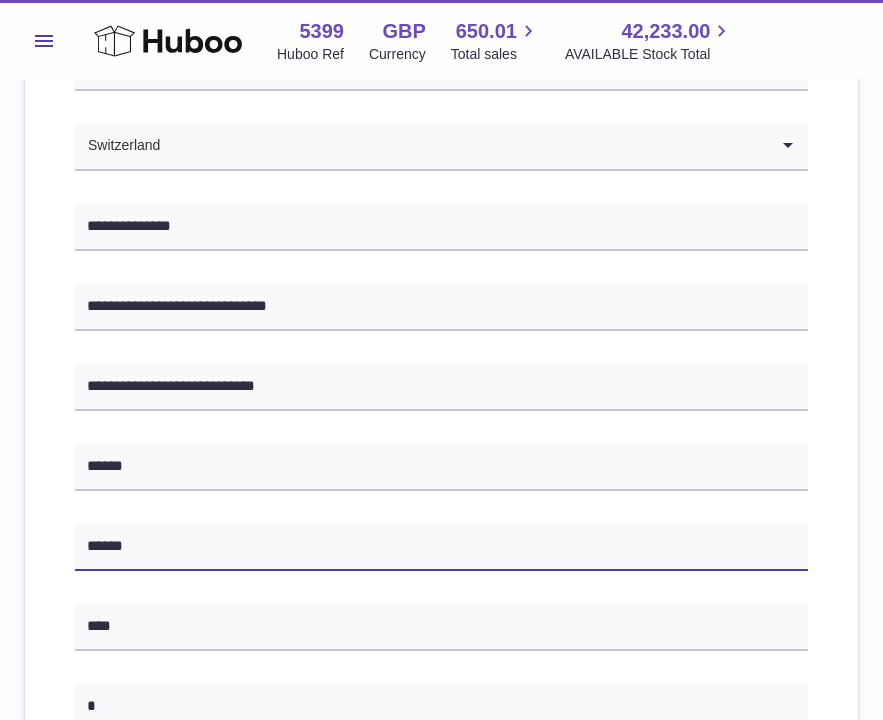 type on "******" 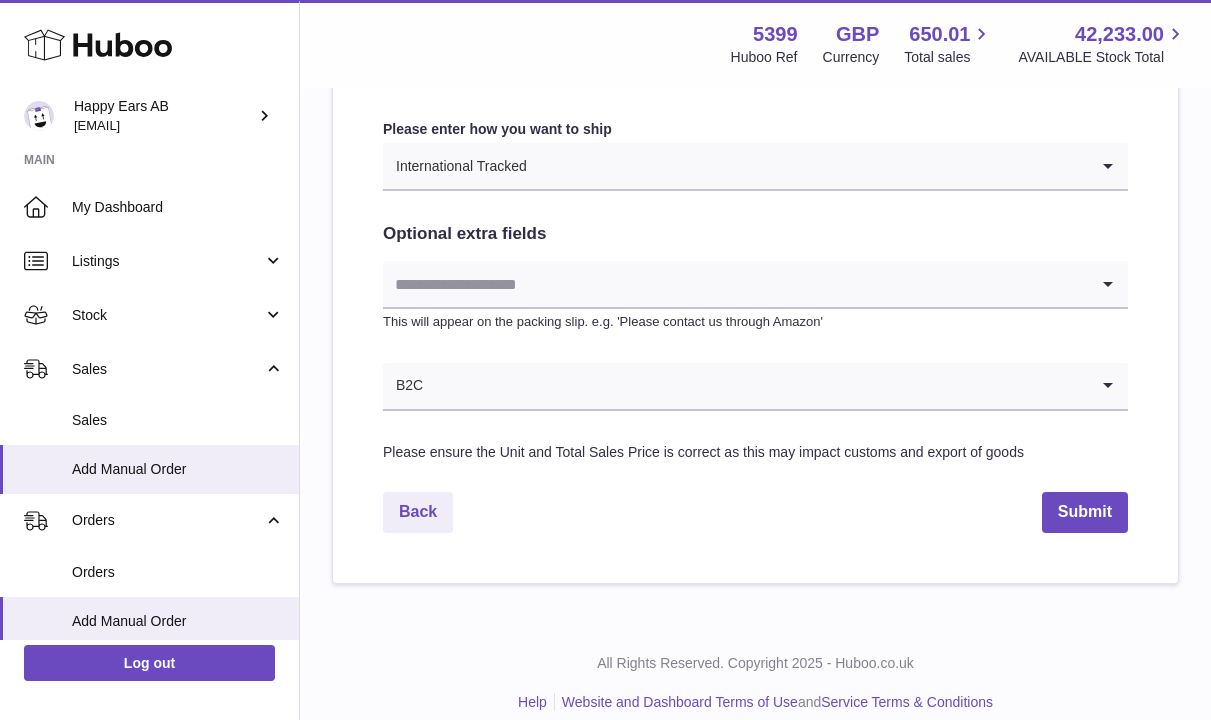 scroll, scrollTop: 1061, scrollLeft: 0, axis: vertical 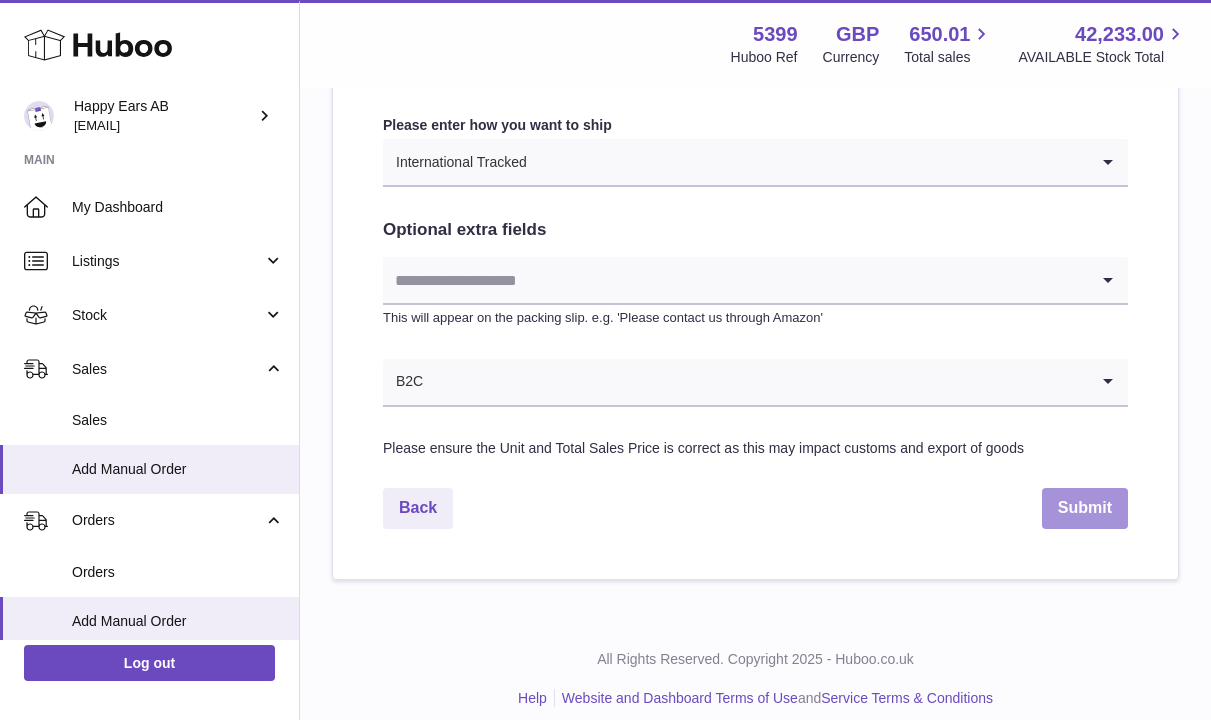 click on "Submit" at bounding box center (1085, 508) 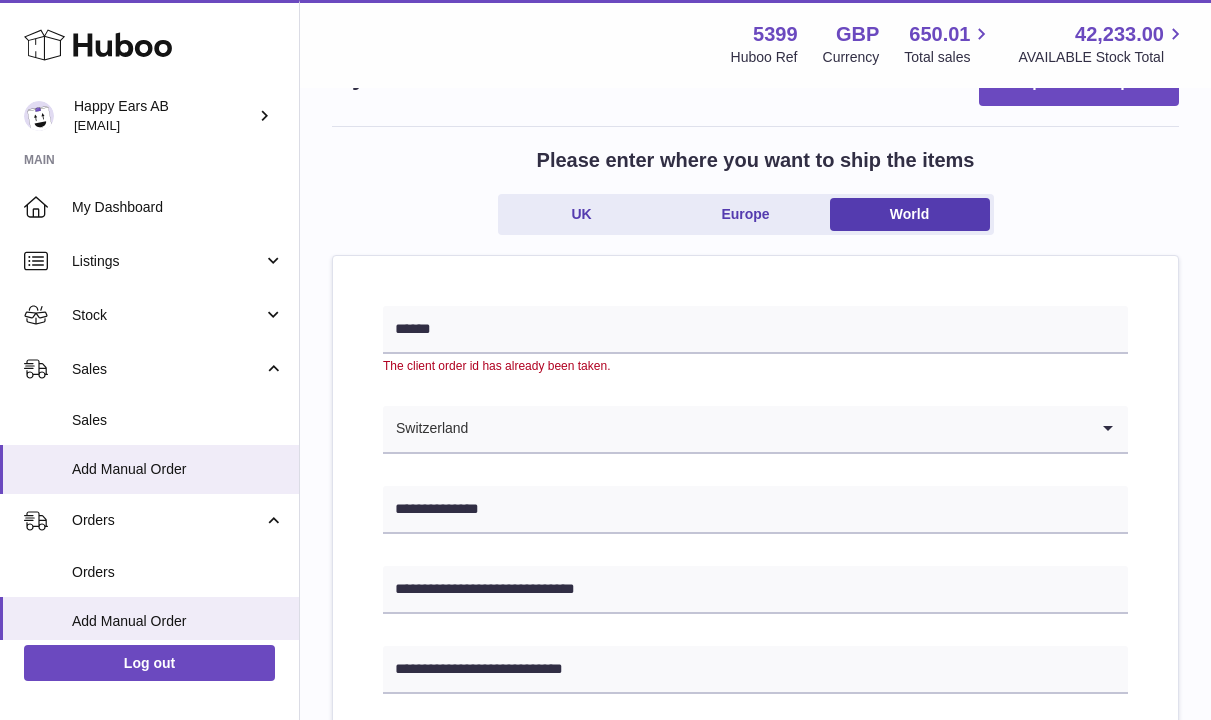 scroll, scrollTop: 63, scrollLeft: 0, axis: vertical 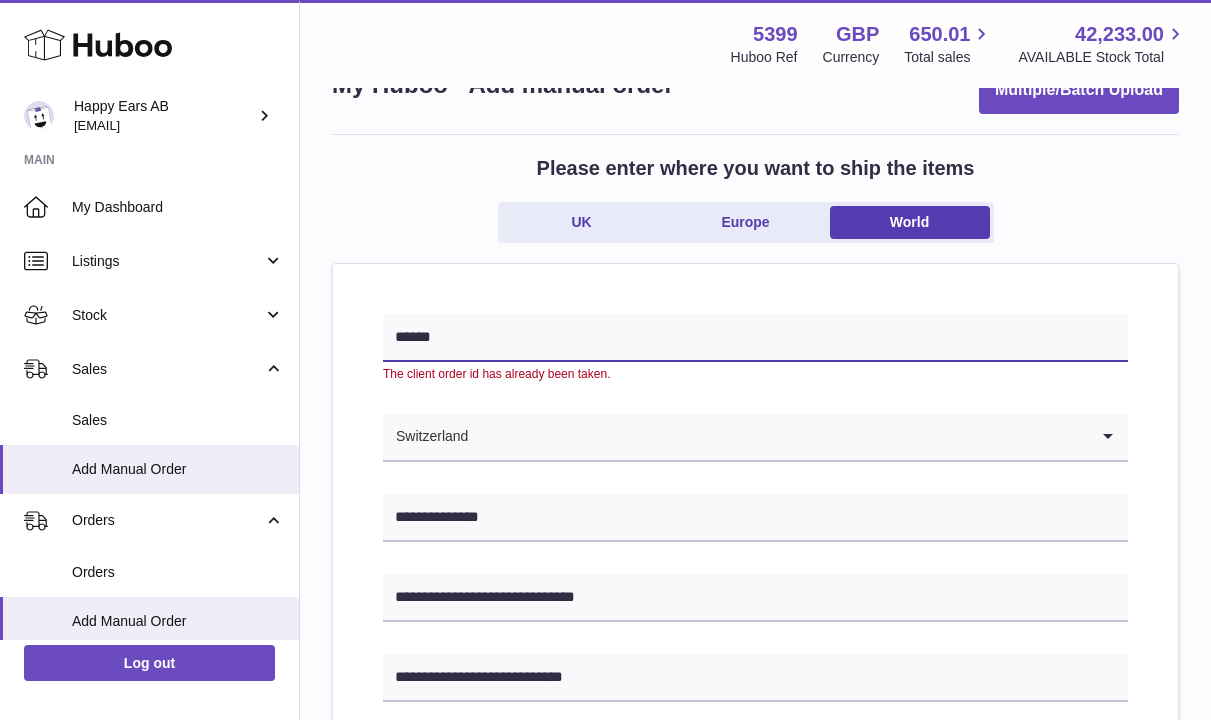 click on "******" at bounding box center [755, 338] 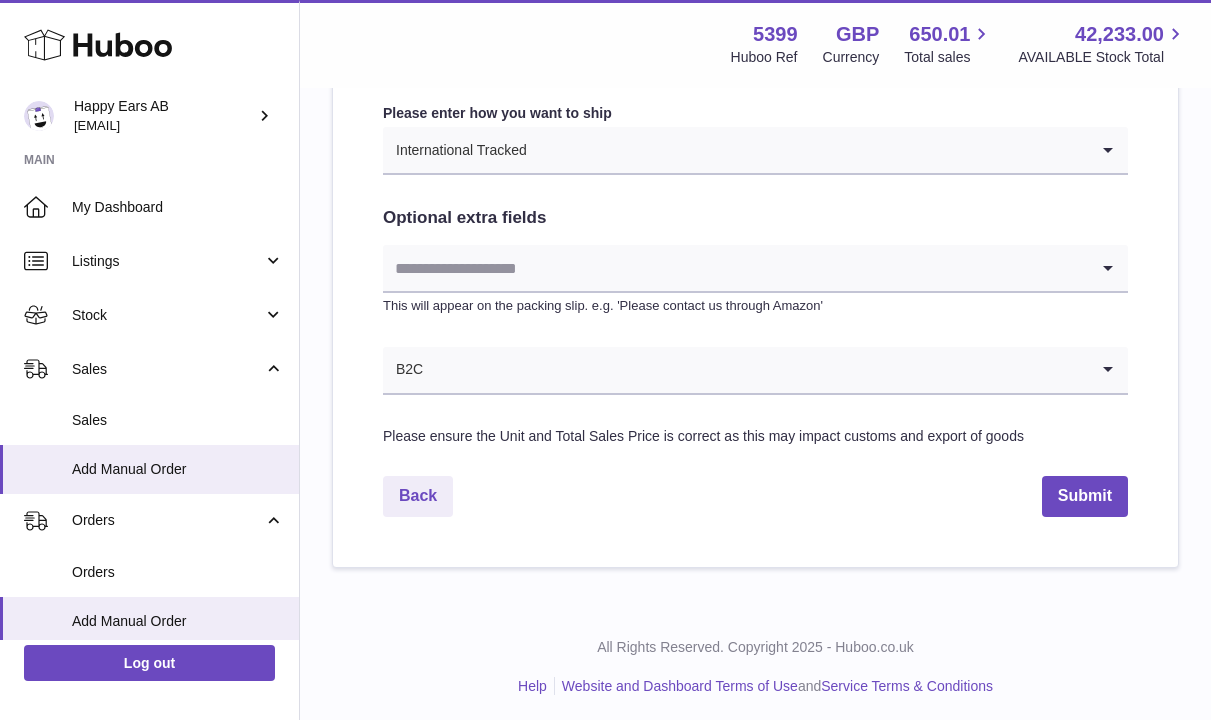 scroll, scrollTop: 1078, scrollLeft: 0, axis: vertical 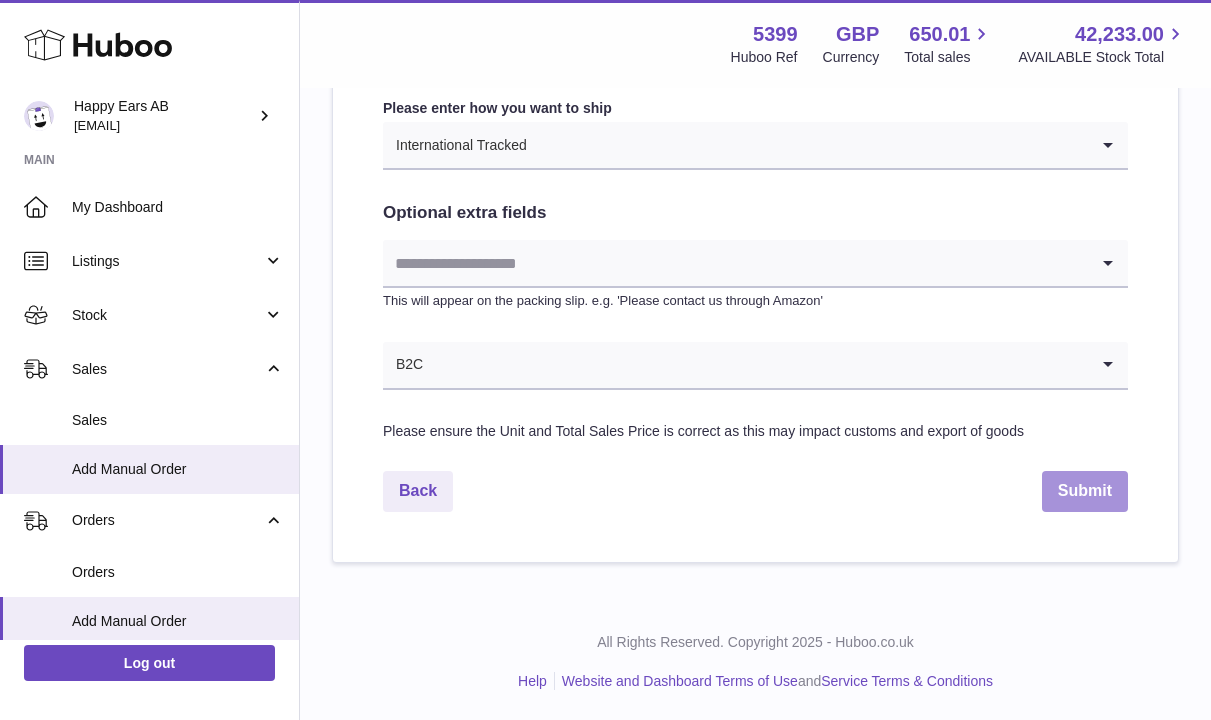 type on "******" 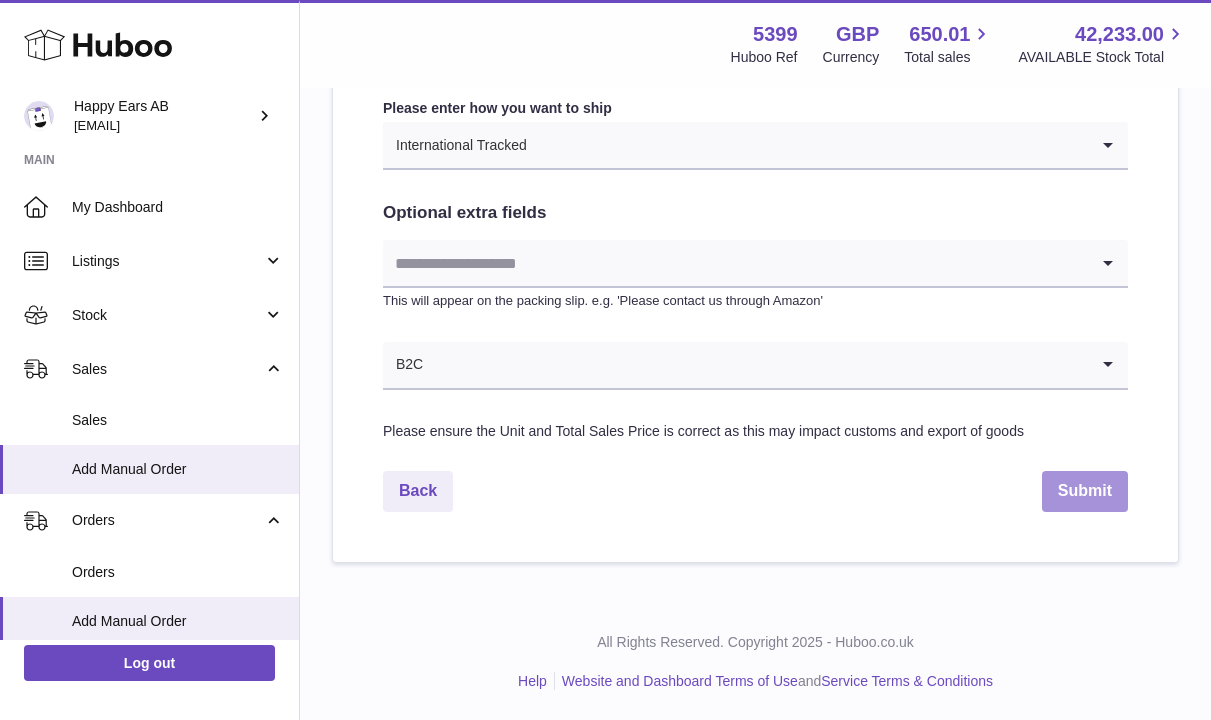 click on "Submit" at bounding box center [1085, 491] 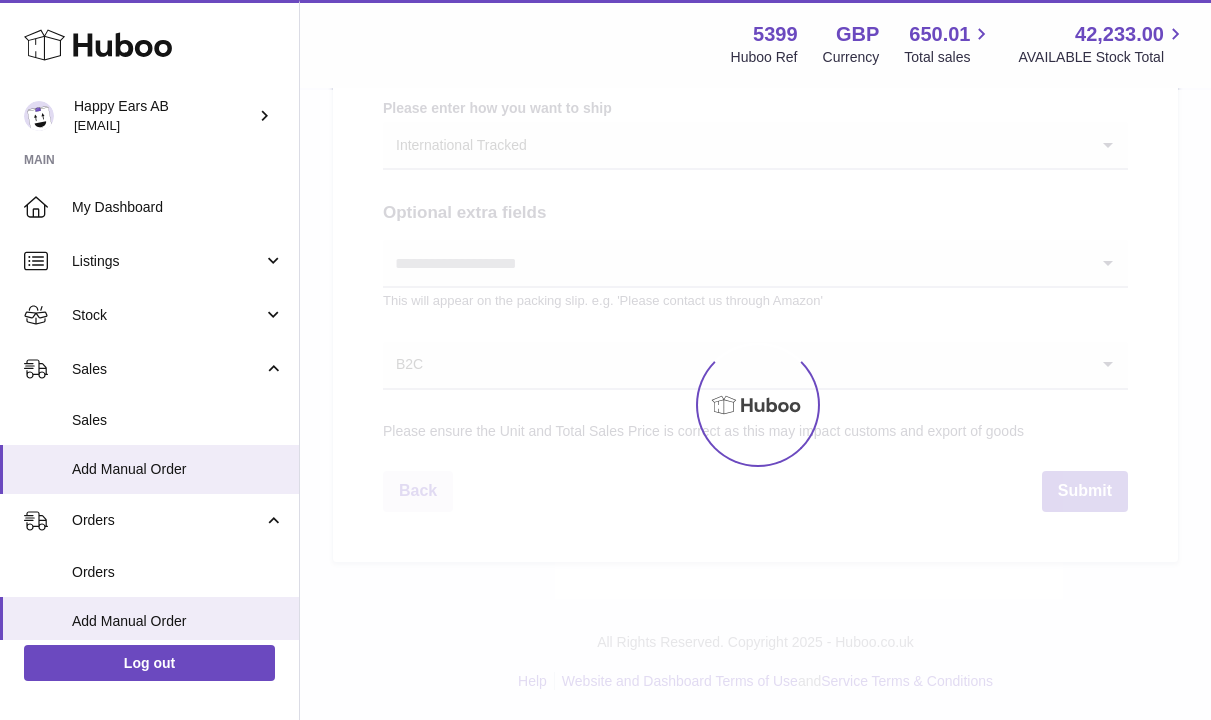 scroll, scrollTop: 0, scrollLeft: 0, axis: both 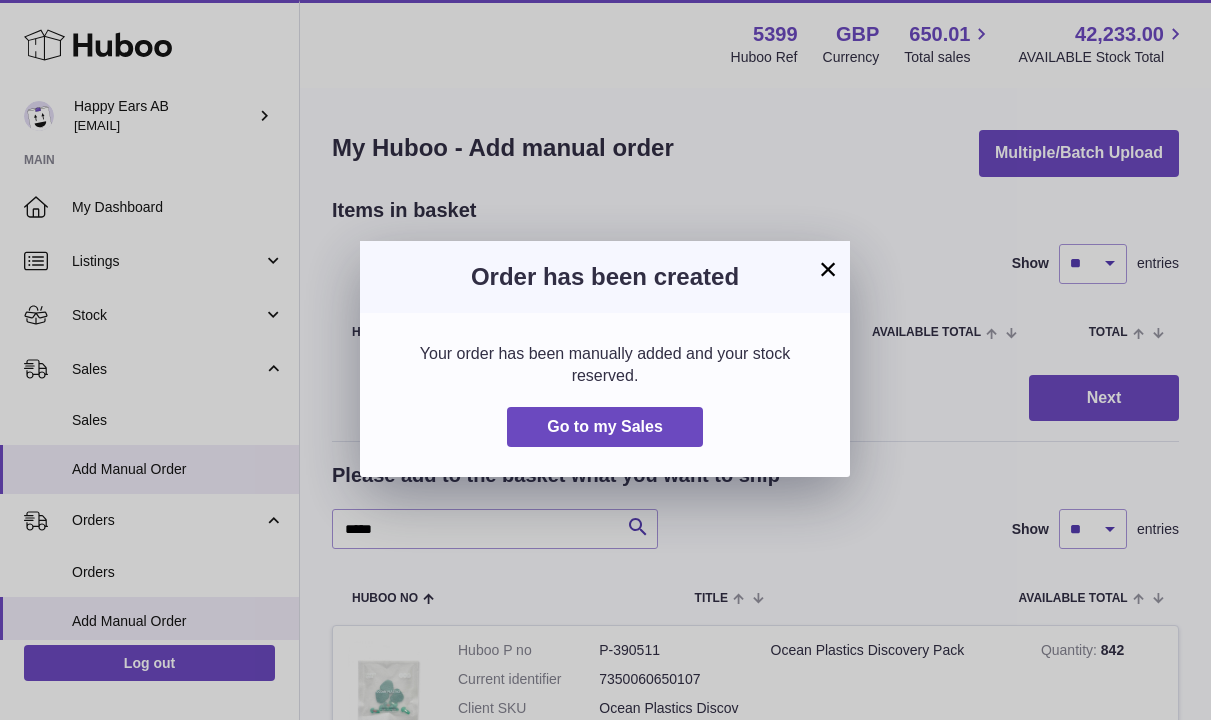 click on "Your order has been manually added and your stock reserved.
Go to my Sales" at bounding box center [605, 395] 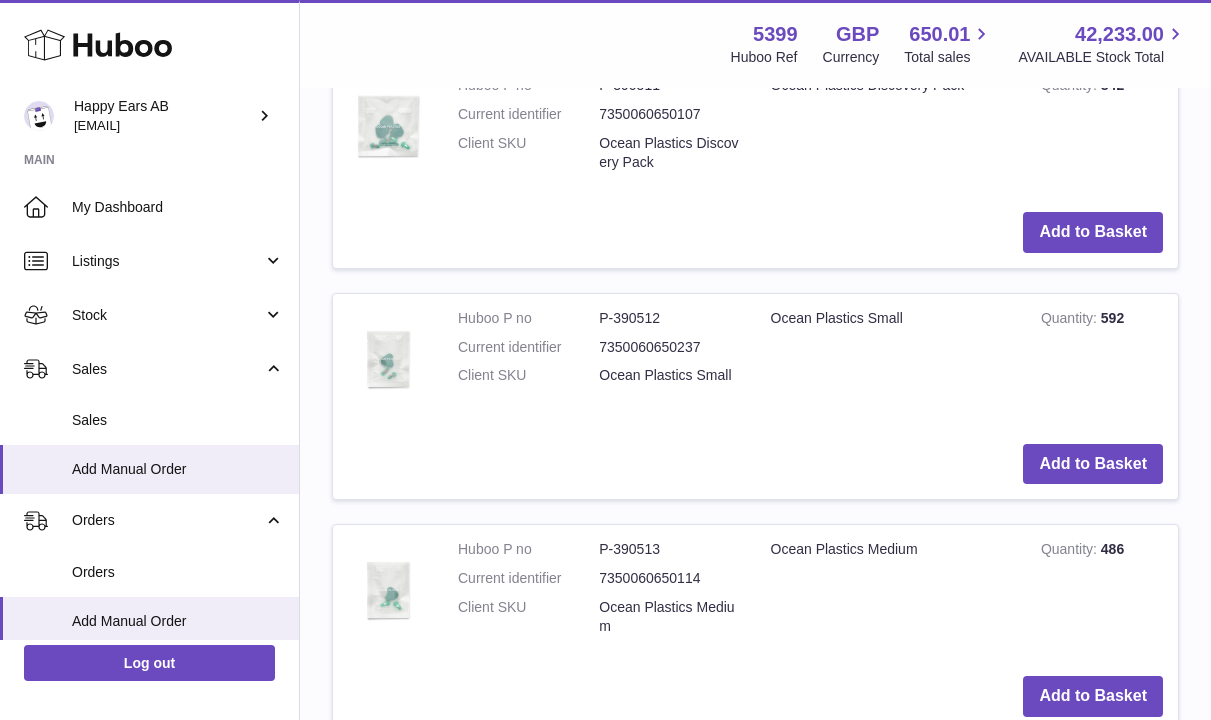 scroll, scrollTop: 0, scrollLeft: 0, axis: both 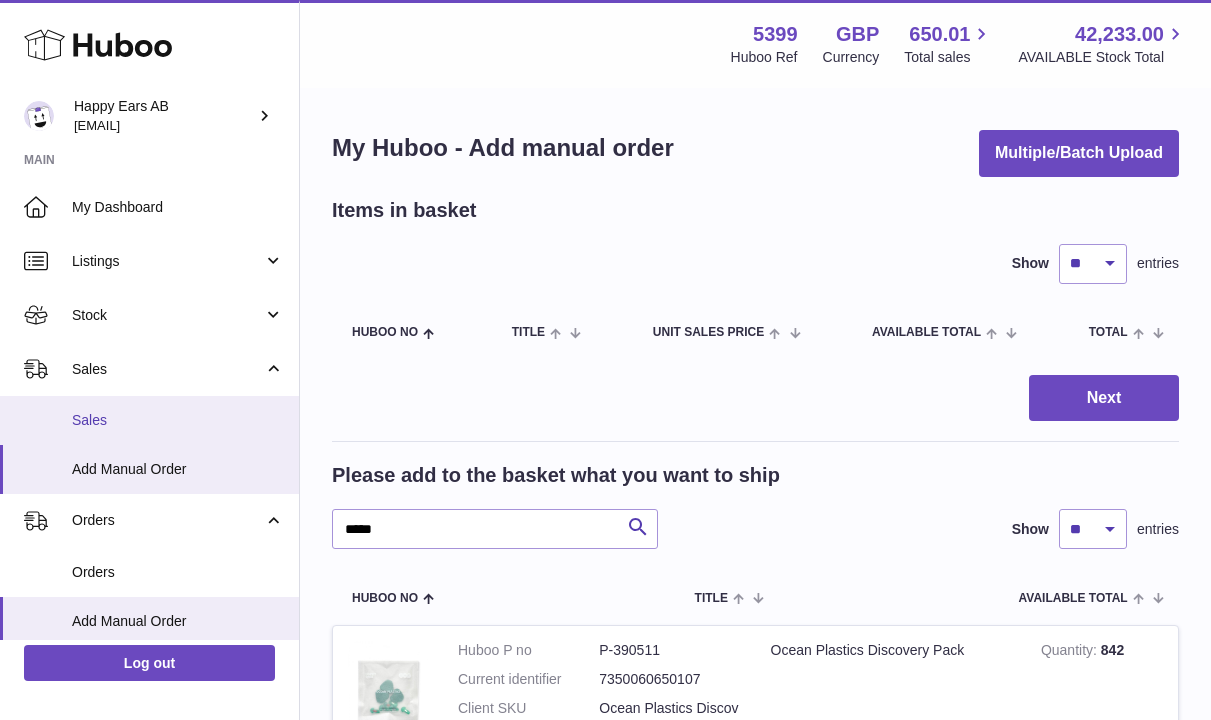 click on "Sales" at bounding box center [178, 420] 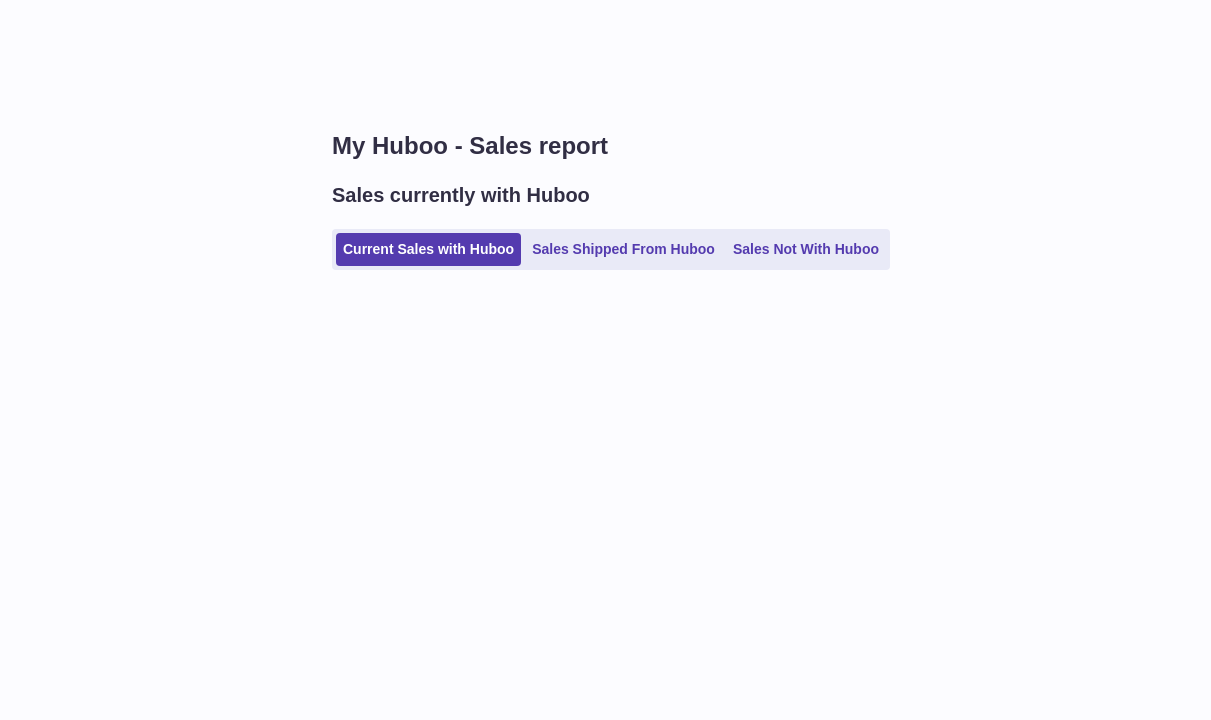 scroll, scrollTop: 0, scrollLeft: 0, axis: both 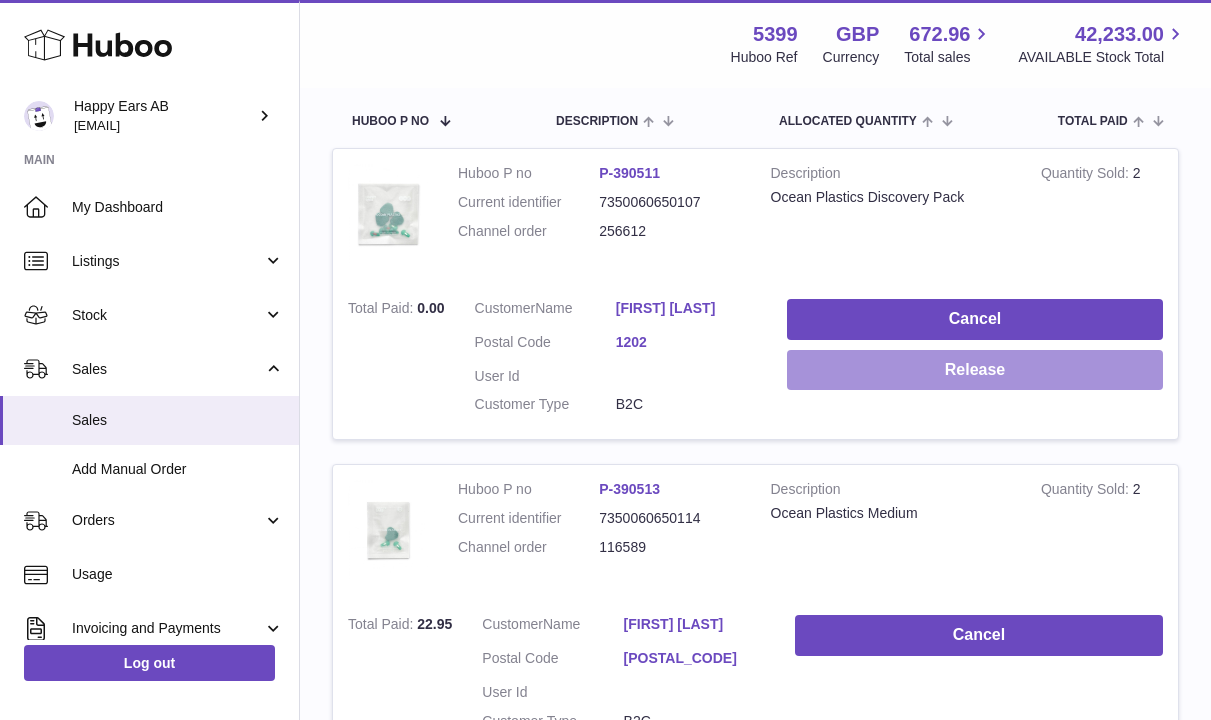 click on "Release" at bounding box center [975, 370] 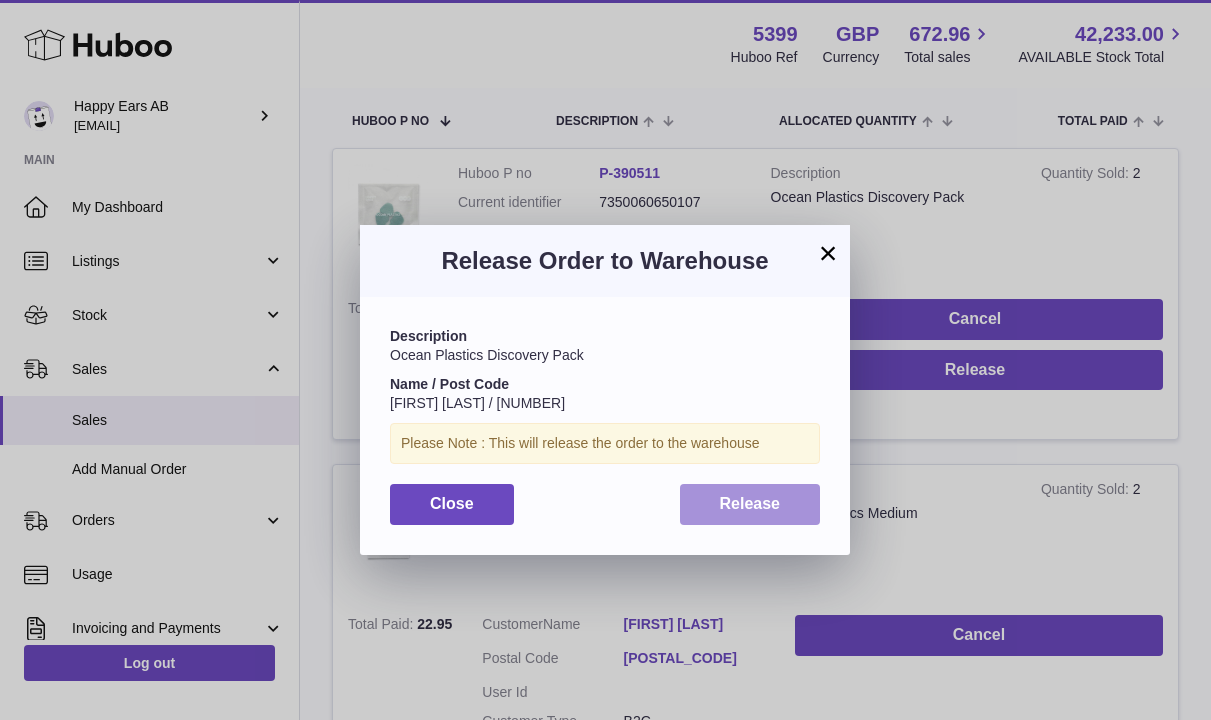 click on "Release" at bounding box center (750, 503) 